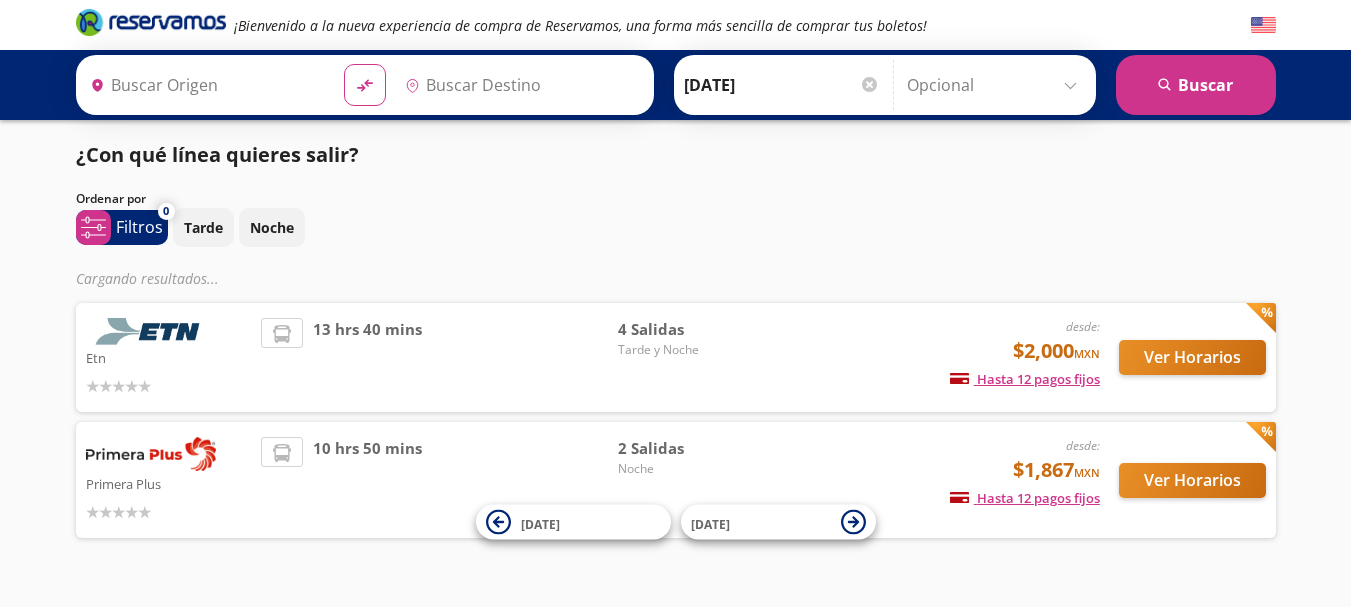 scroll, scrollTop: 0, scrollLeft: 0, axis: both 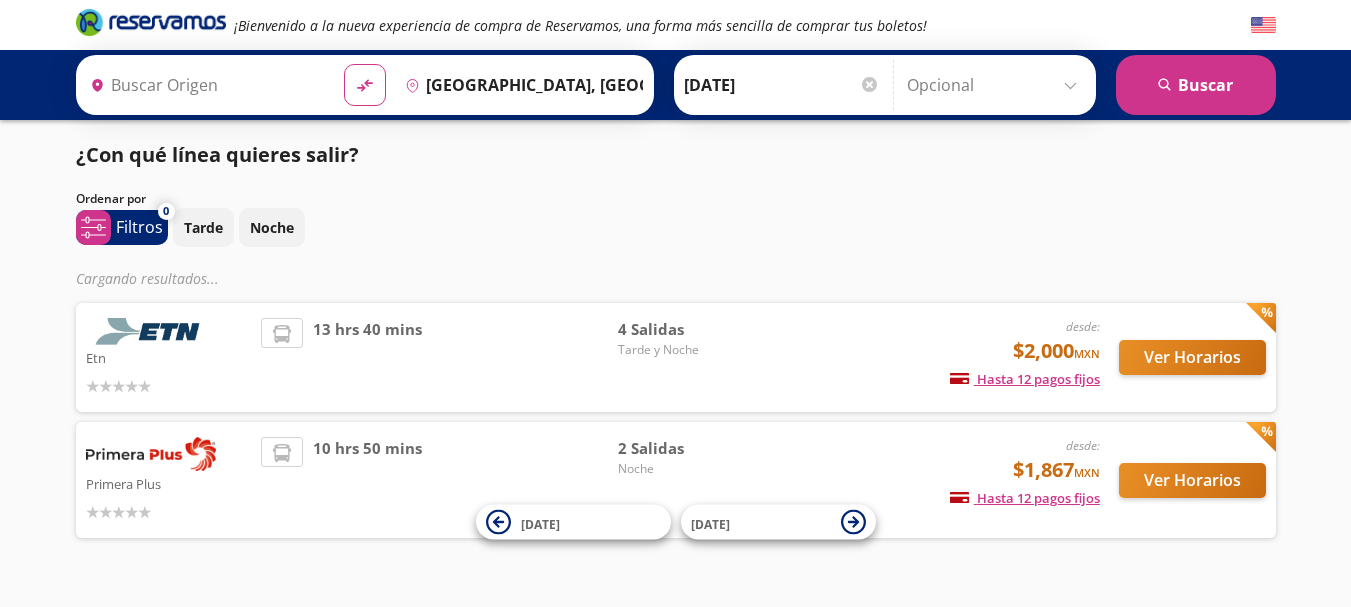 type on "Puerto Vallarta, Jalisco" 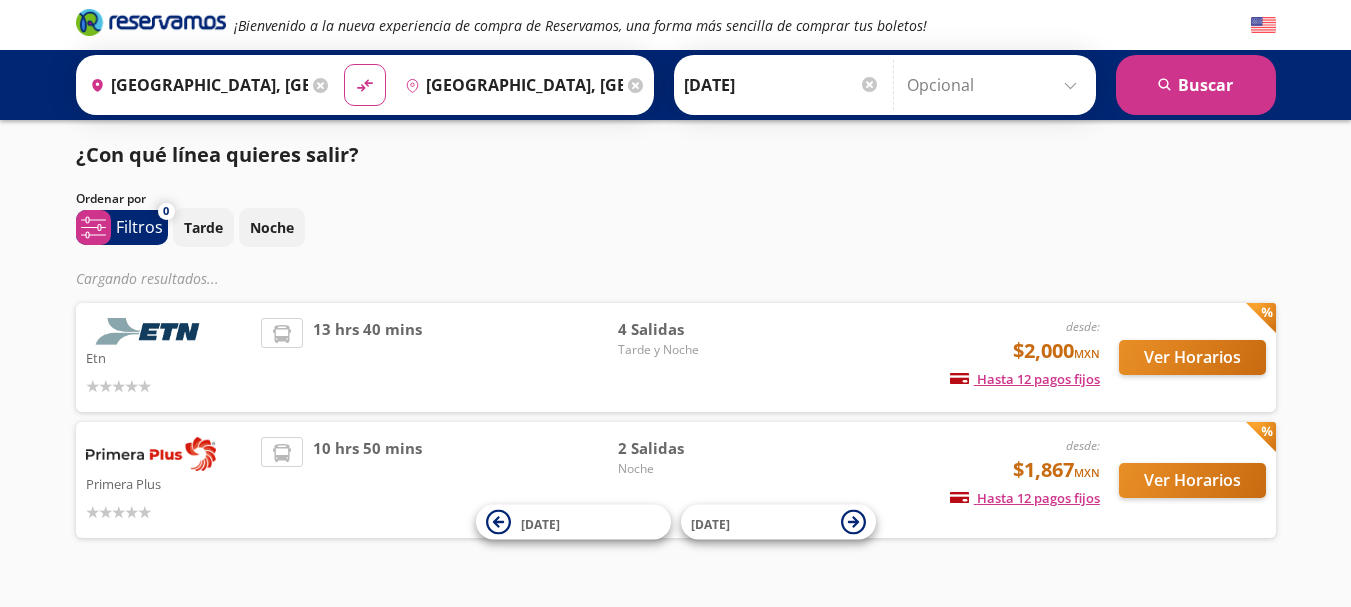 scroll, scrollTop: 0, scrollLeft: 0, axis: both 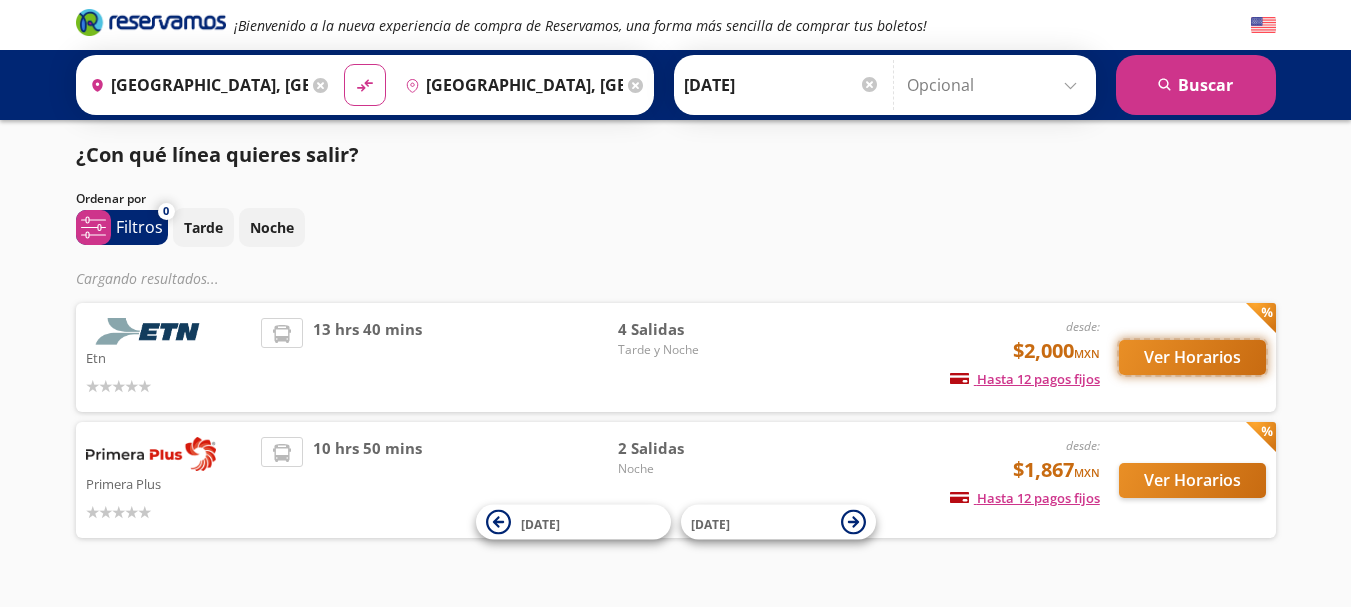click on "Ver Horarios" at bounding box center (1192, 357) 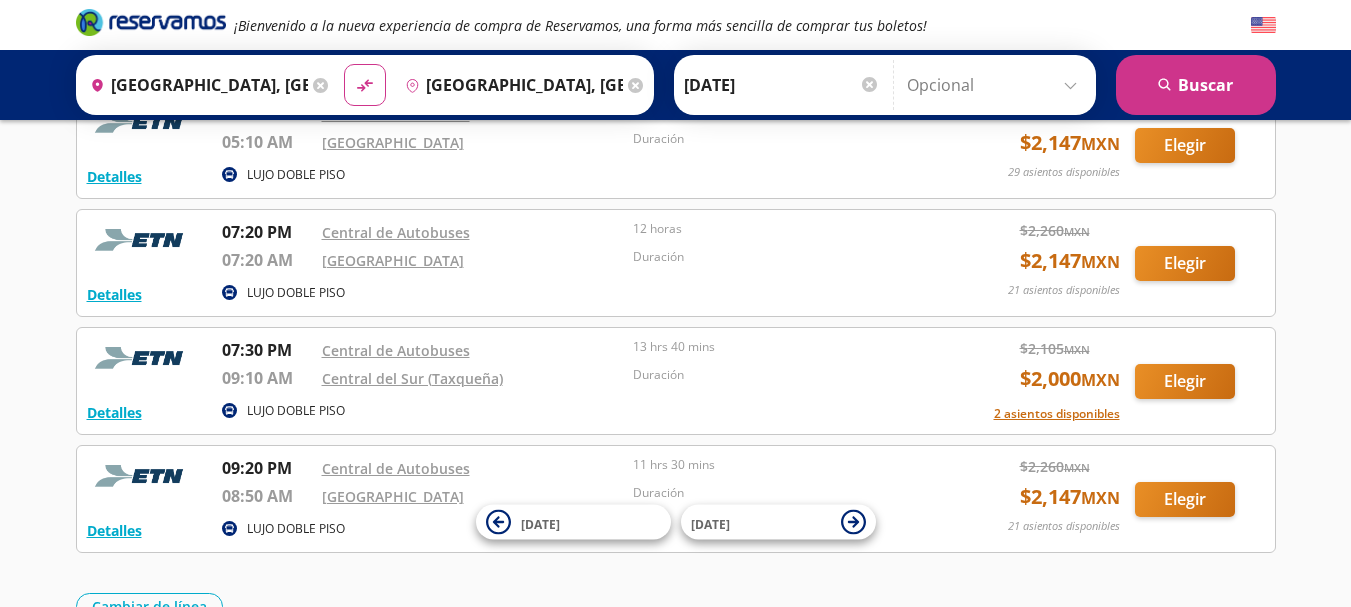 scroll, scrollTop: 200, scrollLeft: 0, axis: vertical 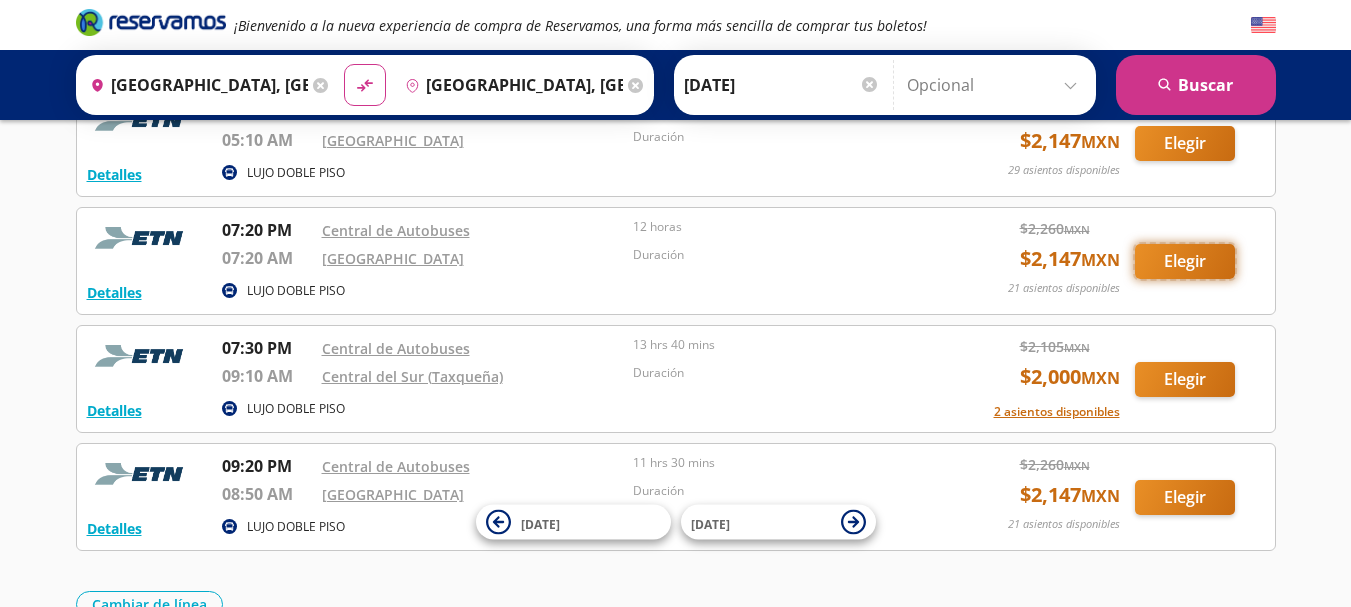 click on "Elegir" at bounding box center (1185, 261) 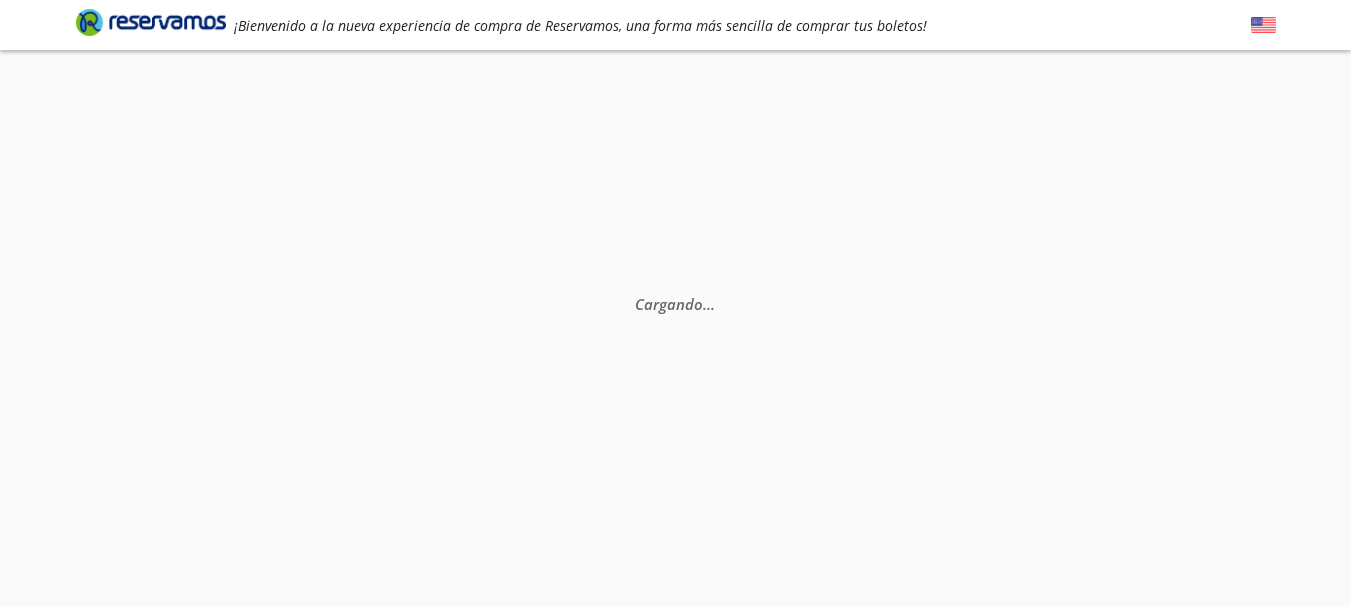 scroll, scrollTop: 0, scrollLeft: 0, axis: both 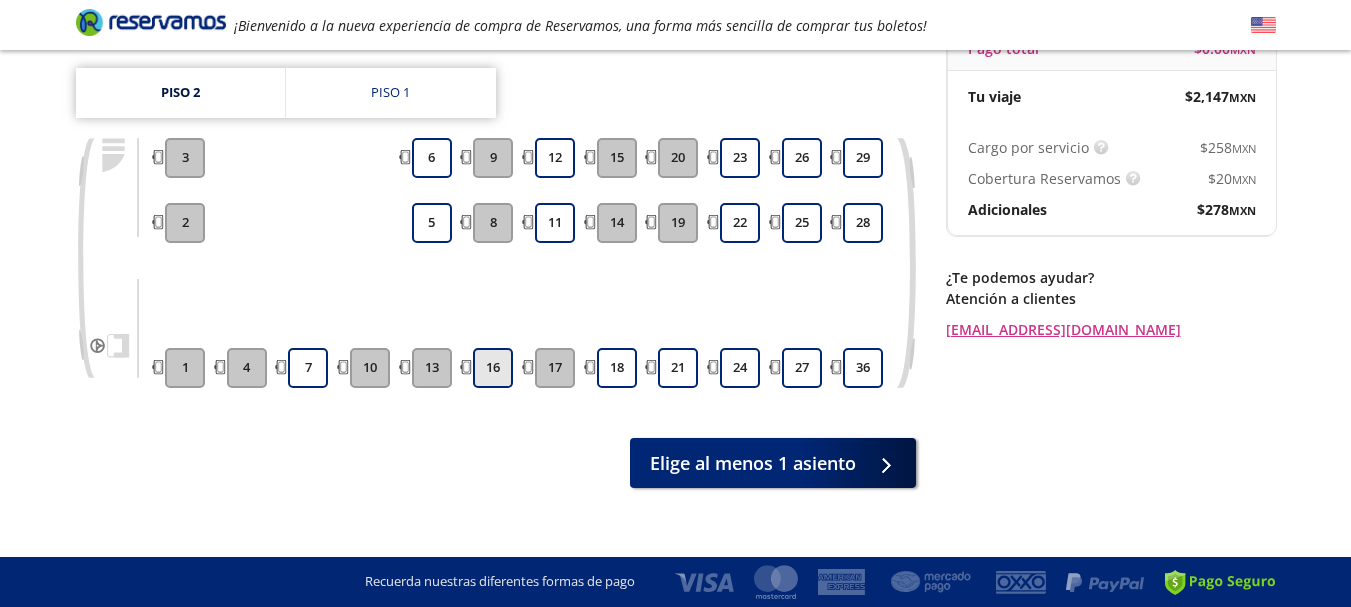 click on "16" at bounding box center [493, 368] 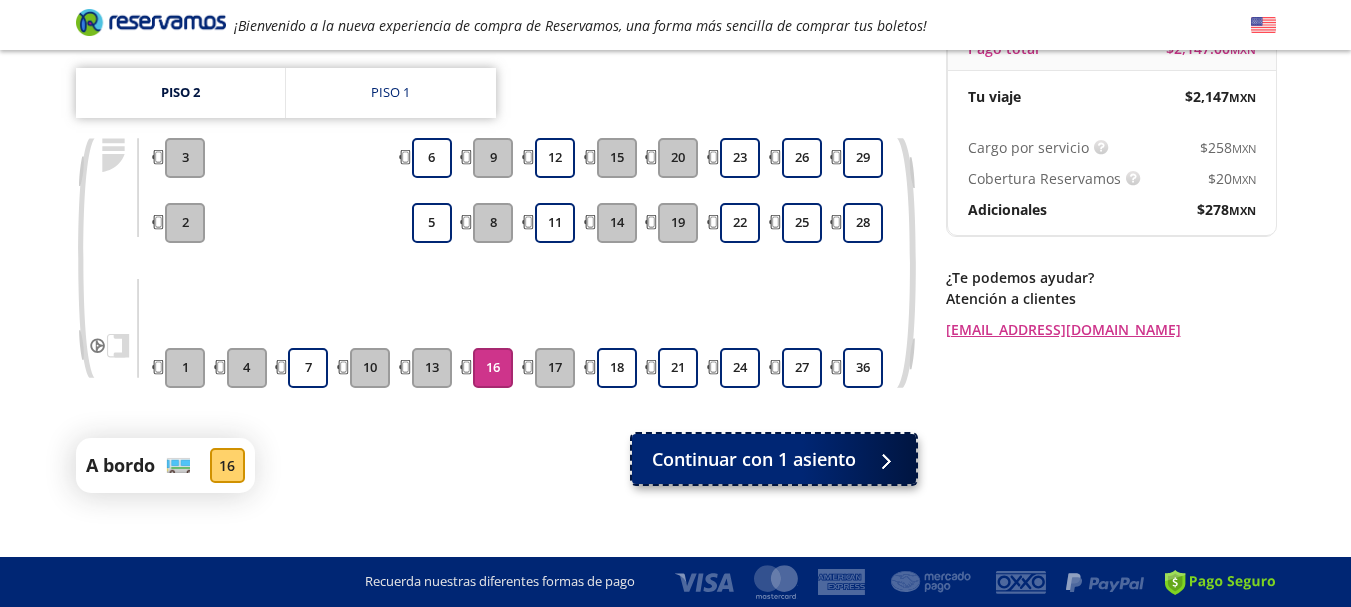click on "Continuar con 1 asiento" at bounding box center (754, 459) 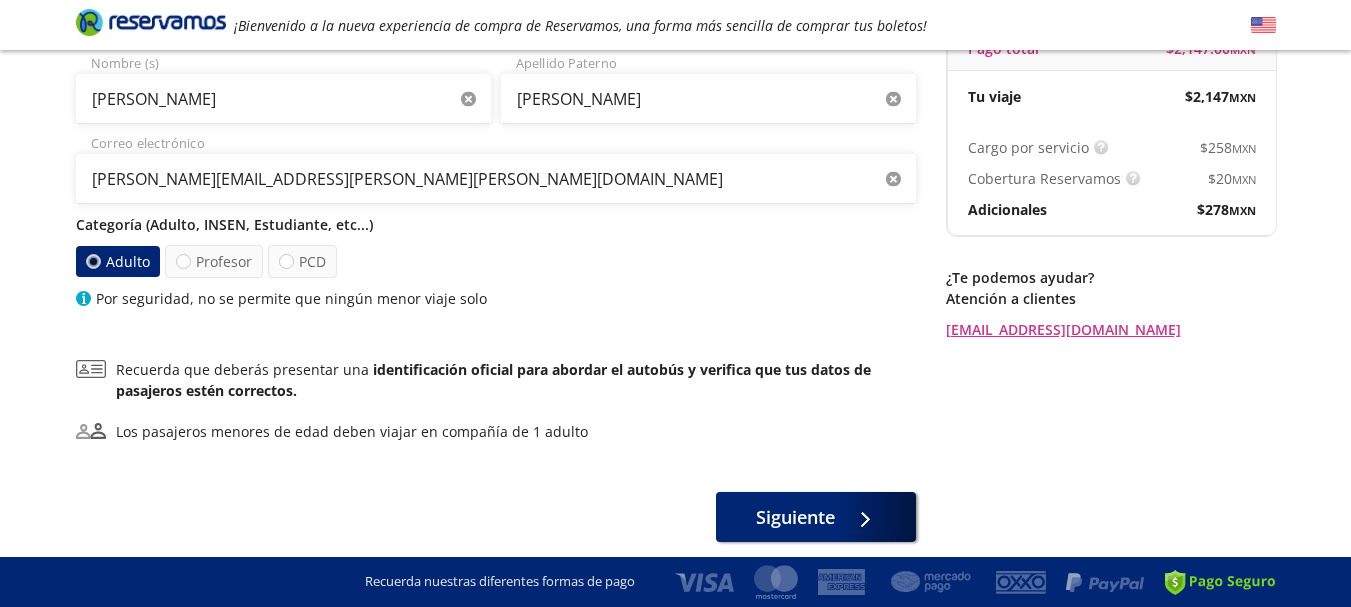 scroll, scrollTop: 0, scrollLeft: 0, axis: both 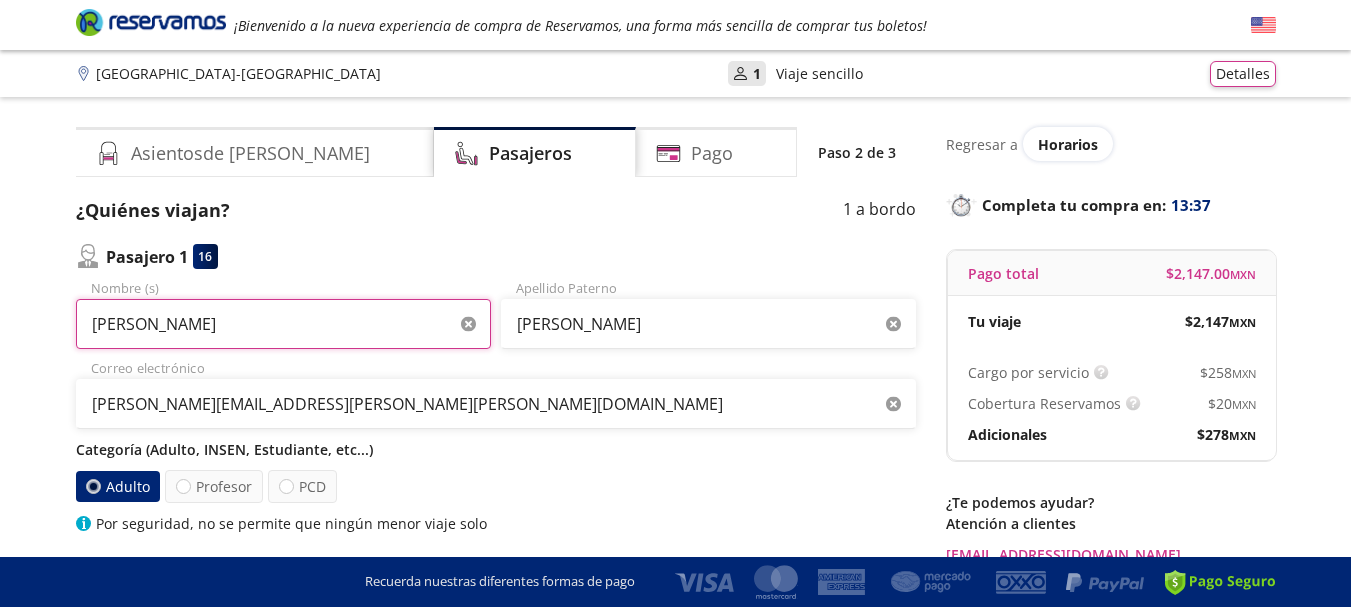 drag, startPoint x: 238, startPoint y: 329, endPoint x: 33, endPoint y: 316, distance: 205.41179 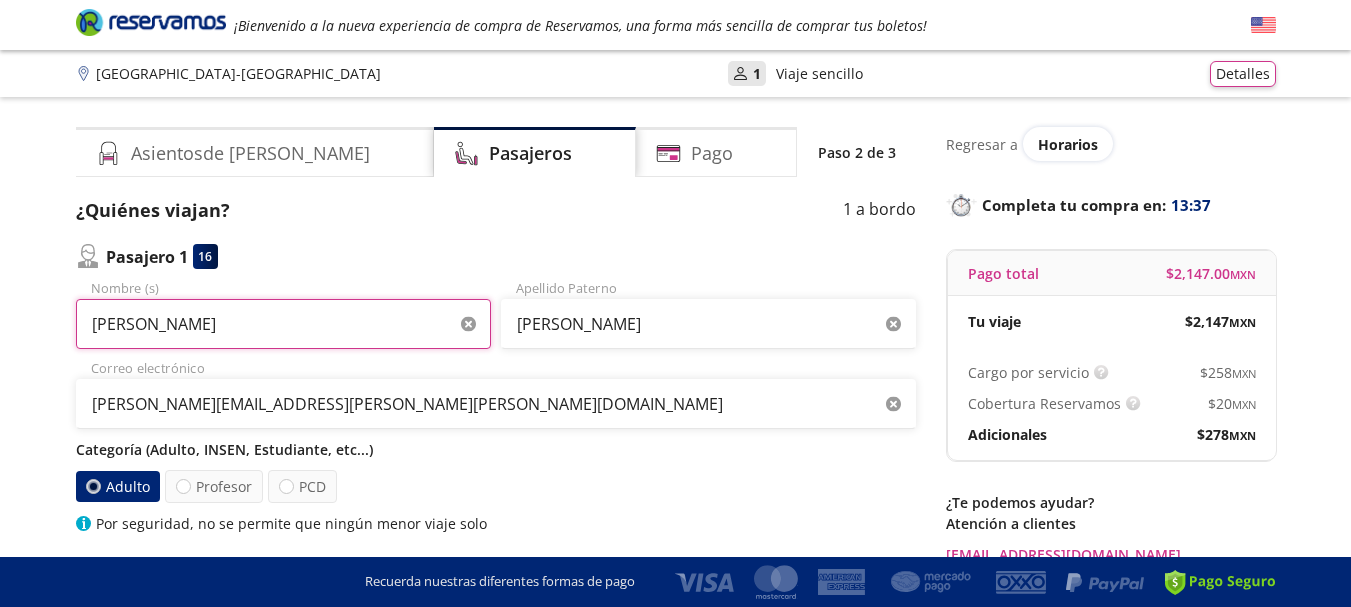 click on "Group 9 Created with Sketch. Datos para la compra Puerto Vallarta  -  Ciudad de México ¡Bienvenido a la nueva experiencia de compra de Reservamos, una forma más sencilla de comprar tus boletos! Completa tu compra en : 13:37 Puerto Vallarta  -  Ciudad de México User 1 Viaje sencillo Detalles Completa tu compra en : 13:37 Asientos  de Ida Pasajeros Pago Paso 2 de 3 ¿Quiénes viajan? 1 a bordo Pasajero 1 16 DOMITILO Nombre (s) Nava Laureano Apellido Paterno TERESA.SANTIAGO@GROKE.MX Correo electrónico Categoría (Adulto, INSEN, Estudiante, etc...) Adulto Profesor PCD Por seguridad, no se permite que ningún menor viaje solo Recuerda que deberás presentar una   identificación oficial para abordar el autobús y verifica que tus datos de pasajeros estén correctos. Los pasajeros menores de edad deben viajar en compañía de 1 adulto Siguiente Regresar a Horarios Completa tu compra en : 13:37 Pago total $ 2,147.00  MXN Tu viaje  $ 2,147  MXN Cargo por servicio  $ 258  MXN Cobertura Reservamos  $ 20  MXN $ 278" at bounding box center (675, 453) 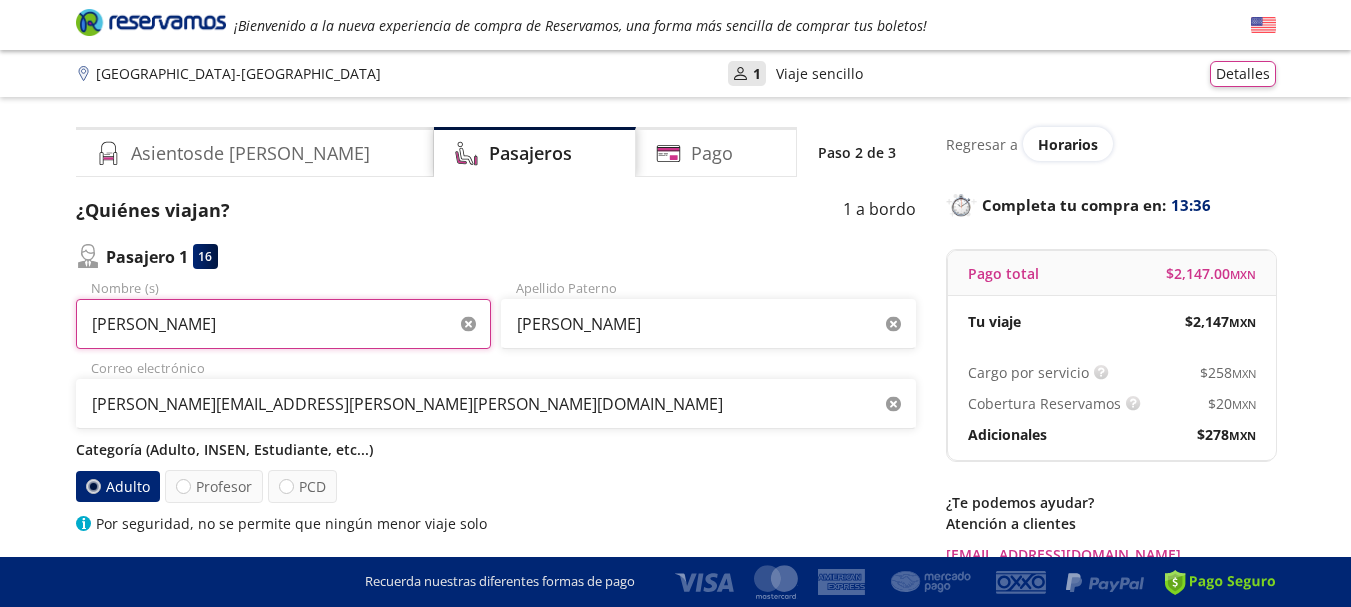 paste on "[PERSON_NAME]" 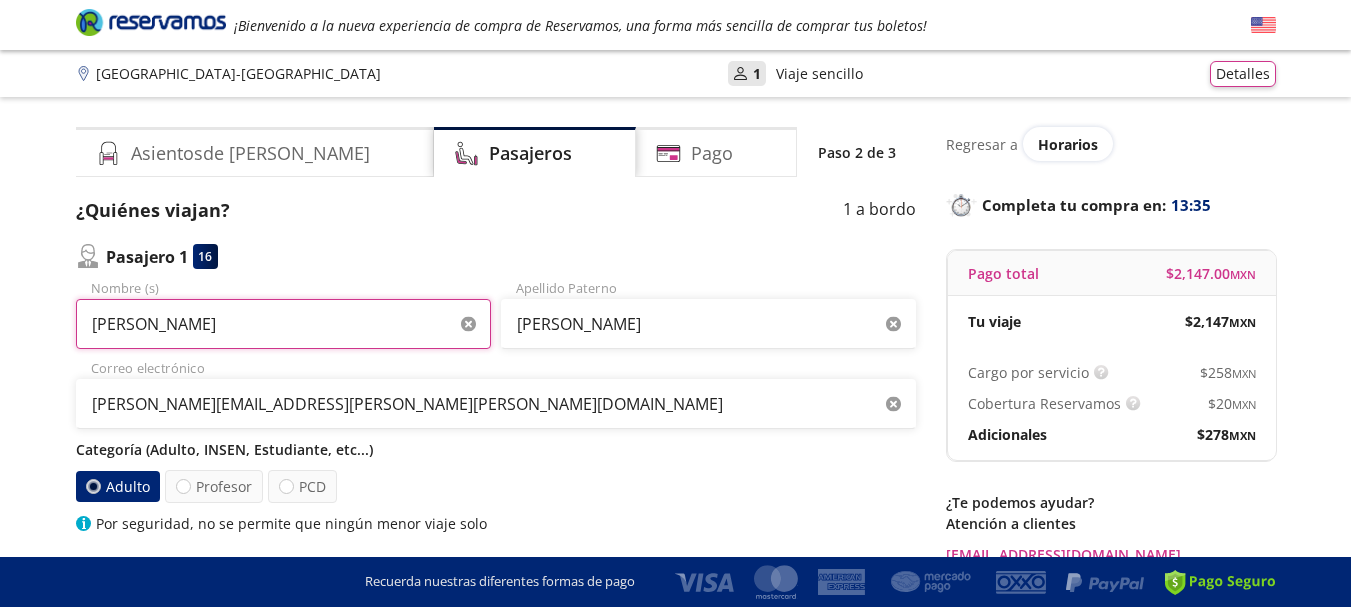 type on "[PERSON_NAME]" 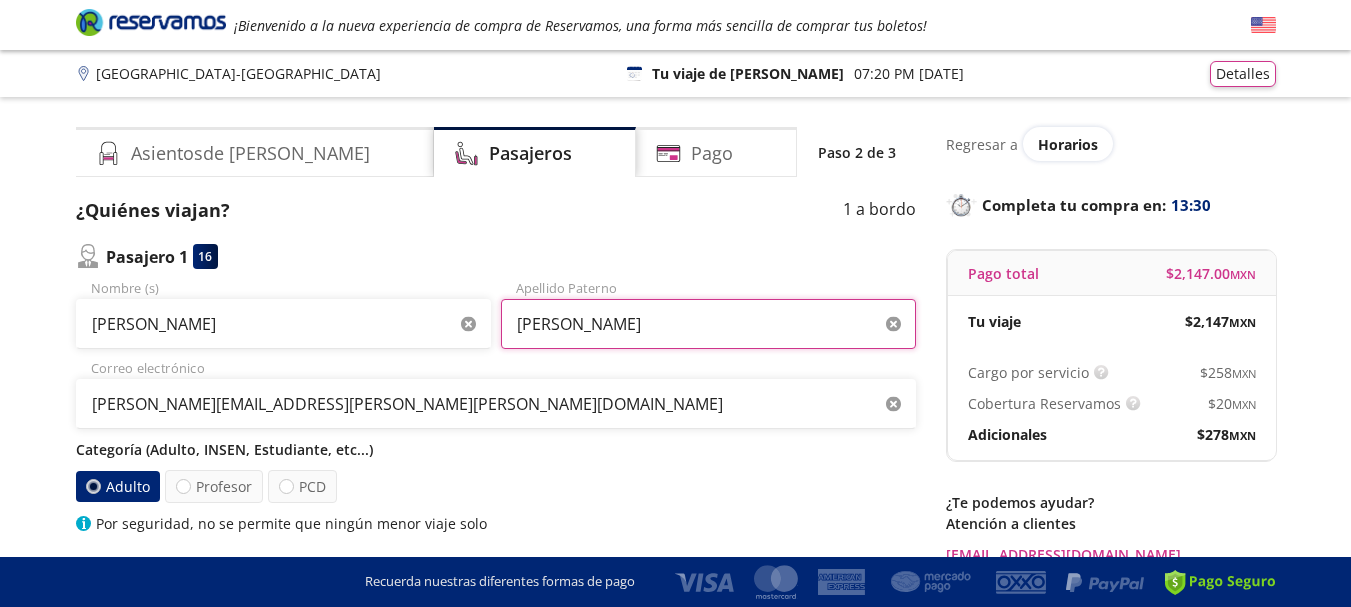 drag, startPoint x: 636, startPoint y: 327, endPoint x: 488, endPoint y: 311, distance: 148.86235 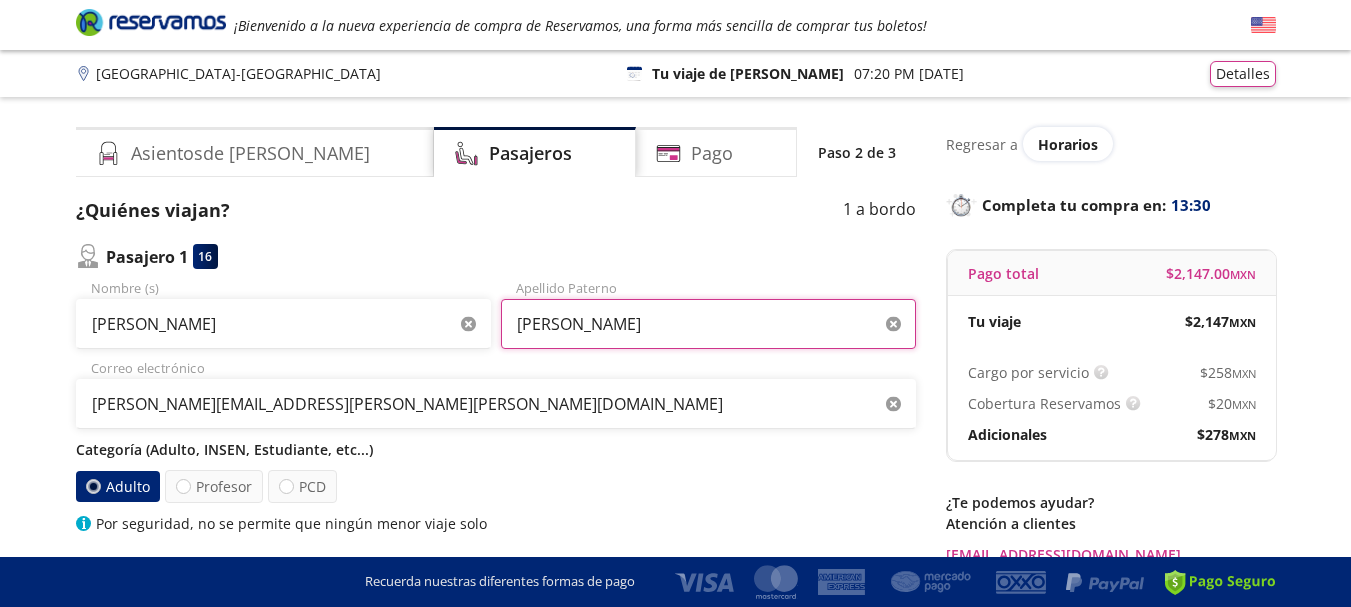 click on "Pablo Nombre (s) Nava Laureano Apellido Paterno" at bounding box center [496, 314] 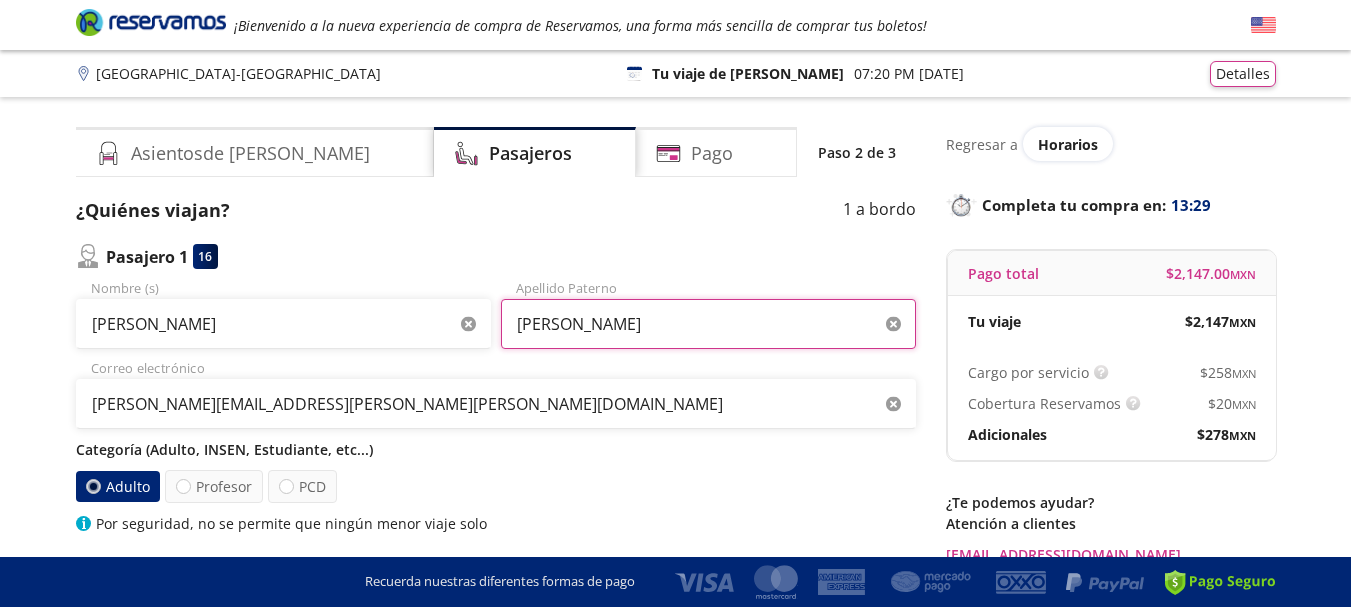 paste on "[PERSON_NAME]" 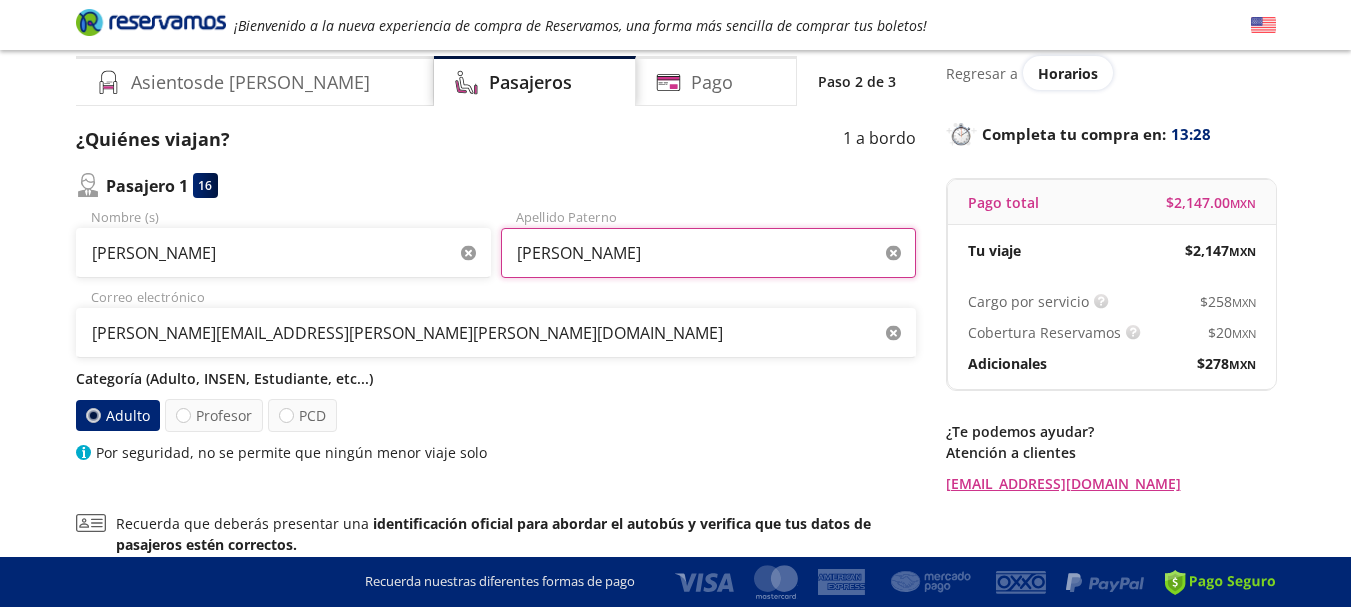 scroll, scrollTop: 300, scrollLeft: 0, axis: vertical 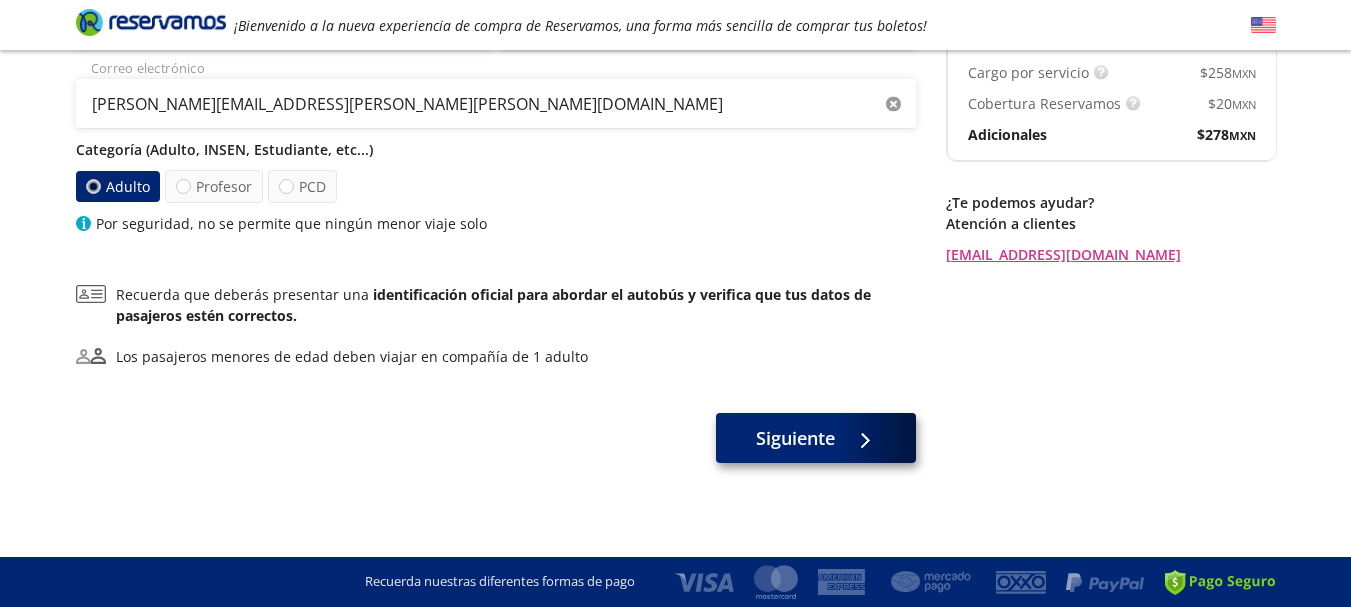 type on "[PERSON_NAME]" 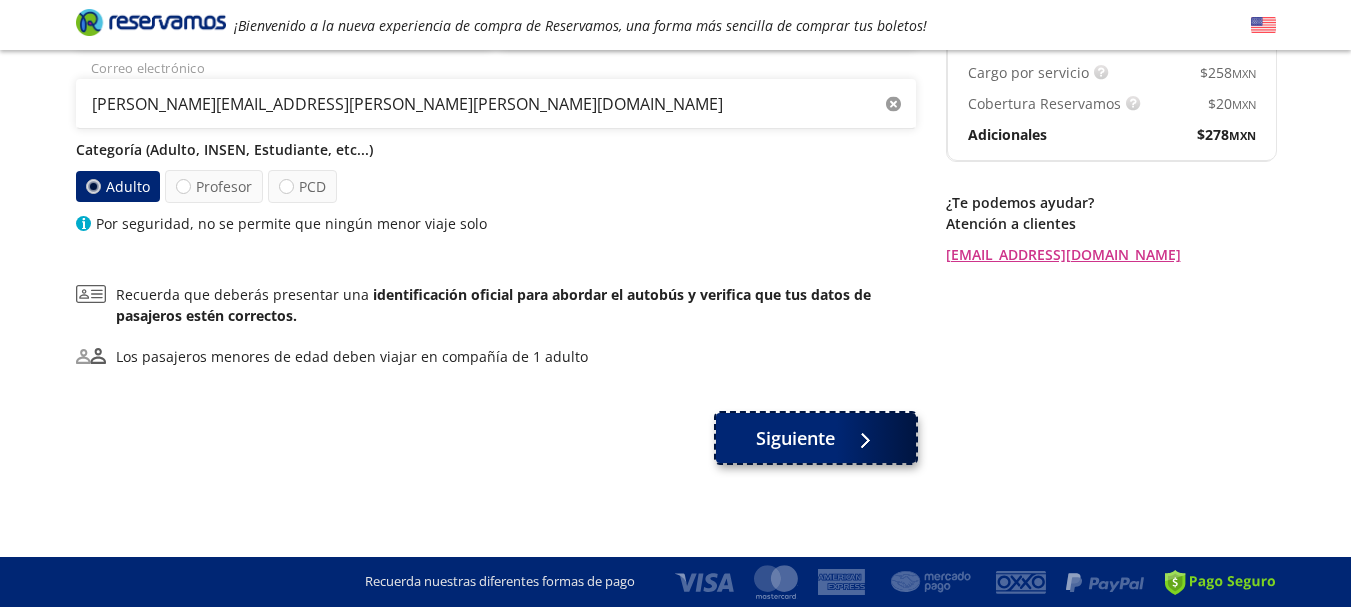 click on "Siguiente" at bounding box center (795, 438) 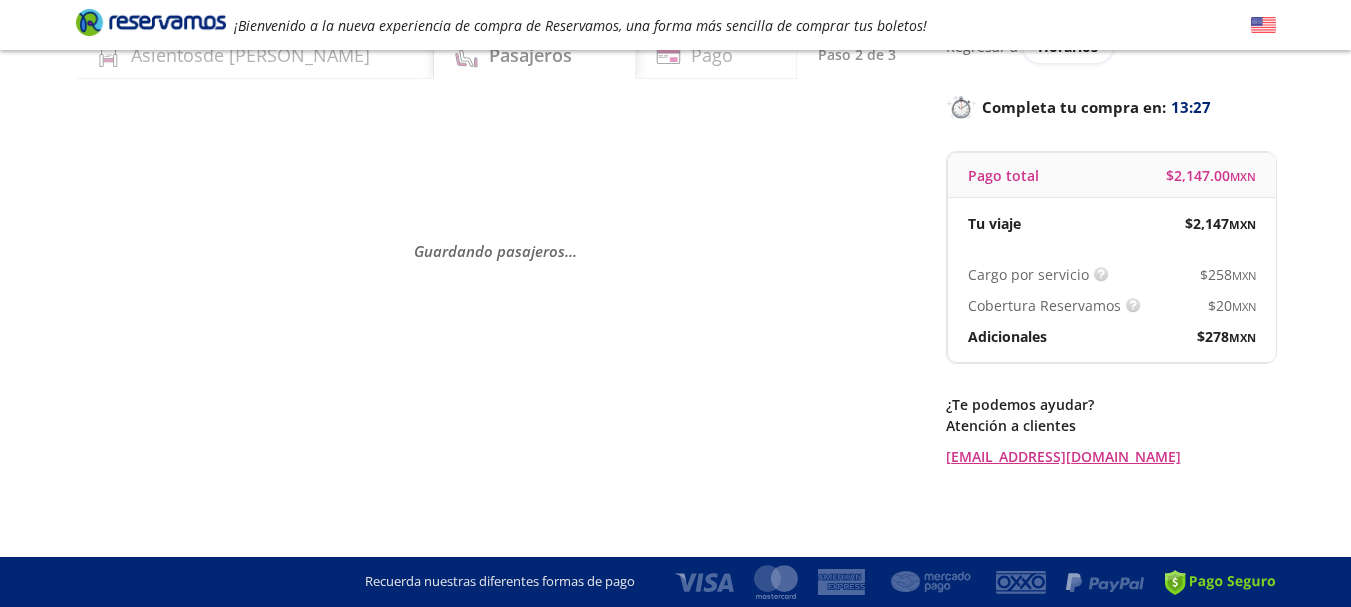 scroll, scrollTop: 0, scrollLeft: 0, axis: both 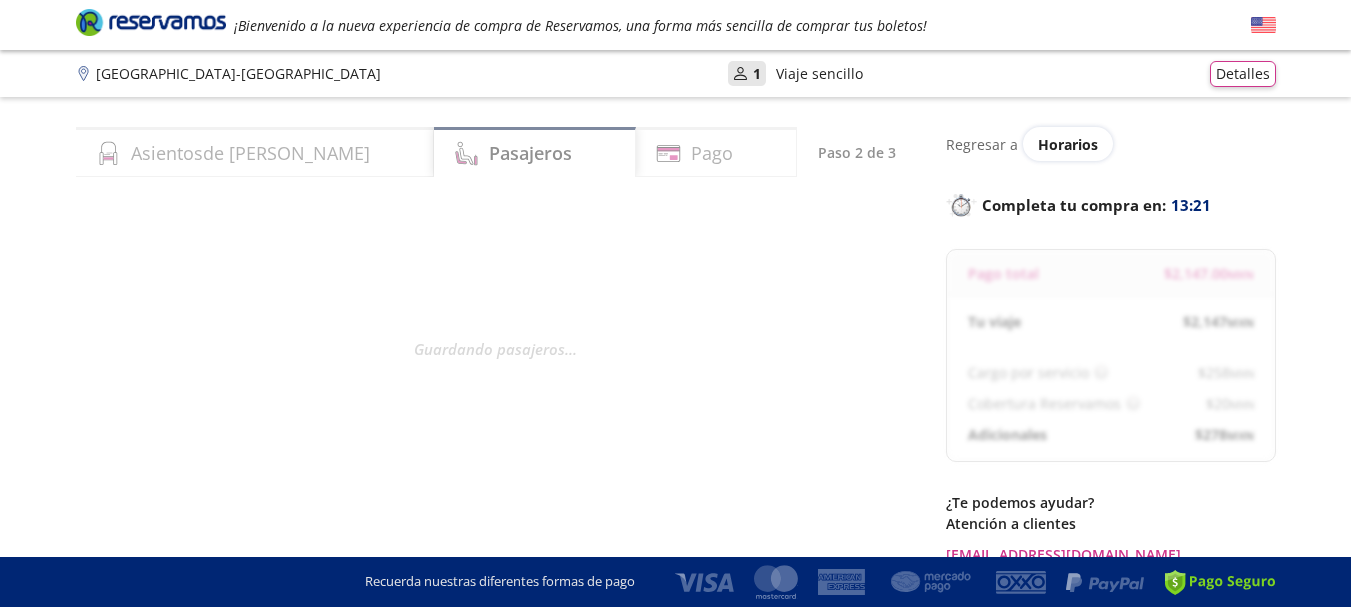 select on "MX" 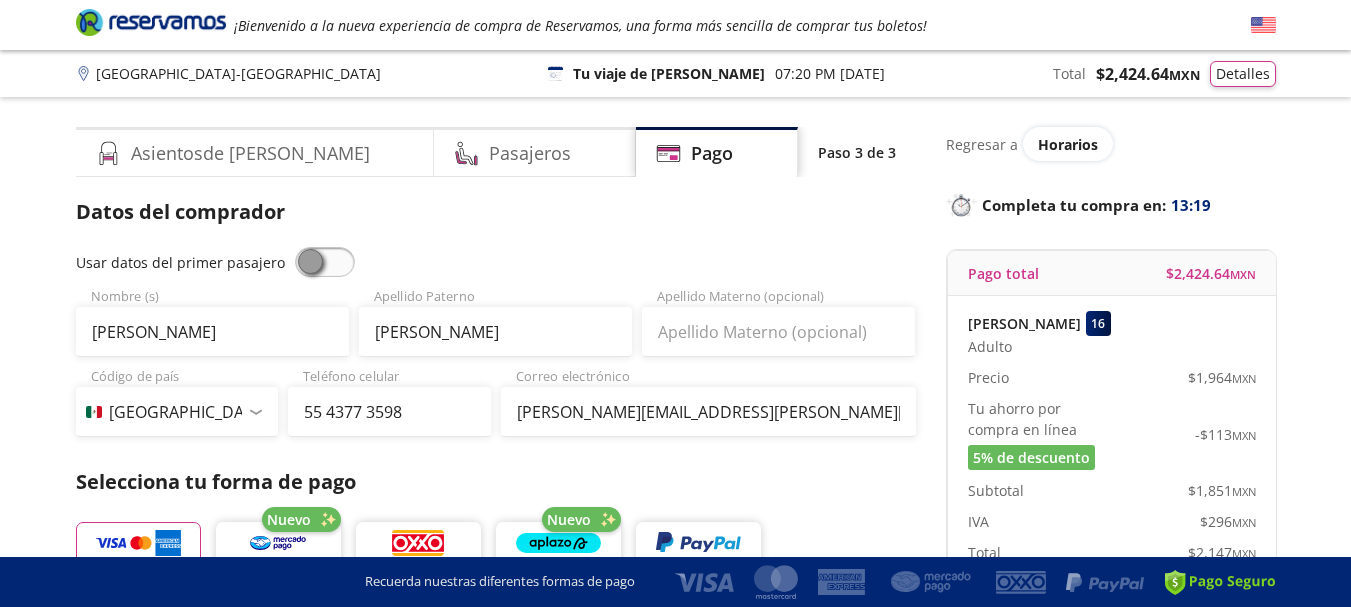 click at bounding box center [325, 262] 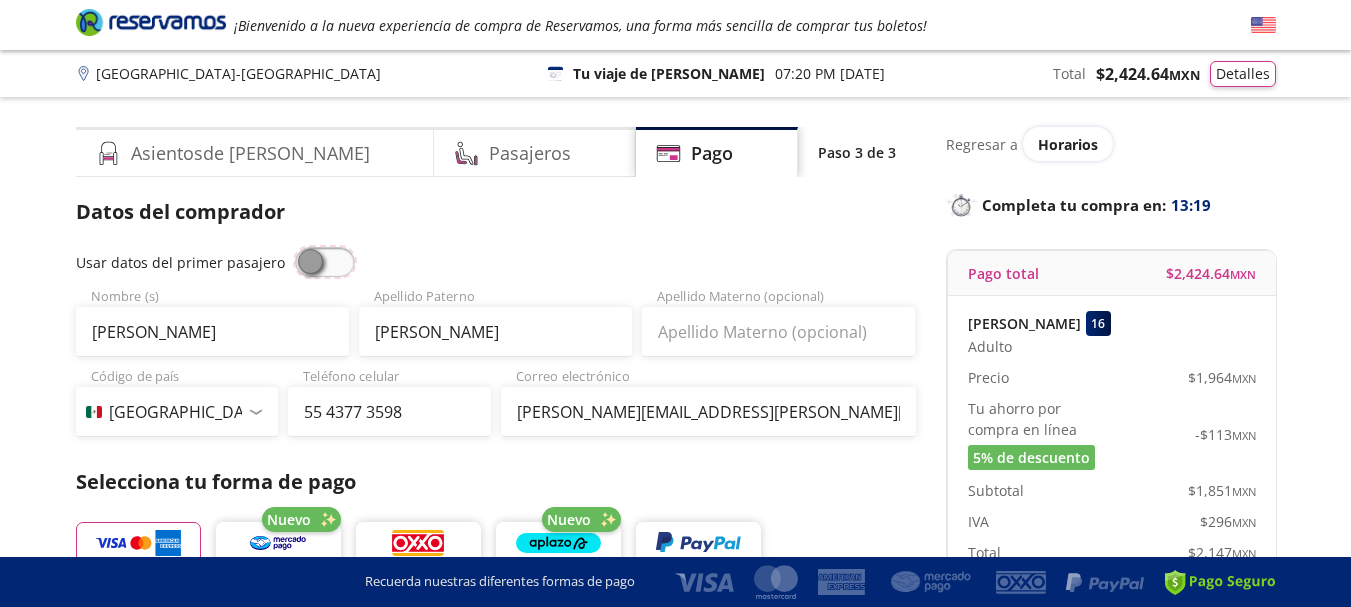 click at bounding box center [295, 247] 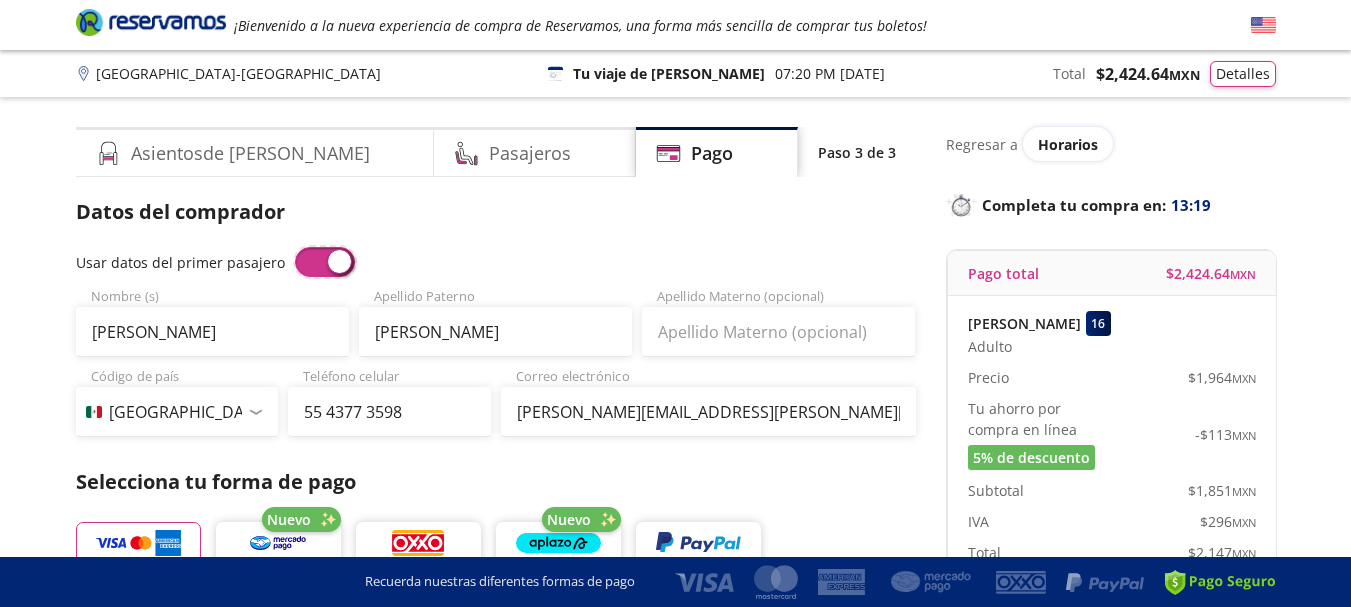 type on "[PERSON_NAME]" 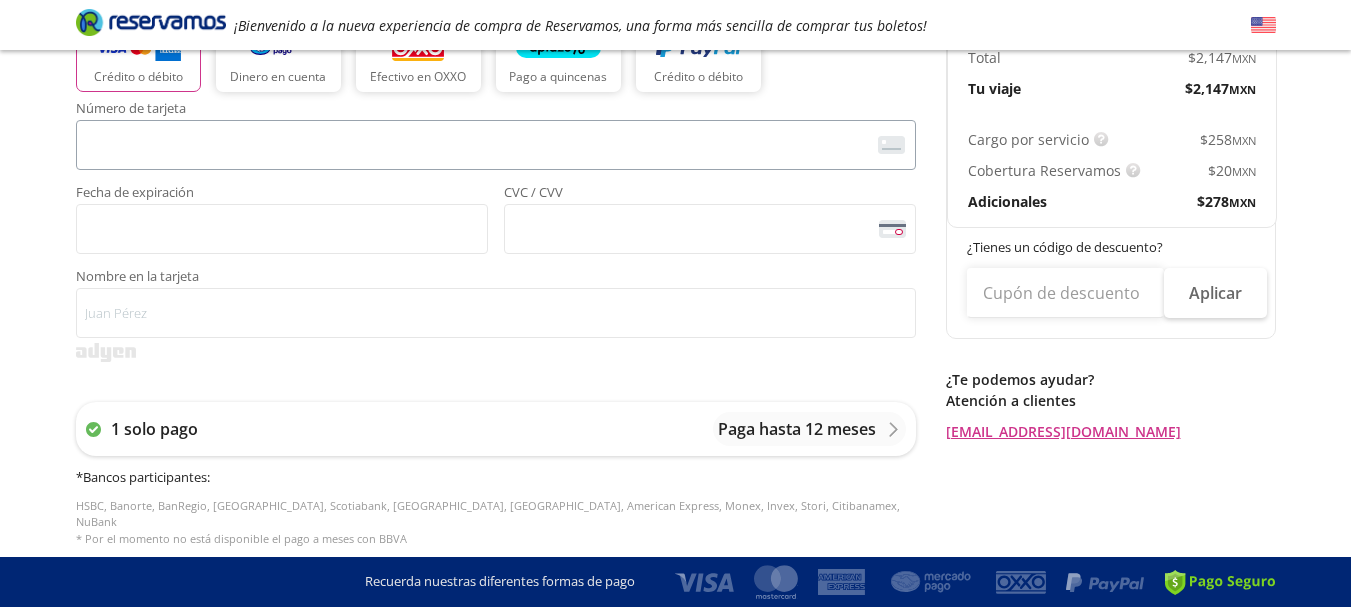 scroll, scrollTop: 400, scrollLeft: 0, axis: vertical 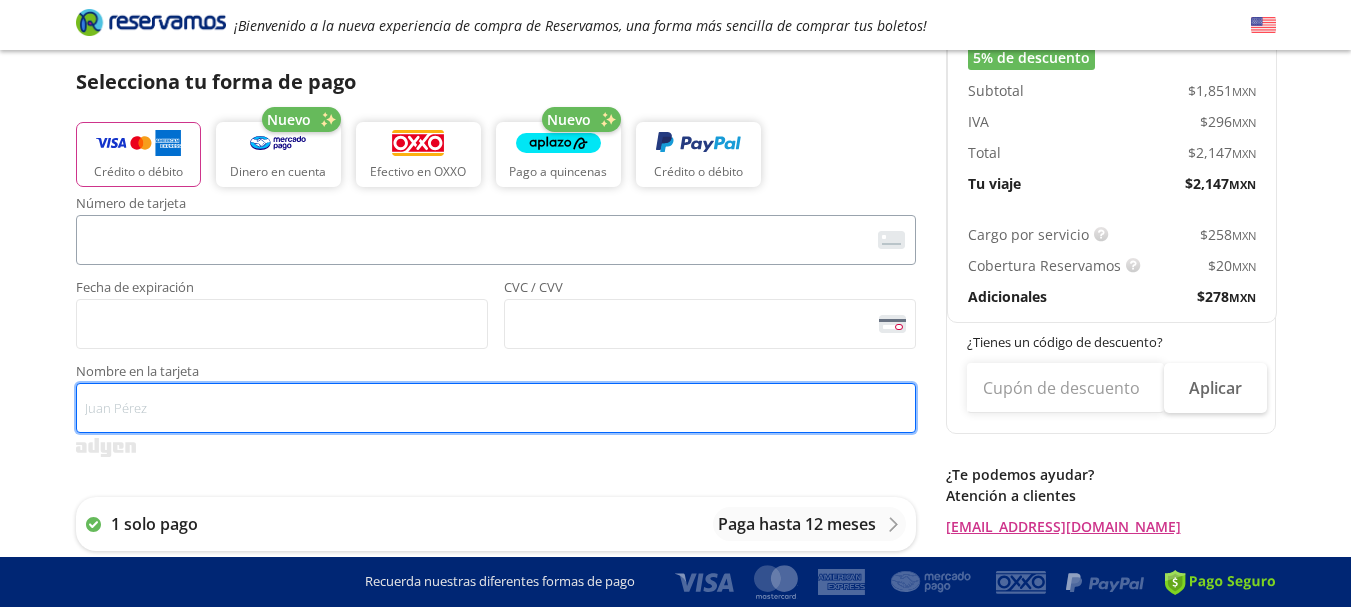 type on "[PERSON_NAME] Forcen" 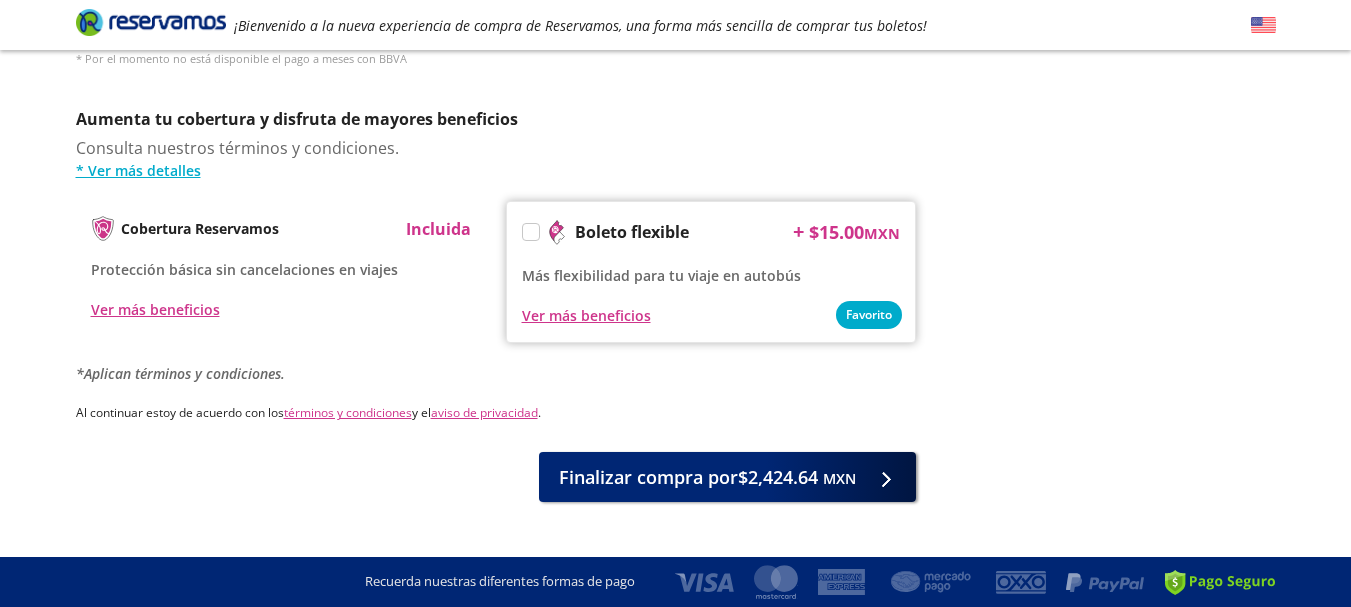 scroll, scrollTop: 994, scrollLeft: 0, axis: vertical 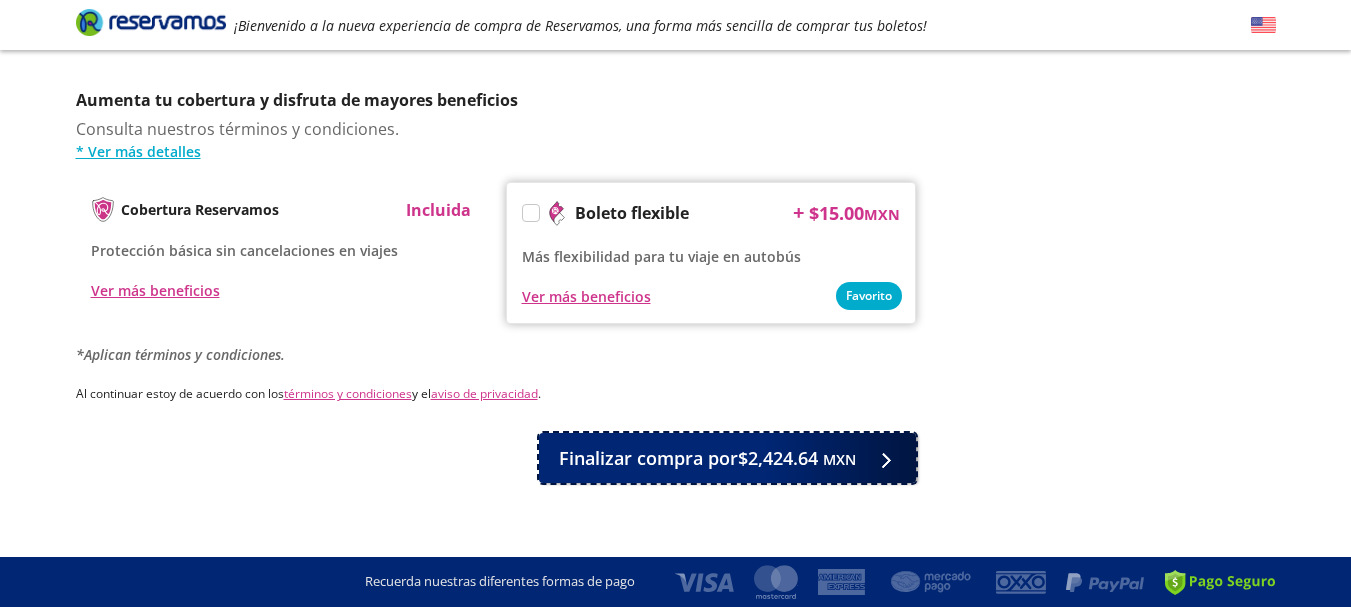 click on "Finalizar compra por  $2,424.64   MXN" at bounding box center [707, 458] 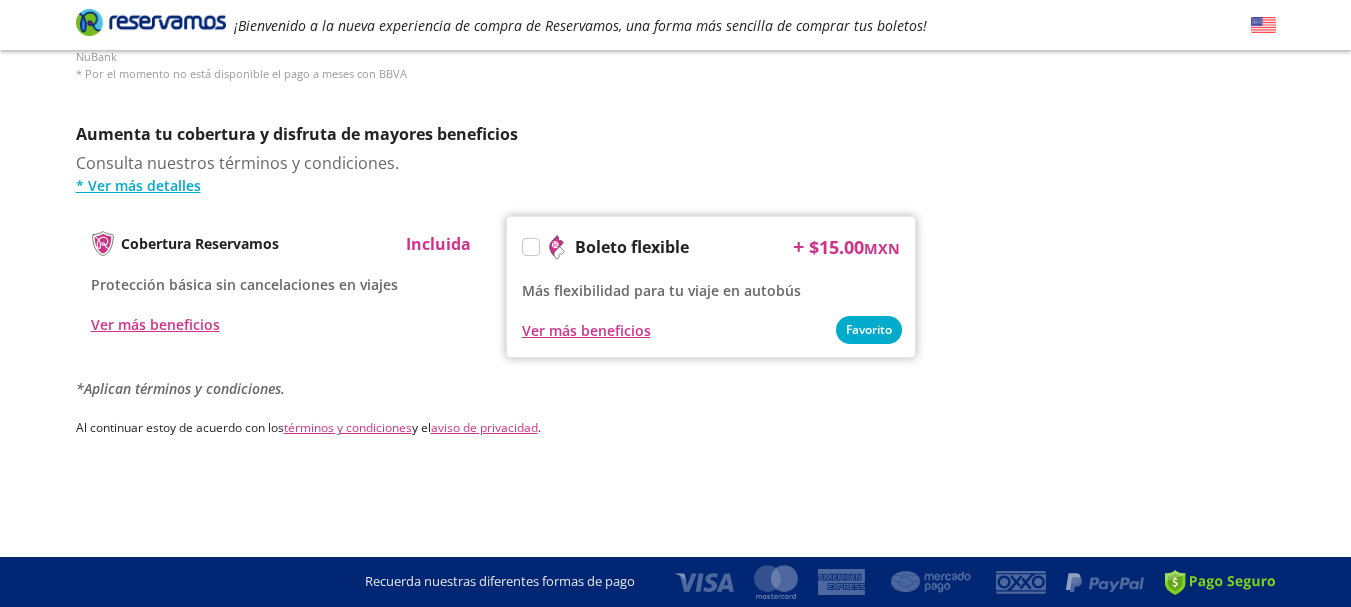 scroll, scrollTop: 0, scrollLeft: 0, axis: both 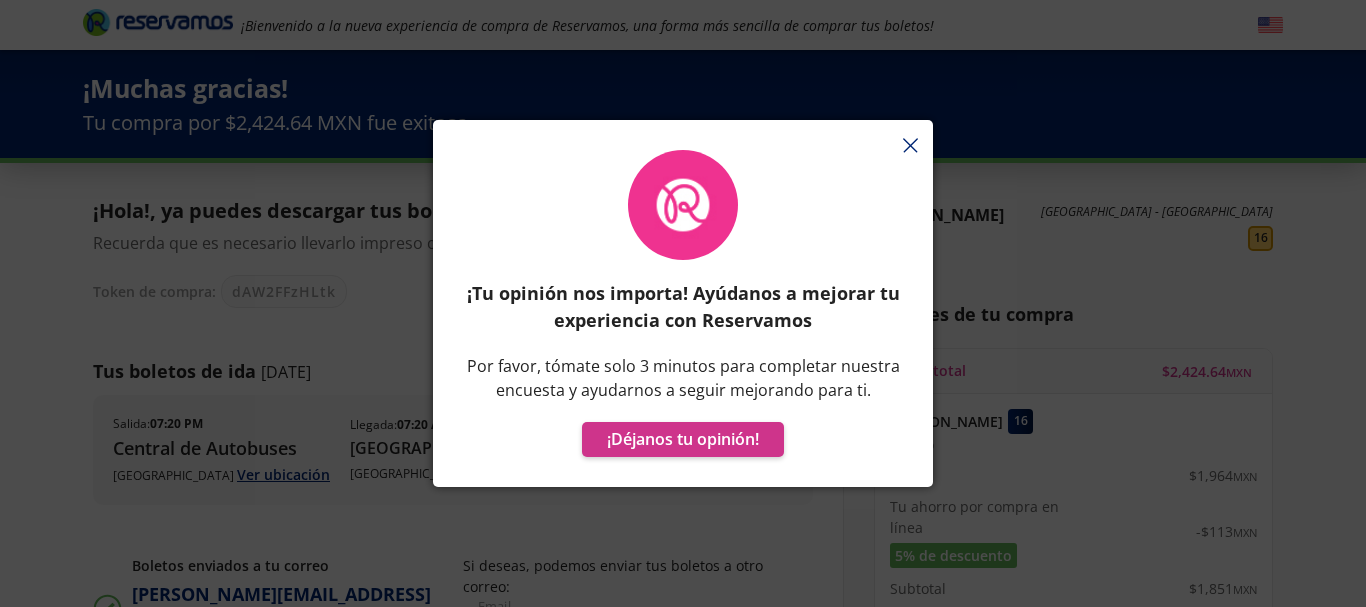 click on "¡Tu opinión nos importa! Ayúdanos a mejorar tu experiencia con Reservamos Por favor, tómate solo 3 minutos para completar nuestra encuesta y ayudarnos a seguir mejorando para ti. ¡Déjanos tu opinión!" at bounding box center (683, 313) 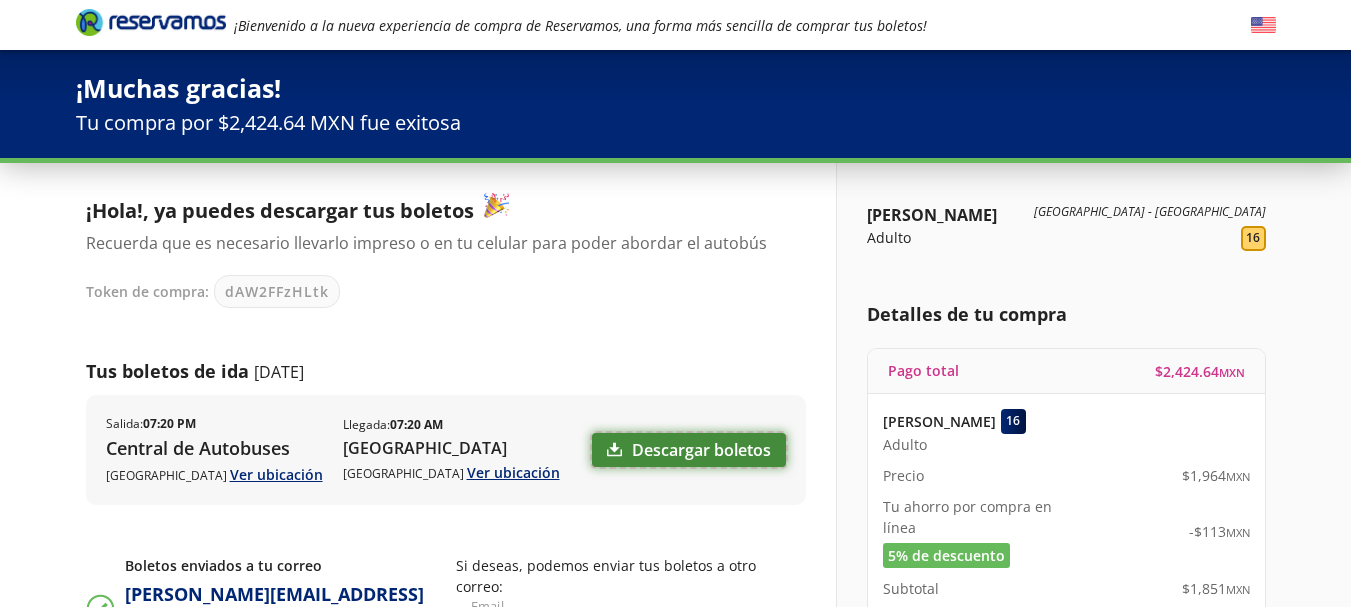 click on "Descargar boletos" at bounding box center [689, 450] 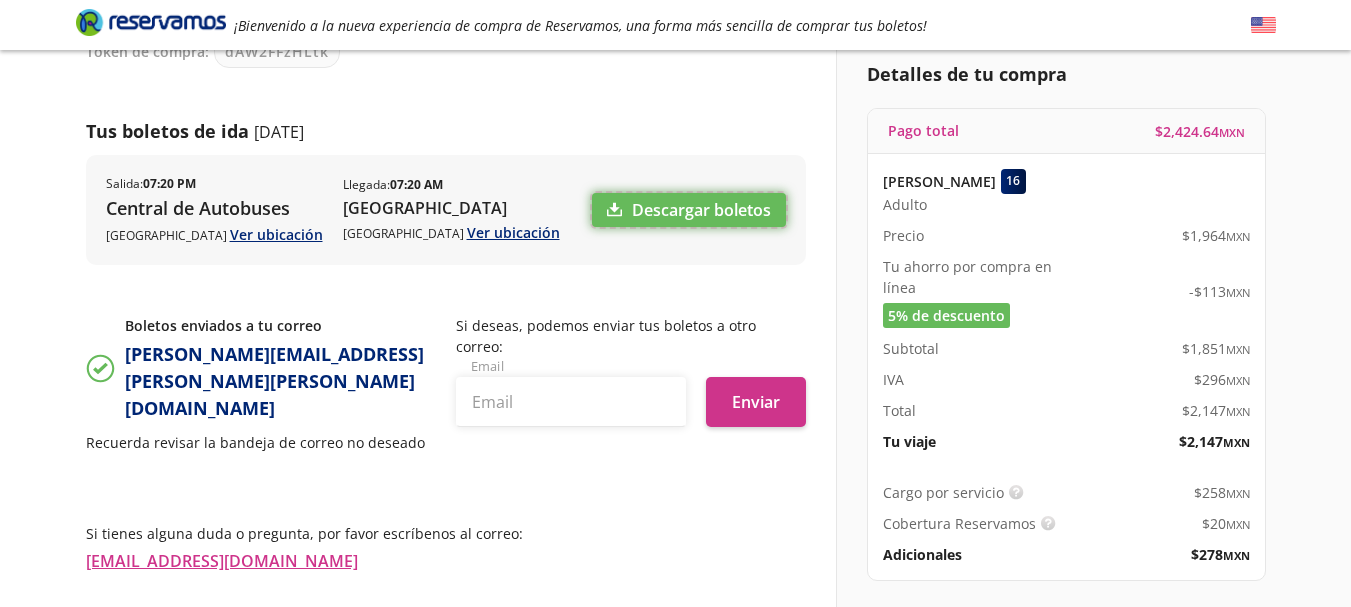 scroll, scrollTop: 0, scrollLeft: 0, axis: both 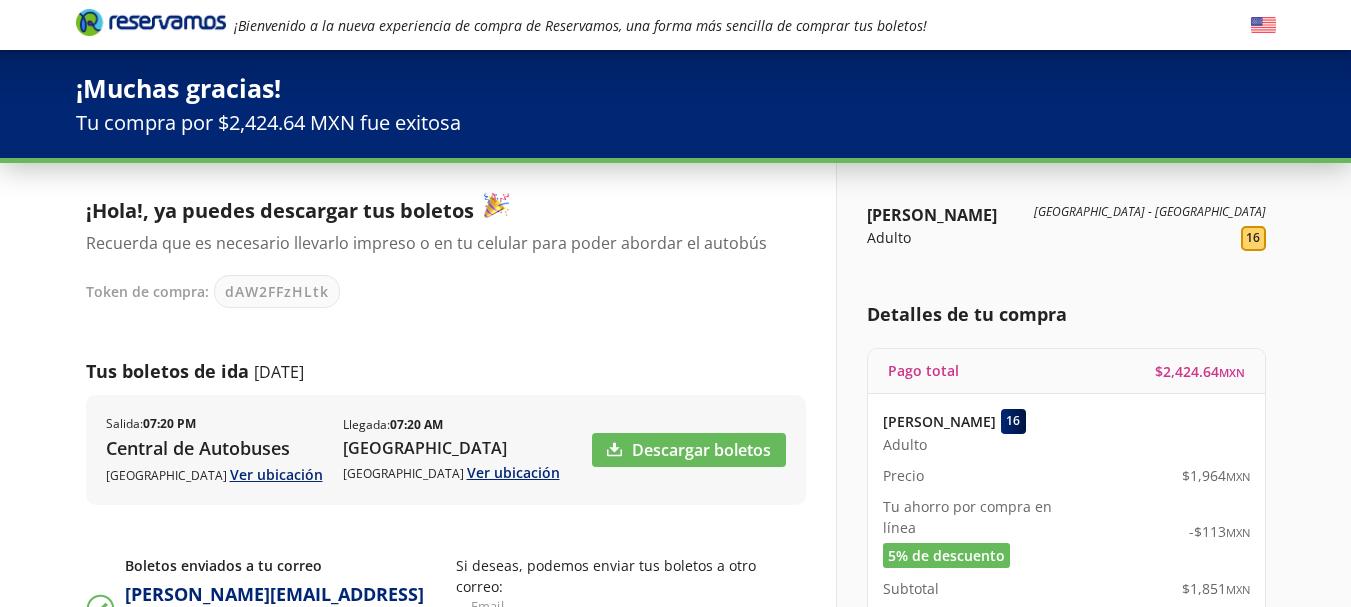 click at bounding box center (151, 22) 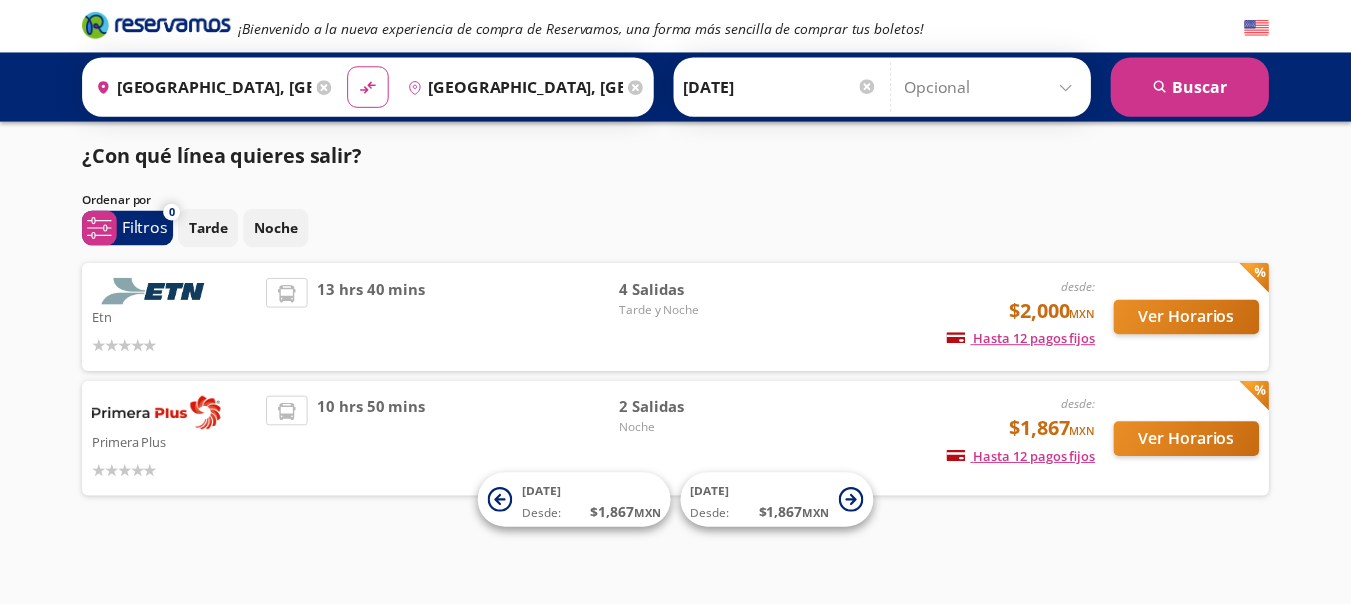 scroll, scrollTop: 0, scrollLeft: 0, axis: both 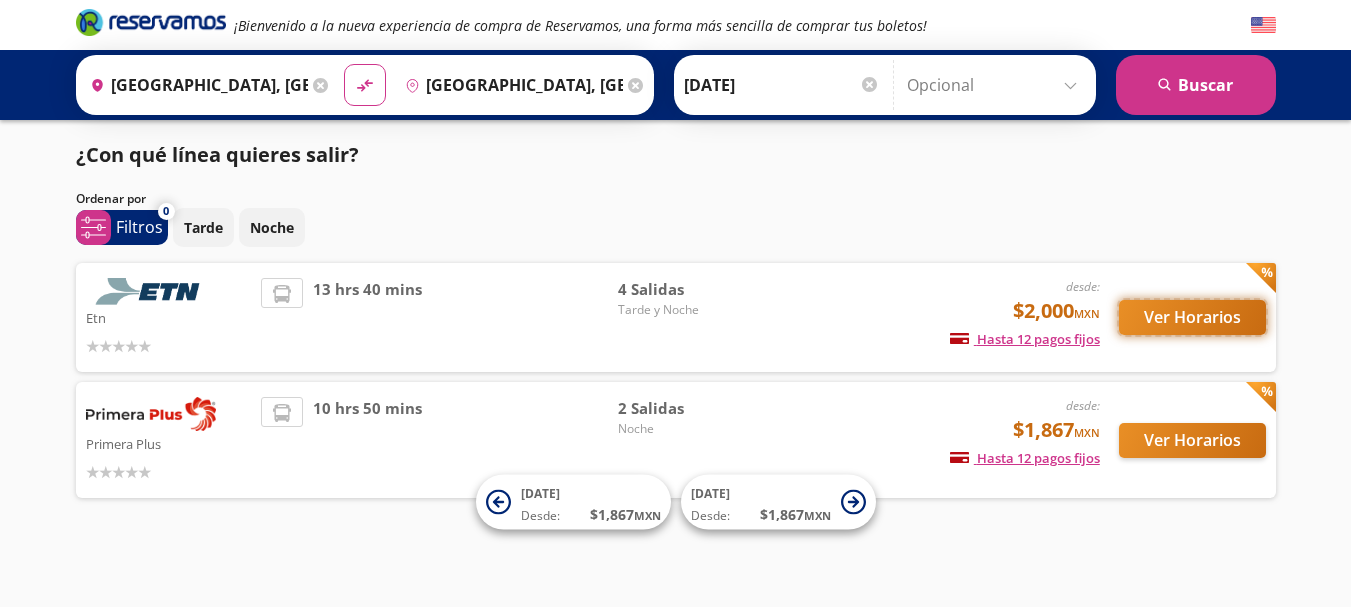 click on "Ver Horarios" at bounding box center [1192, 317] 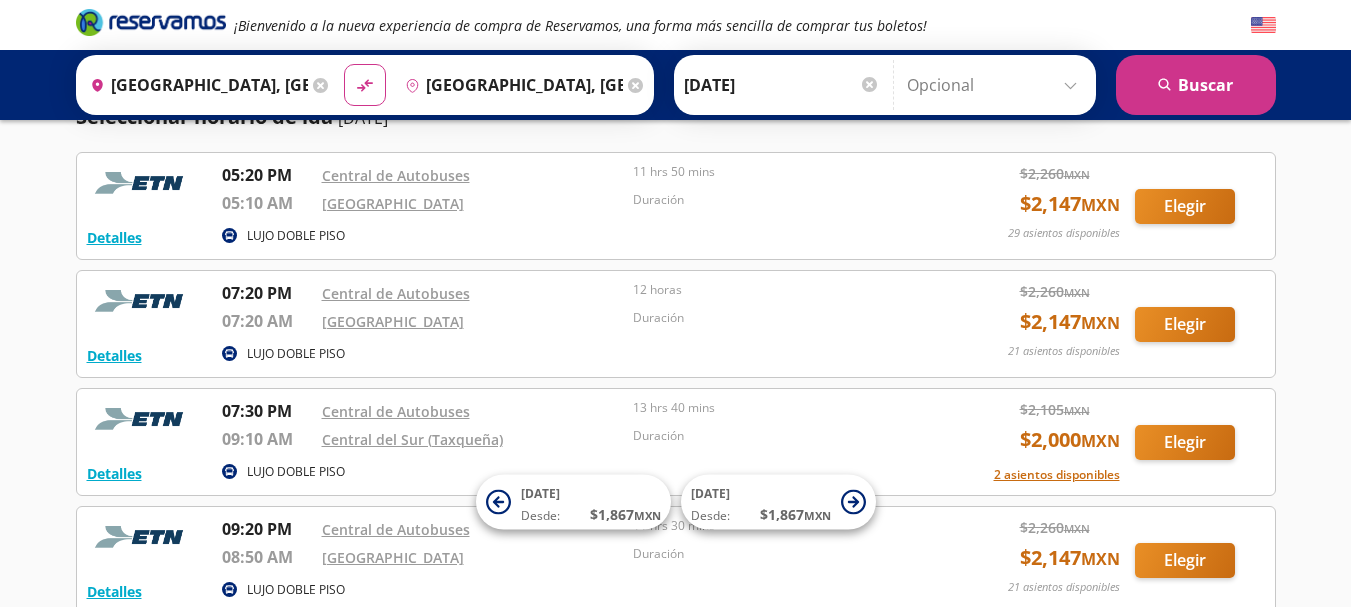 scroll, scrollTop: 100, scrollLeft: 0, axis: vertical 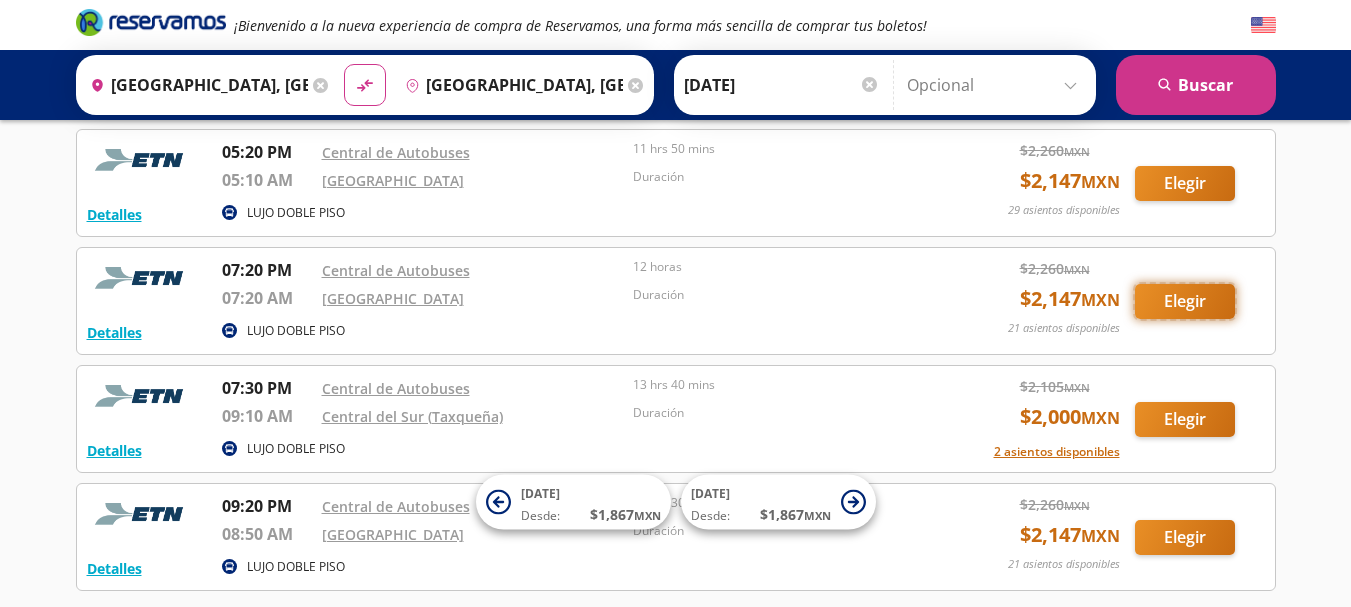 click on "Elegir" at bounding box center (1185, 301) 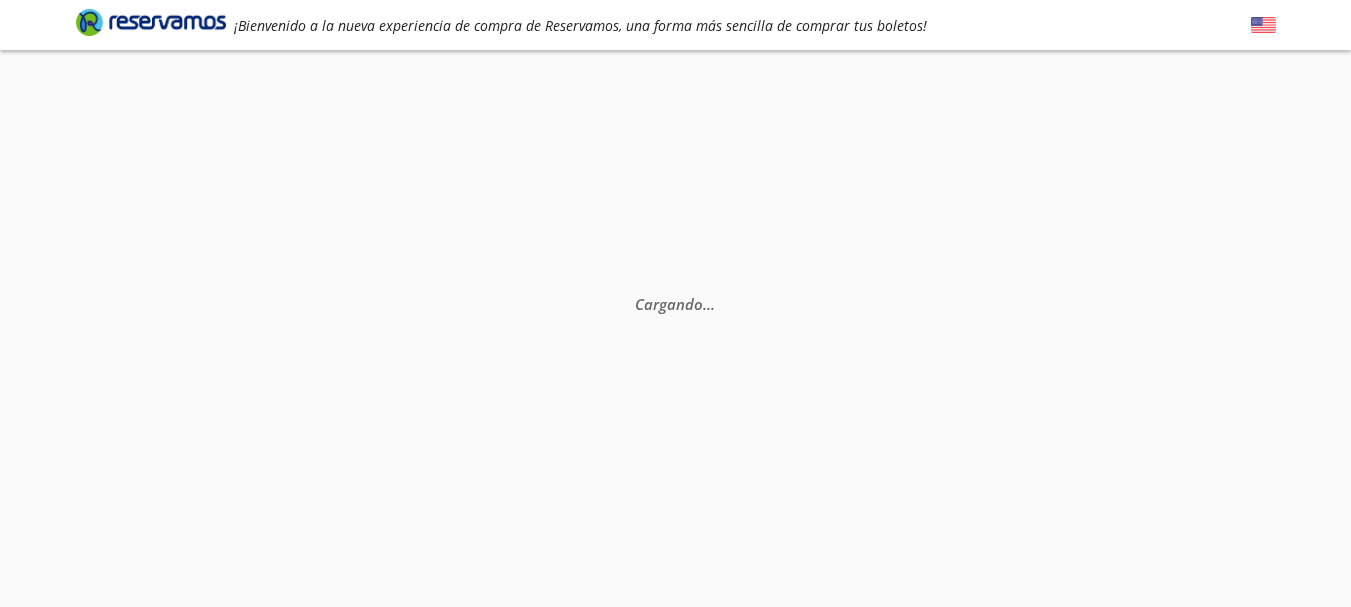 scroll, scrollTop: 0, scrollLeft: 0, axis: both 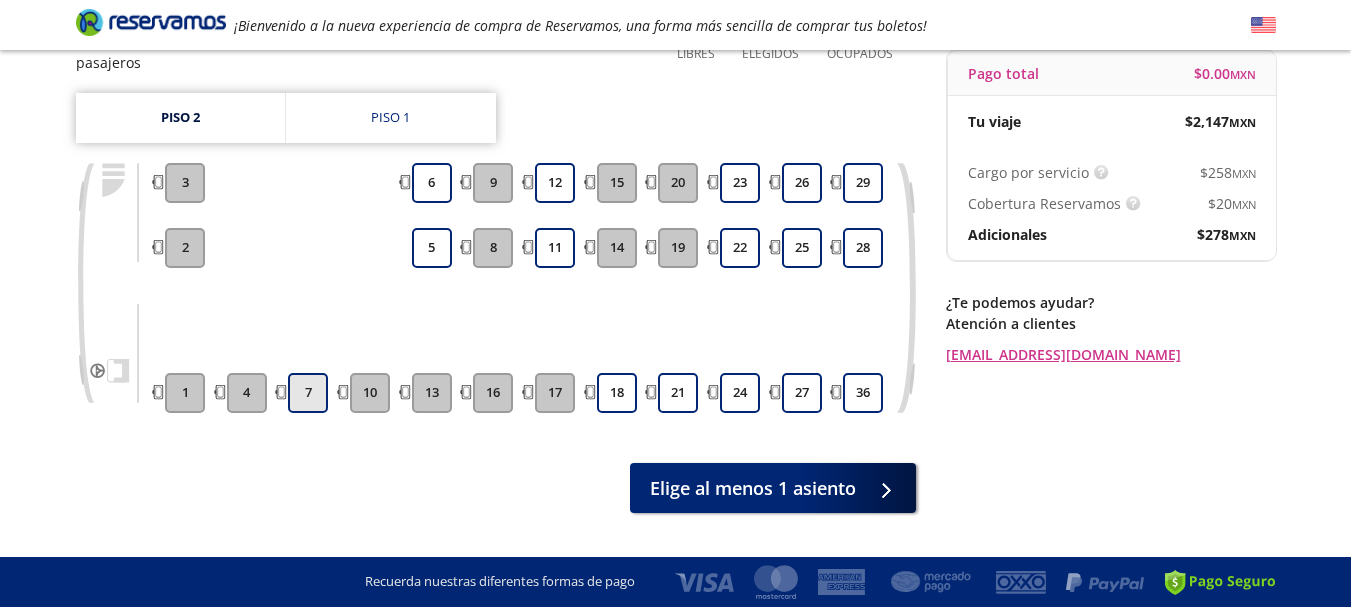 click on "7" at bounding box center [308, 393] 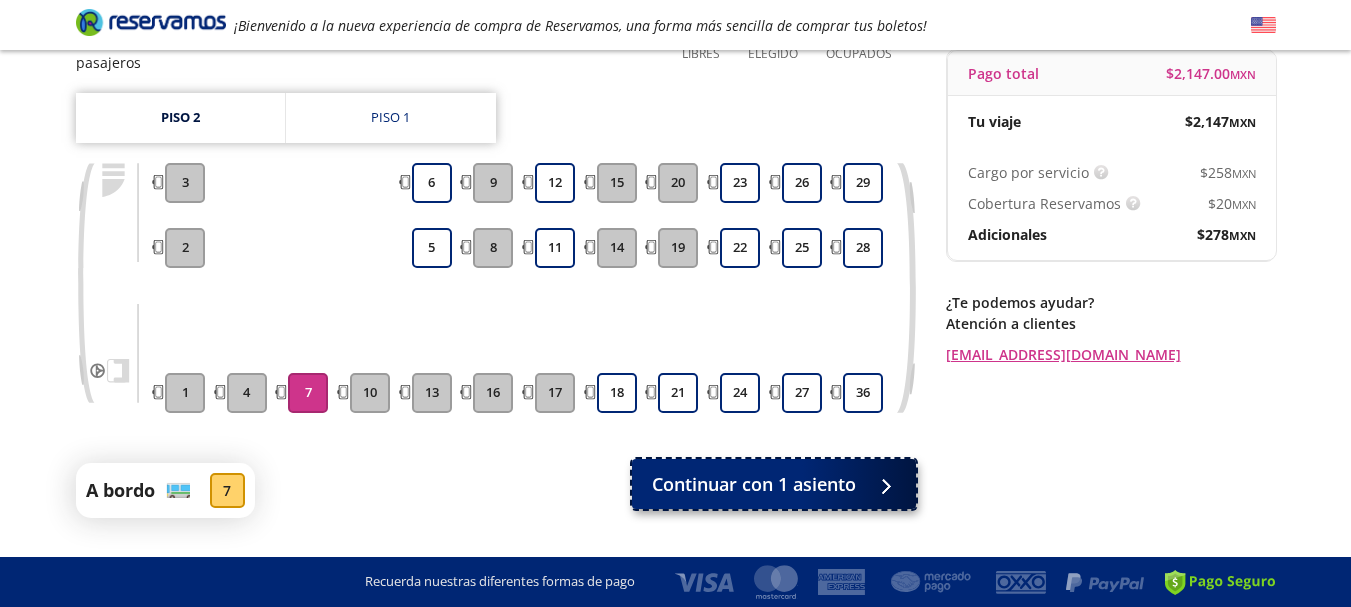 click on "Continuar con 1 asiento" at bounding box center [754, 484] 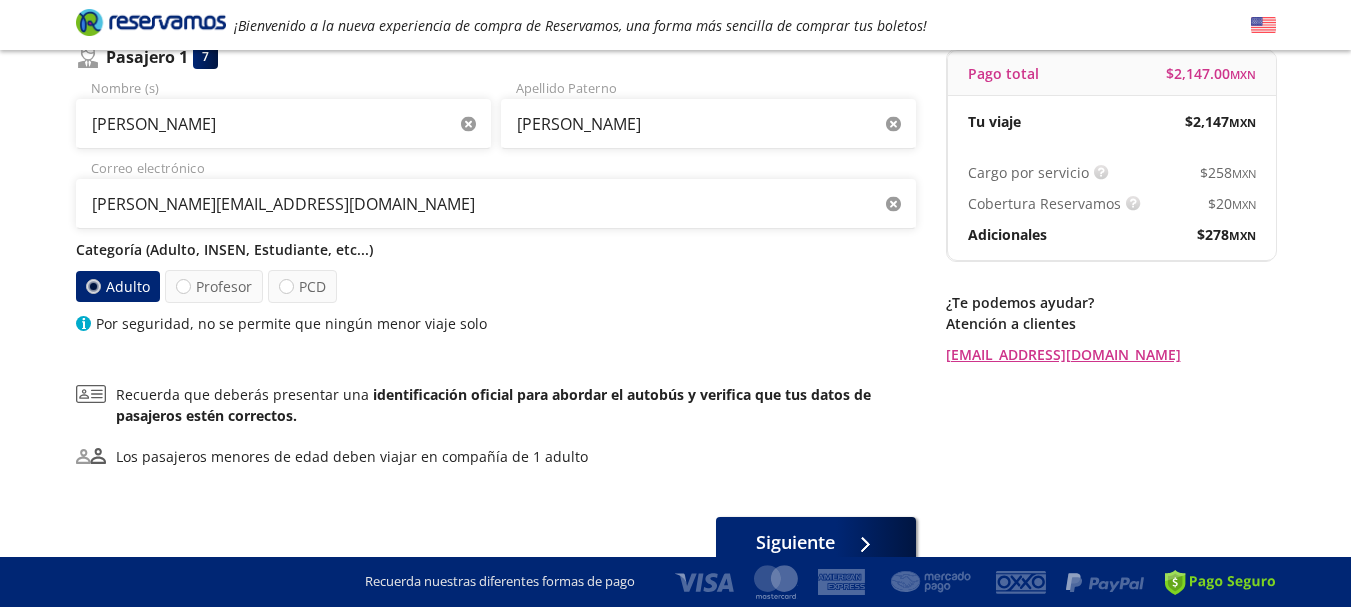 scroll, scrollTop: 0, scrollLeft: 0, axis: both 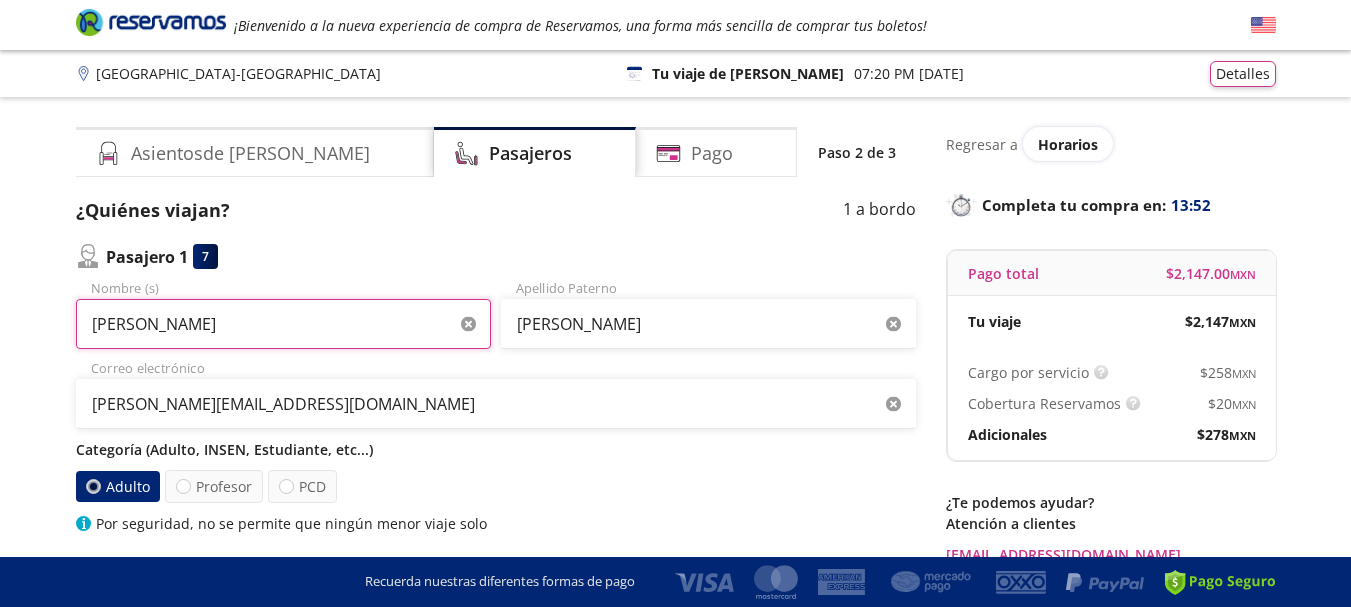 drag, startPoint x: 201, startPoint y: 326, endPoint x: 2, endPoint y: 309, distance: 199.72481 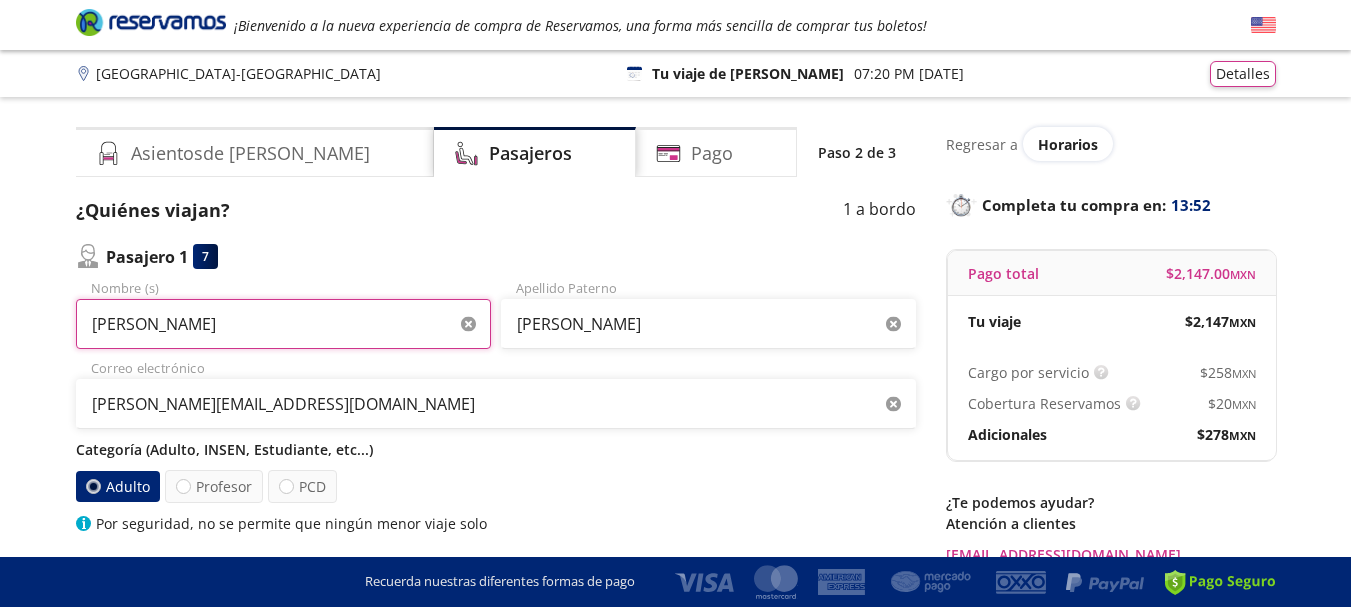 click on "Group 9 Created with Sketch. Datos para la compra [GEOGRAPHIC_DATA]  -  [GEOGRAPHIC_DATA] ¡Bienvenido a la nueva experiencia de compra de Reservamos, una forma más sencilla de comprar tus boletos! Completa tu compra en : 13:52 [GEOGRAPHIC_DATA]  -  [GEOGRAPHIC_DATA] 126 Tu viaje de ida 07:20 PM [DATE] Detalles Completa tu compra en : 13:52 Asientos  de [PERSON_NAME] Pago Paso 2 de 3 ¿Quiénes viajan? 1 a bordo Pasajero 1 7 Pablo Nombre (s) [PERSON_NAME] Apellido [PERSON_NAME] [PERSON_NAME][EMAIL_ADDRESS][DOMAIN_NAME] Correo electrónico Categoría (Adulto, INSEN, Estudiante, etc...) Adulto Profesor PCD Por seguridad, no se permite que ningún menor viaje solo Recuerda que deberás presentar una   identificación oficial para abordar el autobús y verifica que tus datos de pasajeros estén correctos. Los pasajeros menores de edad deben viajar en compañía de 1 adulto Siguiente Regresar a Horarios Completa tu compra en : 13:52 Pago total $ 2,147.00  MXN Tu viaje  $ 2,147  MXN Cargo por servicio  $ 258  MXN Cobertura Reservamos  $" at bounding box center [675, 453] 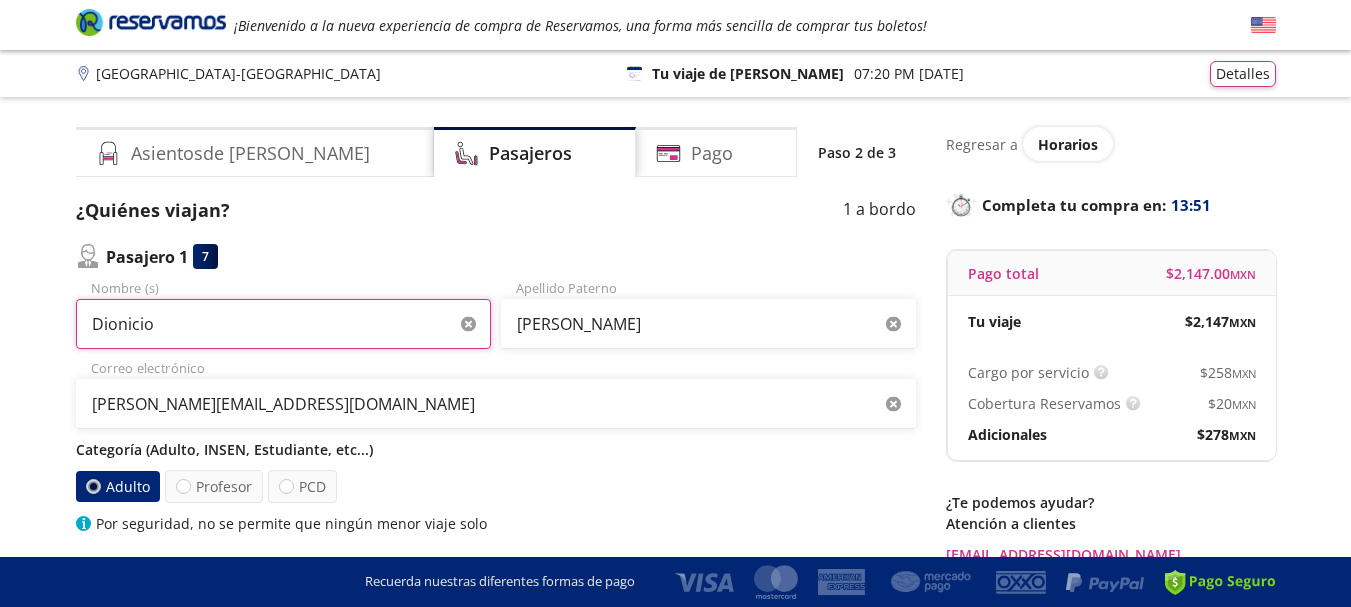 type on "Dionicio" 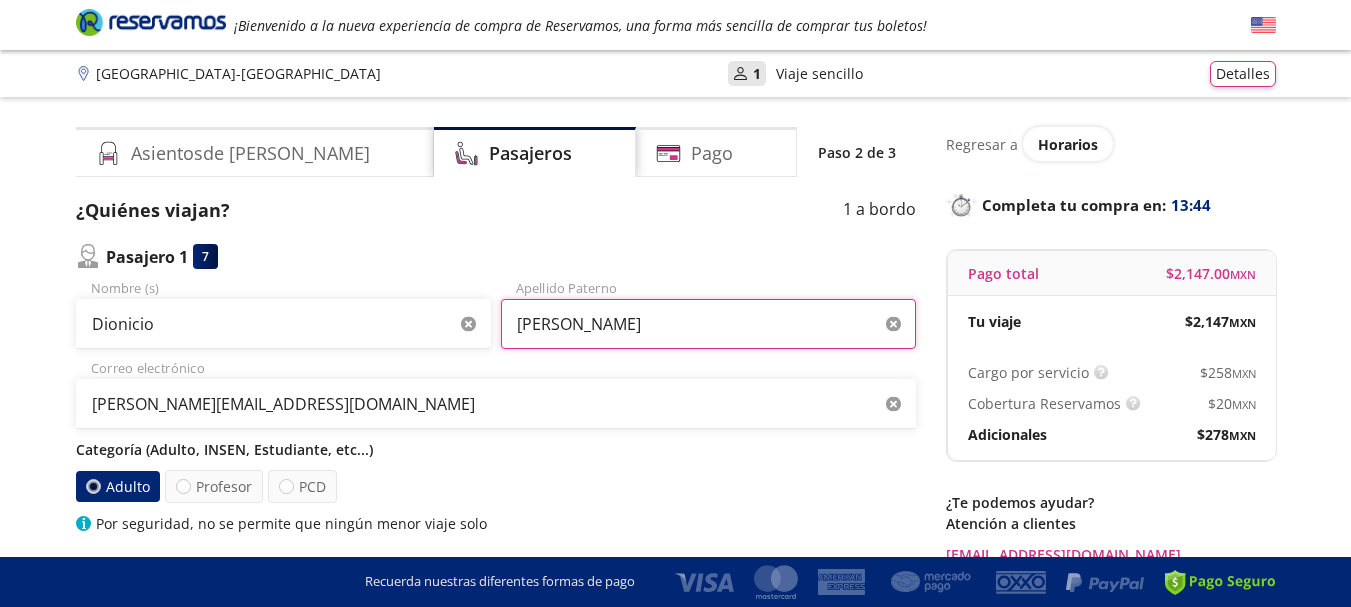 drag, startPoint x: 638, startPoint y: 327, endPoint x: 471, endPoint y: 308, distance: 168.07736 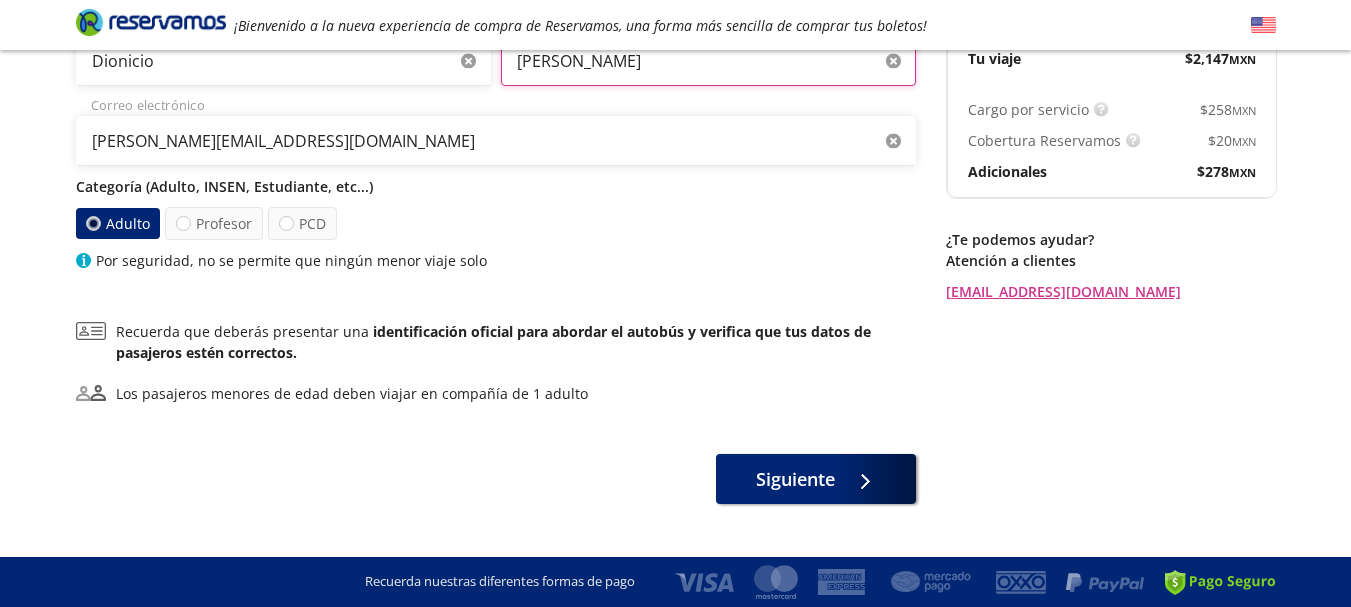 scroll, scrollTop: 300, scrollLeft: 0, axis: vertical 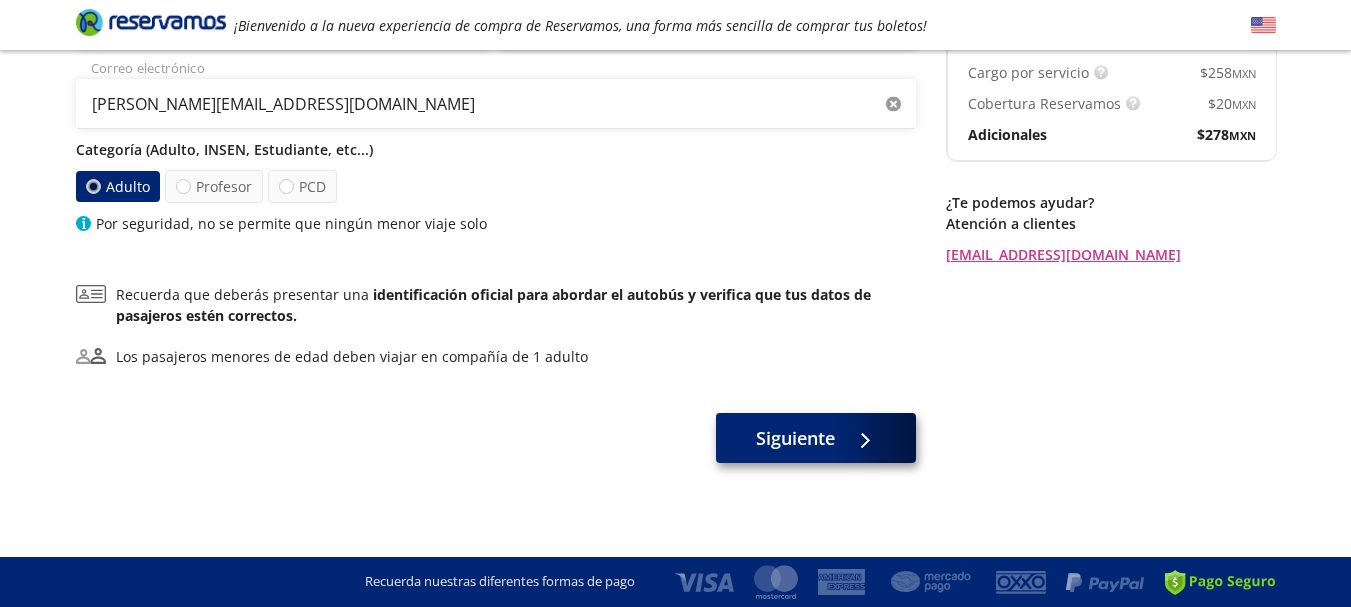 type on "[PERSON_NAME]" 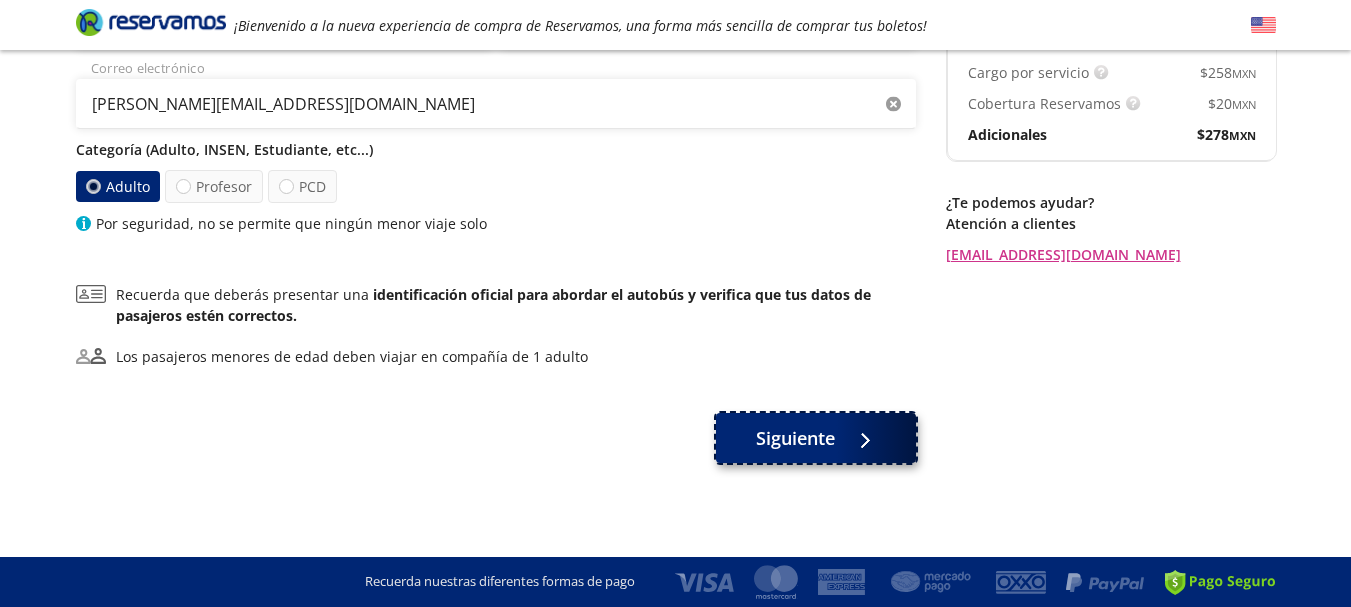 click on "Siguiente" at bounding box center (795, 438) 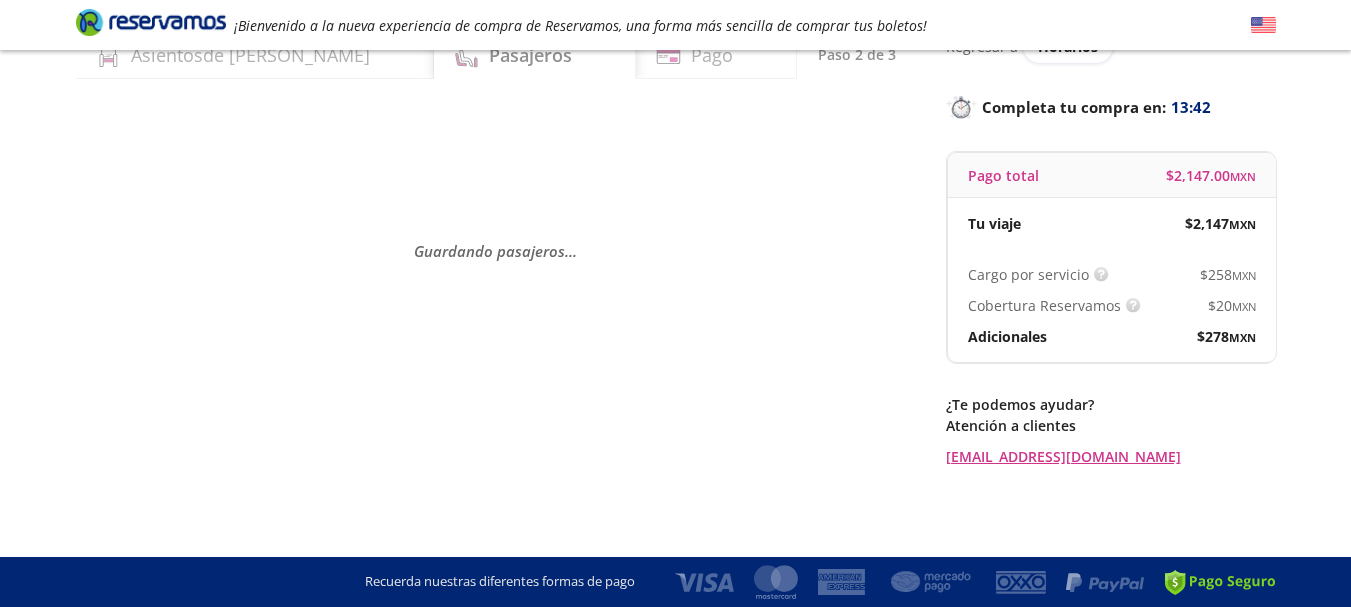 scroll, scrollTop: 0, scrollLeft: 0, axis: both 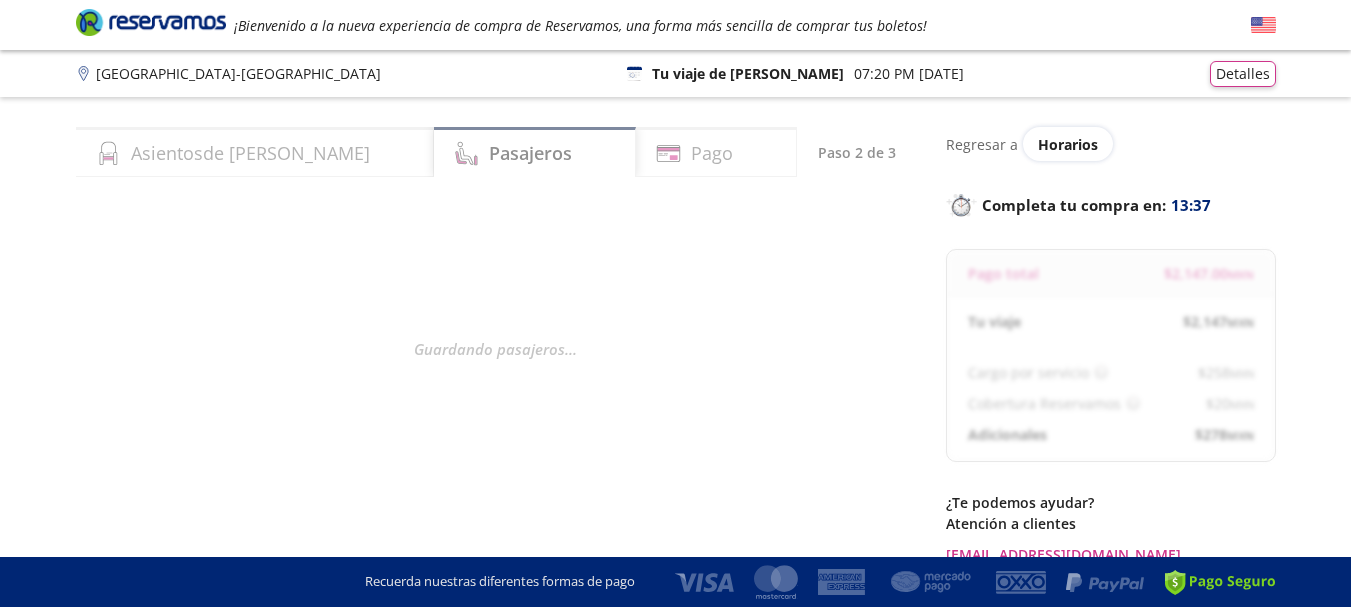 select on "MX" 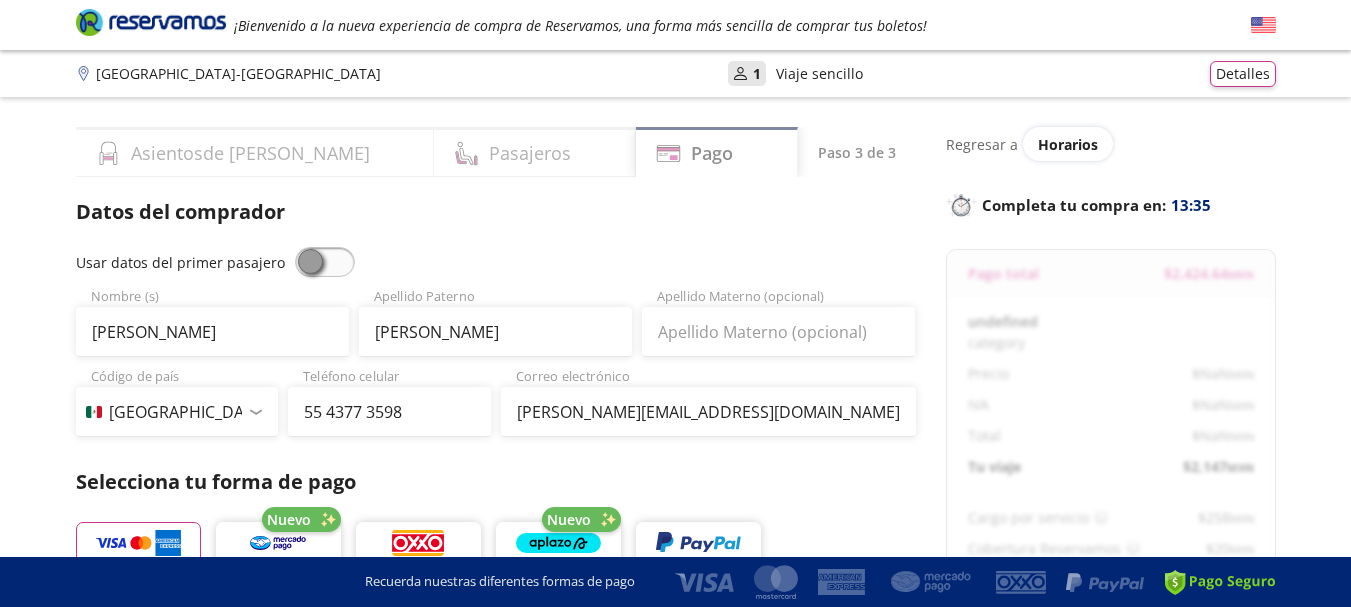 click on "Servicios adicionales ¿Tienes un código de descuento? Aplicar Datos del comprador Usar datos del primer pasajero Pablo Nombre (s) [PERSON_NAME] Apellido Paterno Apellido Materno (opcional) Código de país [GEOGRAPHIC_DATA] +1 [GEOGRAPHIC_DATA] +52 [GEOGRAPHIC_DATA] +57 [GEOGRAPHIC_DATA] +55 [GEOGRAPHIC_DATA] +93 [GEOGRAPHIC_DATA] +355 [GEOGRAPHIC_DATA] +49 [GEOGRAPHIC_DATA] +376 [GEOGRAPHIC_DATA] +244 [GEOGRAPHIC_DATA] +1 [GEOGRAPHIC_DATA] +1 [GEOGRAPHIC_DATA] +966 [GEOGRAPHIC_DATA] +213 [GEOGRAPHIC_DATA] +54 [GEOGRAPHIC_DATA] +374 [GEOGRAPHIC_DATA] +297 [GEOGRAPHIC_DATA] +61 [GEOGRAPHIC_DATA] +43 [GEOGRAPHIC_DATA] +994 [GEOGRAPHIC_DATA] +1 [GEOGRAPHIC_DATA] +880 [GEOGRAPHIC_DATA] +1 [GEOGRAPHIC_DATA] +973 [GEOGRAPHIC_DATA] +32 [GEOGRAPHIC_DATA] +501 [GEOGRAPHIC_DATA] +229 [GEOGRAPHIC_DATA] +1 [GEOGRAPHIC_DATA] +375 [GEOGRAPHIC_DATA] +95 [GEOGRAPHIC_DATA] +591 [GEOGRAPHIC_DATA] +387 Botsuana +267 [GEOGRAPHIC_DATA] +673 [GEOGRAPHIC_DATA] +359 [GEOGRAPHIC_DATA] +226 [GEOGRAPHIC_DATA] +257 [GEOGRAPHIC_DATA] +975 [GEOGRAPHIC_DATA] +238 [GEOGRAPHIC_DATA] +855 [GEOGRAPHIC_DATA] +237 [GEOGRAPHIC_DATA] +1 [GEOGRAPHIC_DATA] [GEOGRAPHIC_DATA] +599 [GEOGRAPHIC_DATA] +235 [GEOGRAPHIC_DATA] +56 [GEOGRAPHIC_DATA] +86 [GEOGRAPHIC_DATA] +357 [GEOGRAPHIC_DATA] +269 [GEOGRAPHIC_DATA] +243 [GEOGRAPHIC_DATA] +242 [GEOGRAPHIC_DATA] +850 [GEOGRAPHIC_DATA] +82 [GEOGRAPHIC_DATA] +225 [GEOGRAPHIC_DATA] +506 [GEOGRAPHIC_DATA] +385 [GEOGRAPHIC_DATA] +53 [GEOGRAPHIC_DATA] +599 [GEOGRAPHIC_DATA] +45 [GEOGRAPHIC_DATA] +1" at bounding box center [496, 812] 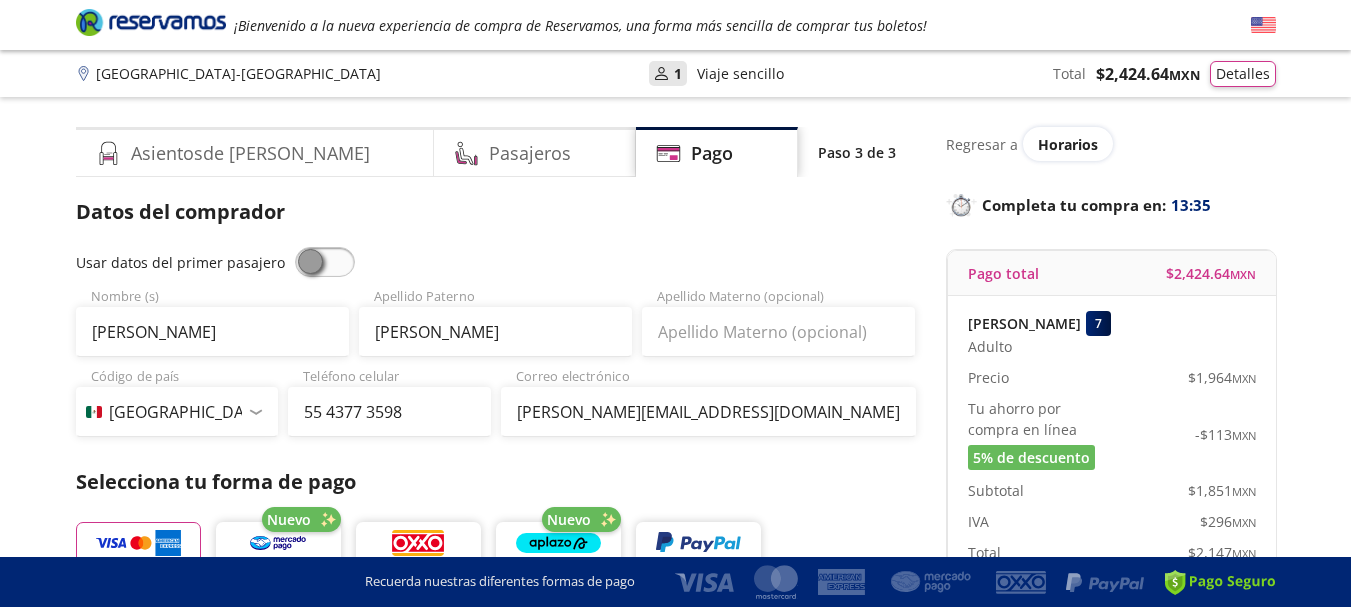 click at bounding box center (325, 262) 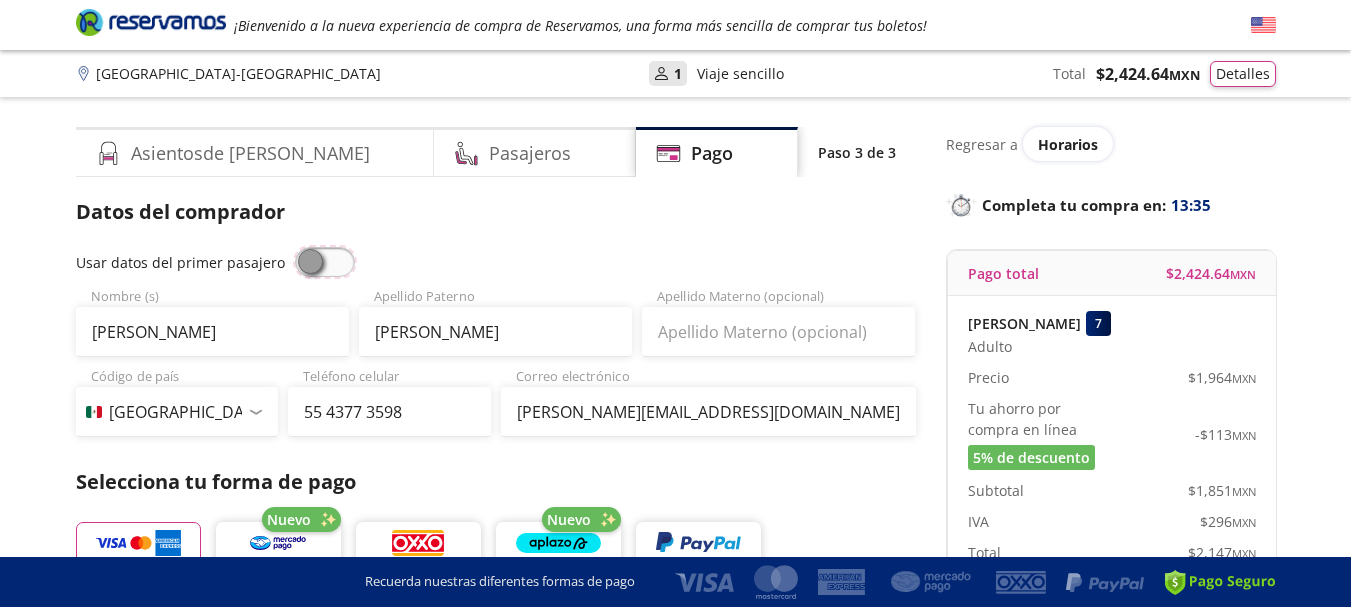 click at bounding box center [295, 247] 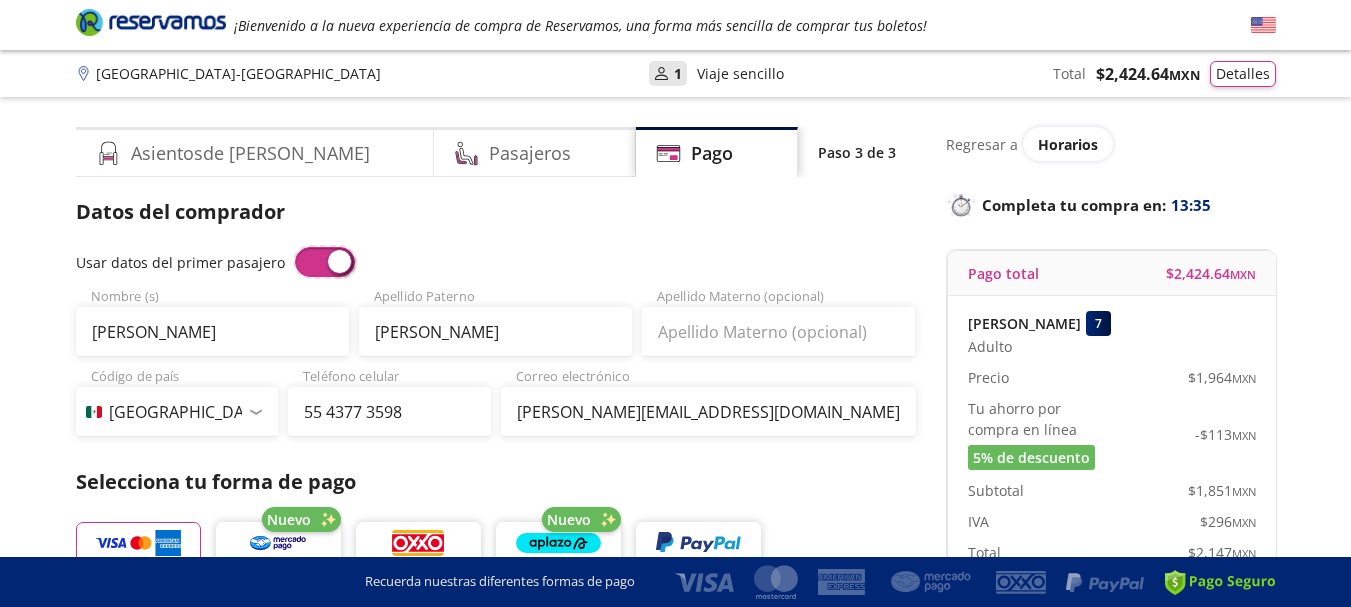 type on "Dionicio" 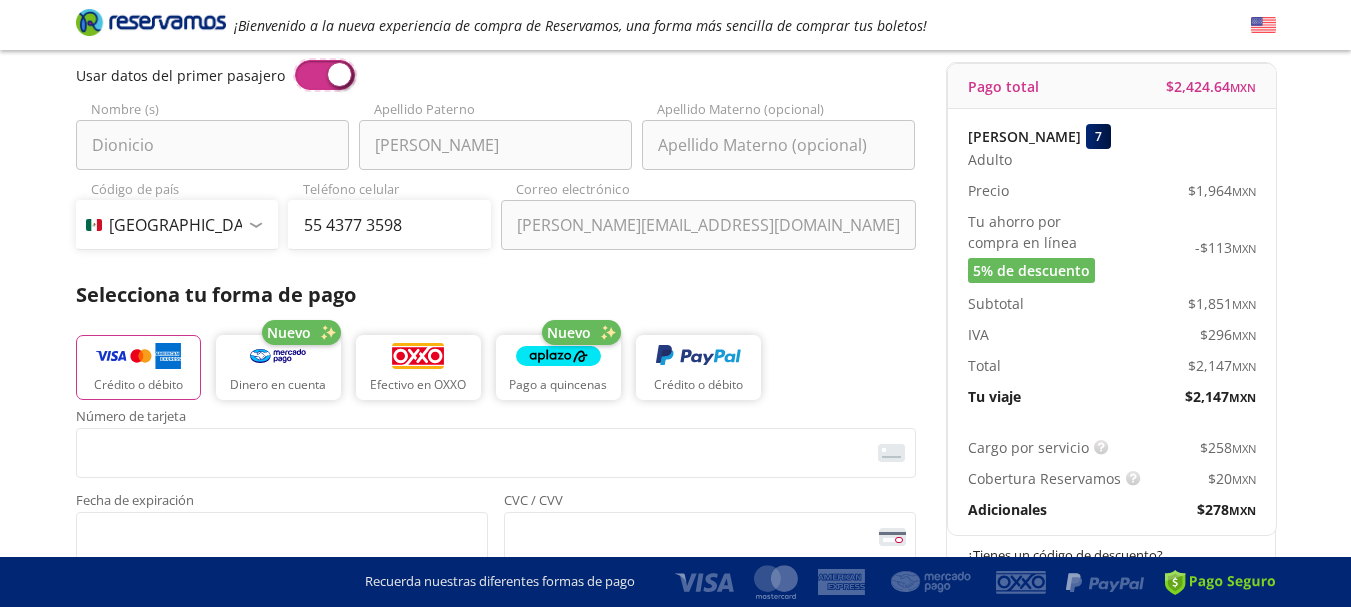 scroll, scrollTop: 400, scrollLeft: 0, axis: vertical 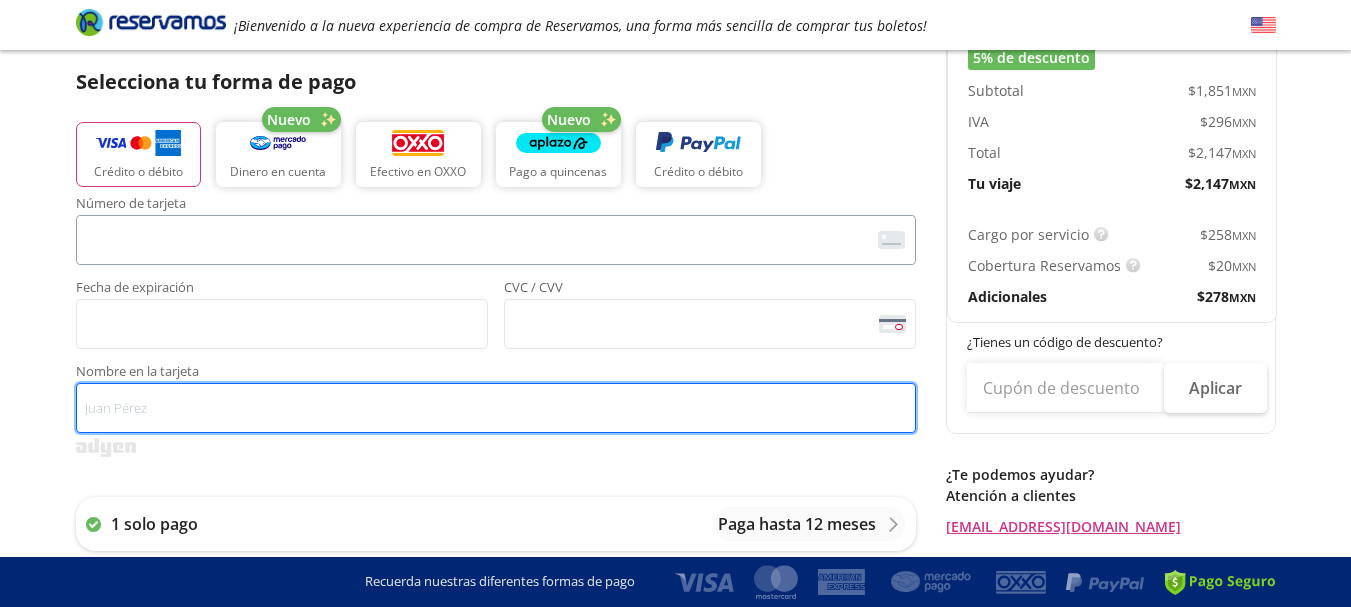 type on "[PERSON_NAME] Forcen" 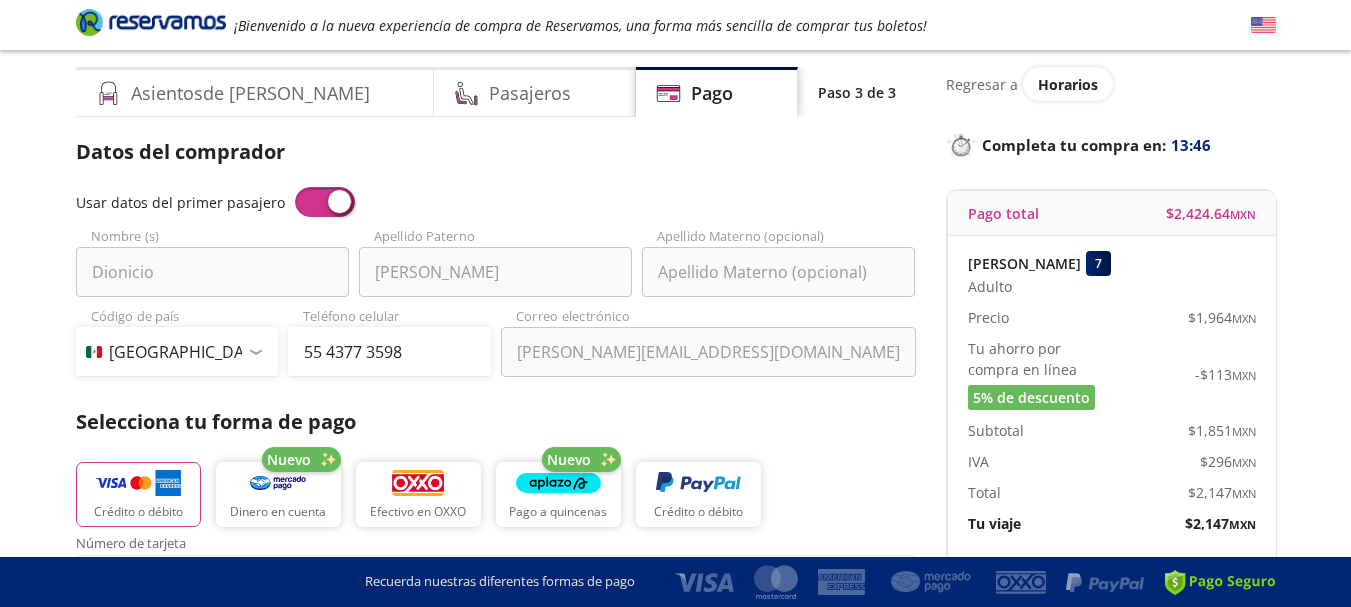 scroll, scrollTop: 0, scrollLeft: 0, axis: both 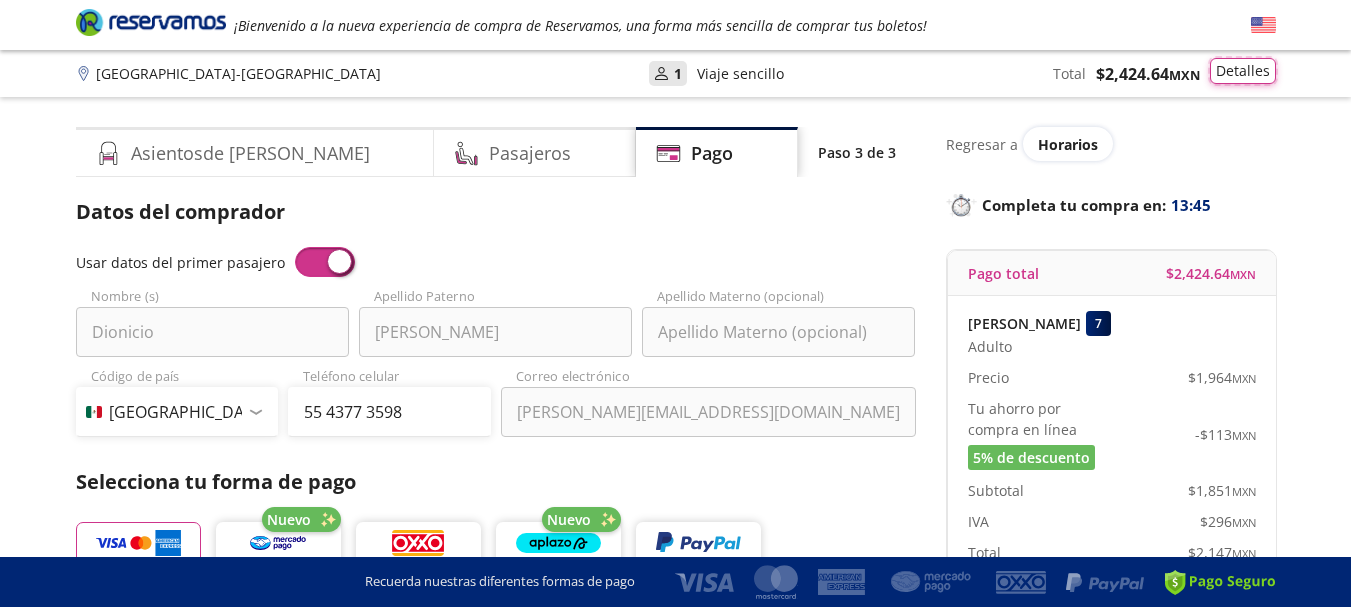 click on "Detalles" at bounding box center [1243, 71] 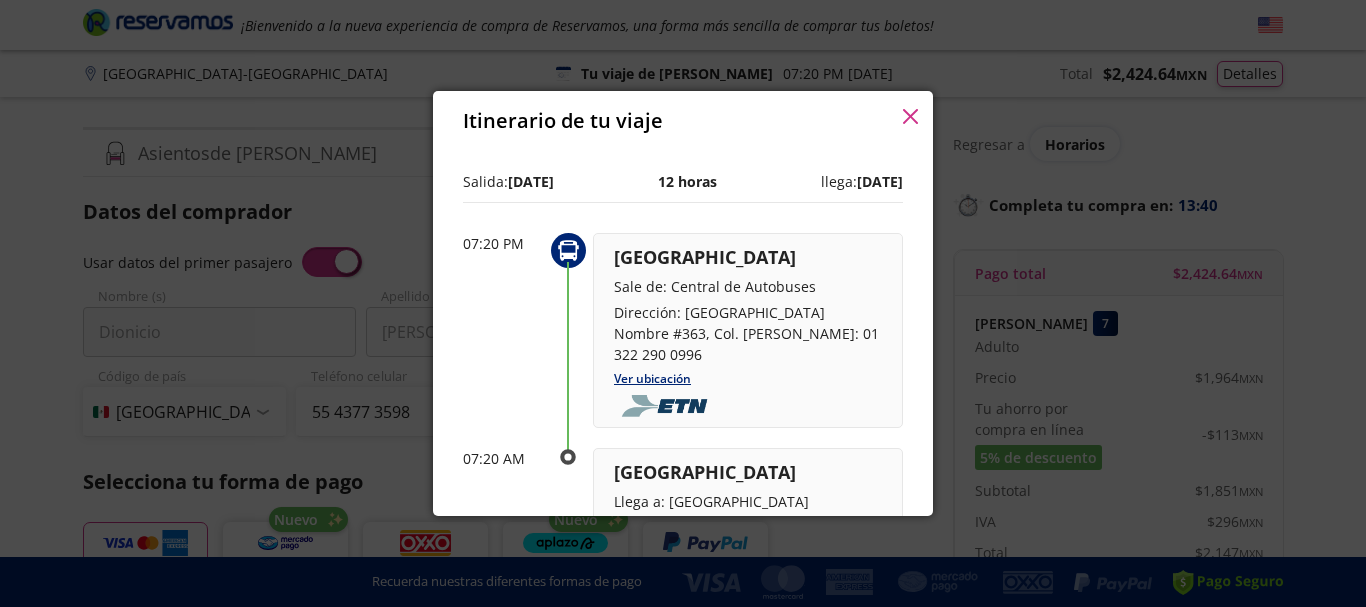 click 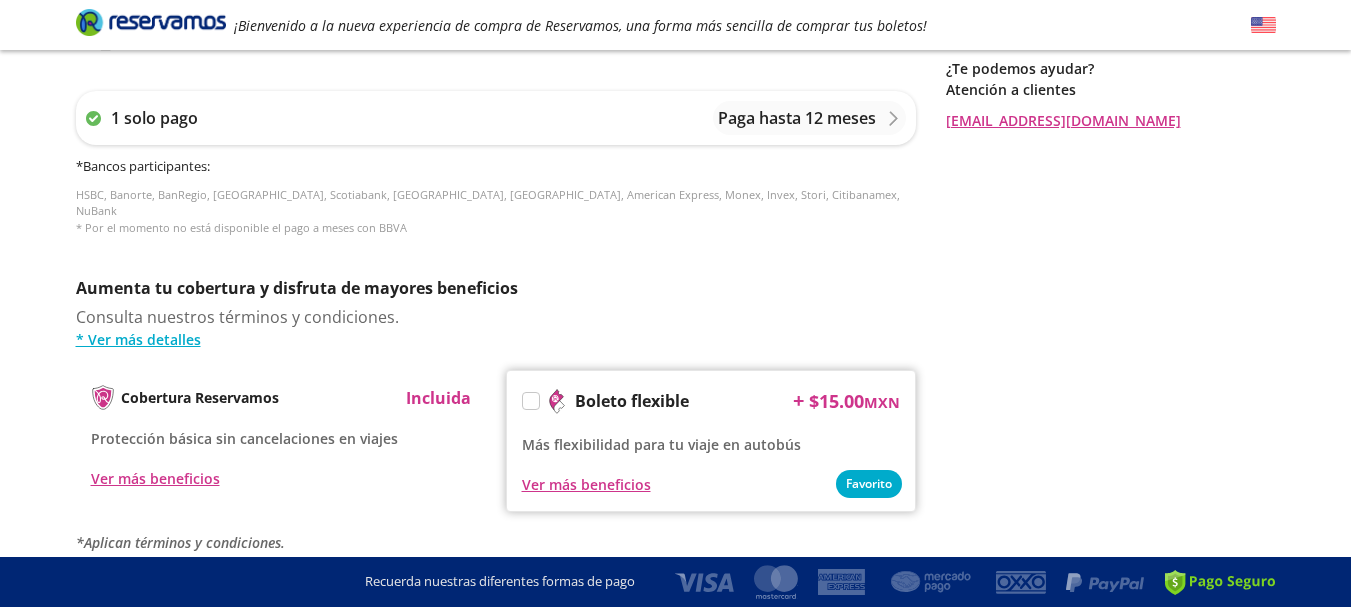 scroll, scrollTop: 994, scrollLeft: 0, axis: vertical 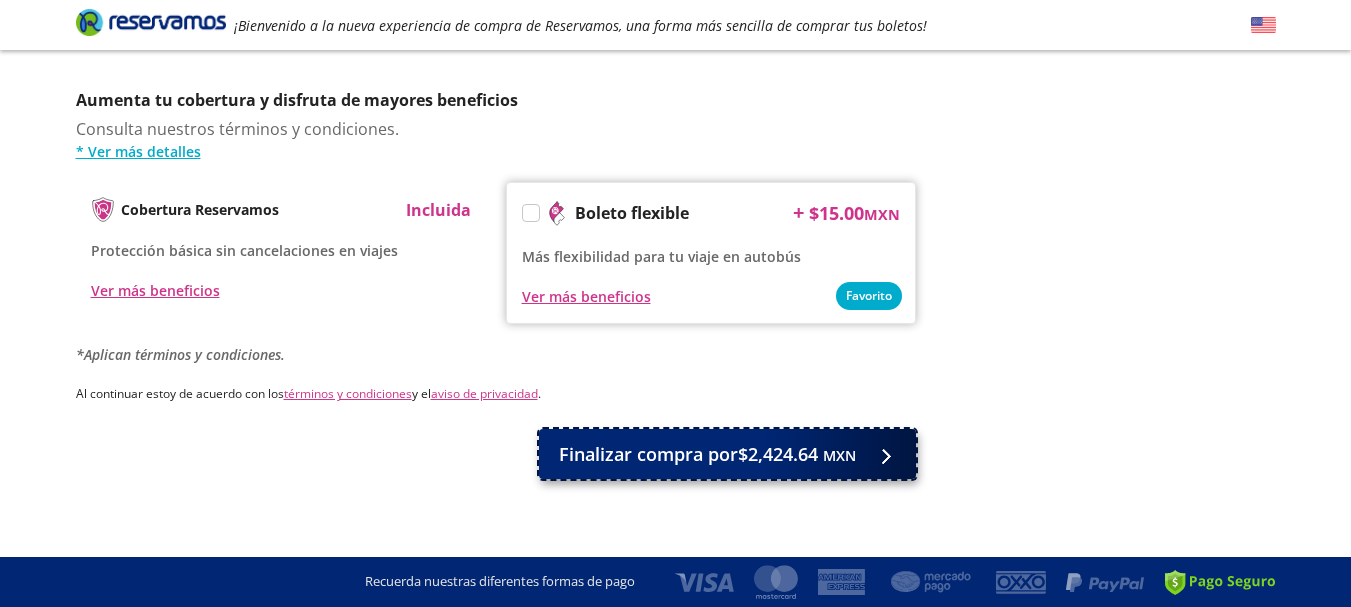 click on "Finalizar compra por  $2,424.64   MXN" at bounding box center [727, 454] 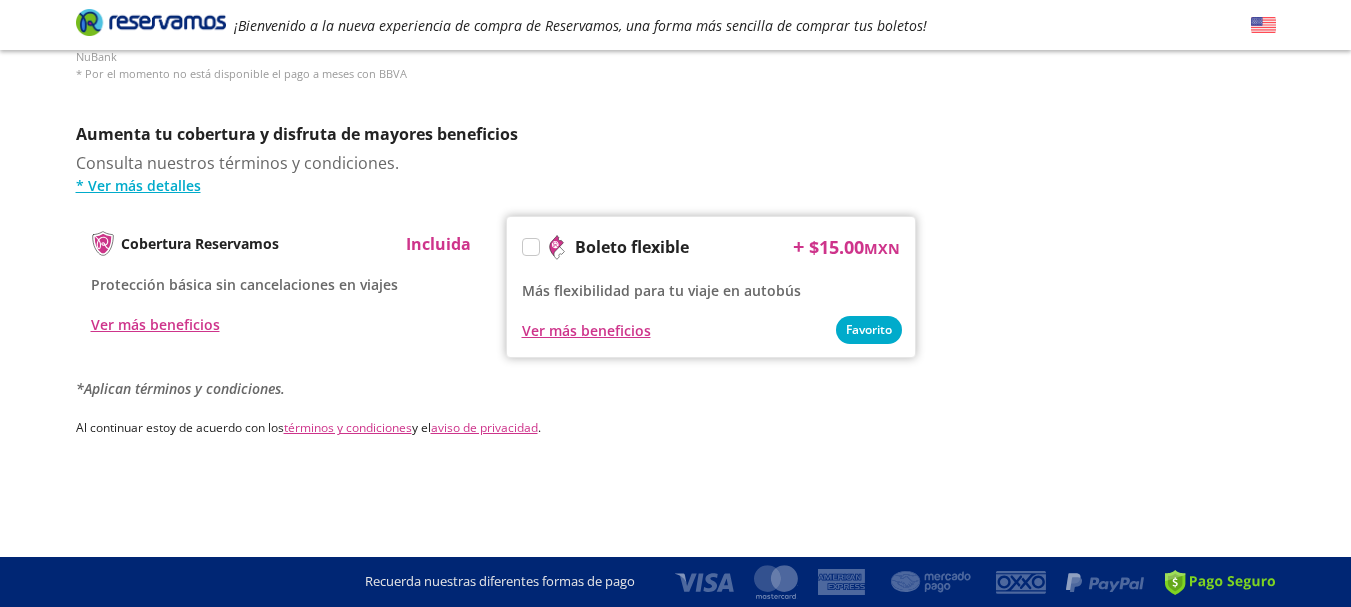 scroll, scrollTop: 0, scrollLeft: 0, axis: both 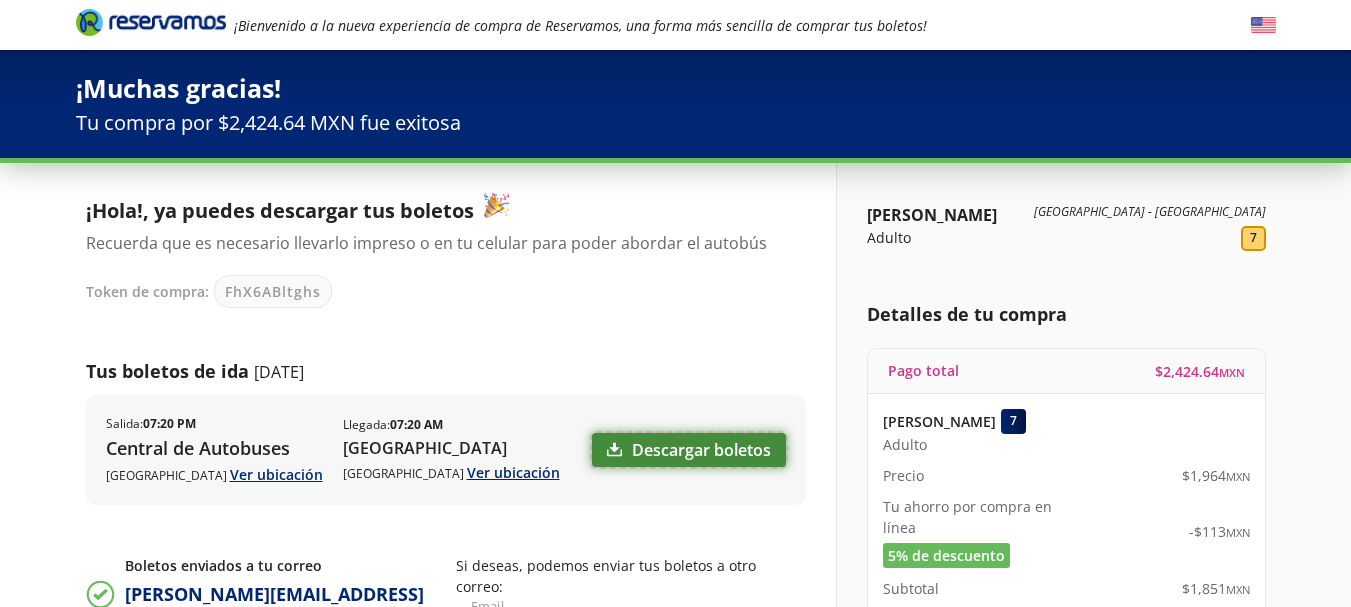 click on "Descargar boletos" at bounding box center [689, 450] 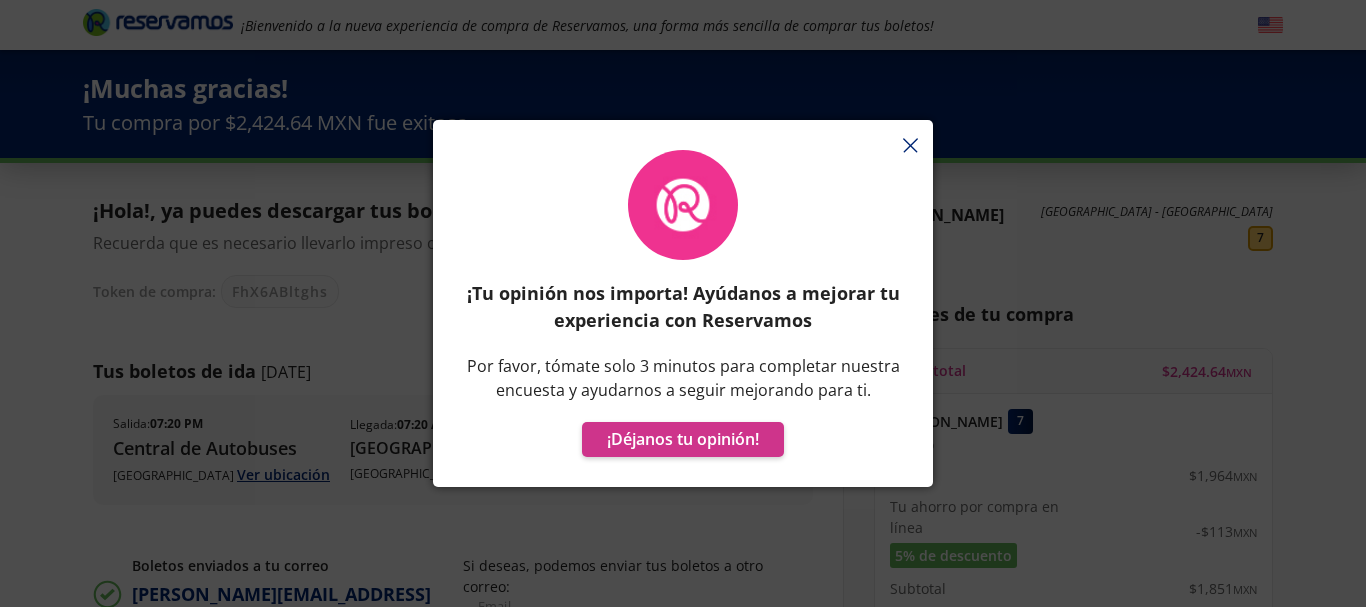 drag, startPoint x: 916, startPoint y: 148, endPoint x: 866, endPoint y: 142, distance: 50.358715 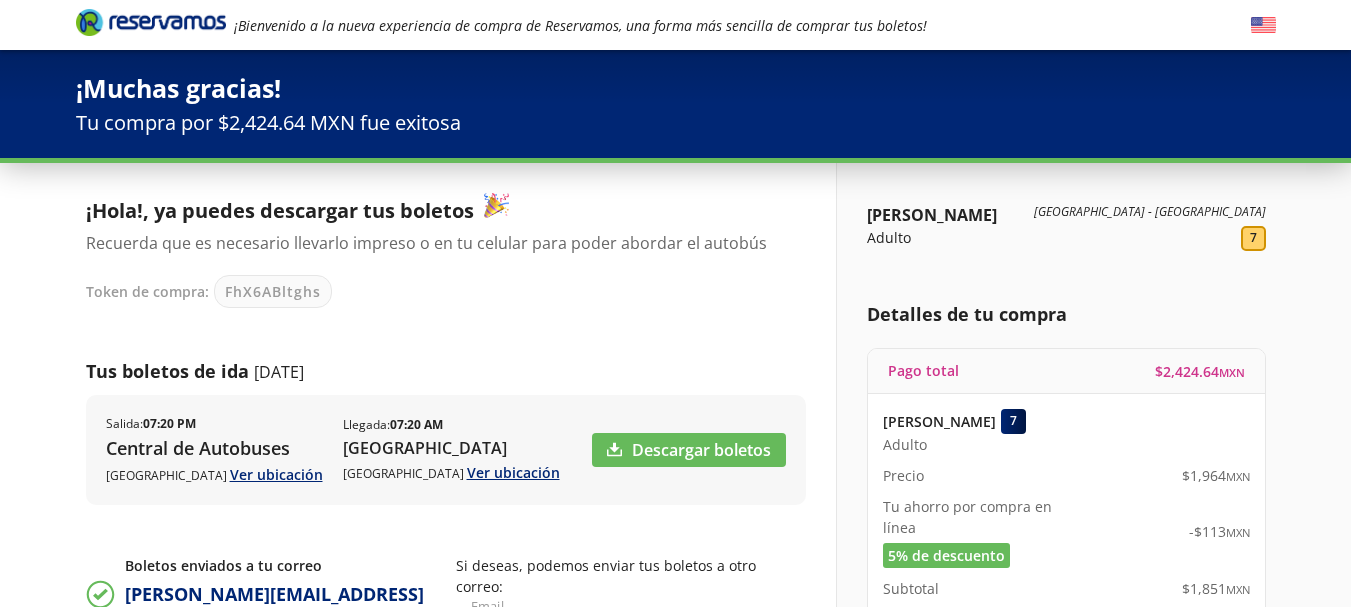 click at bounding box center (151, 22) 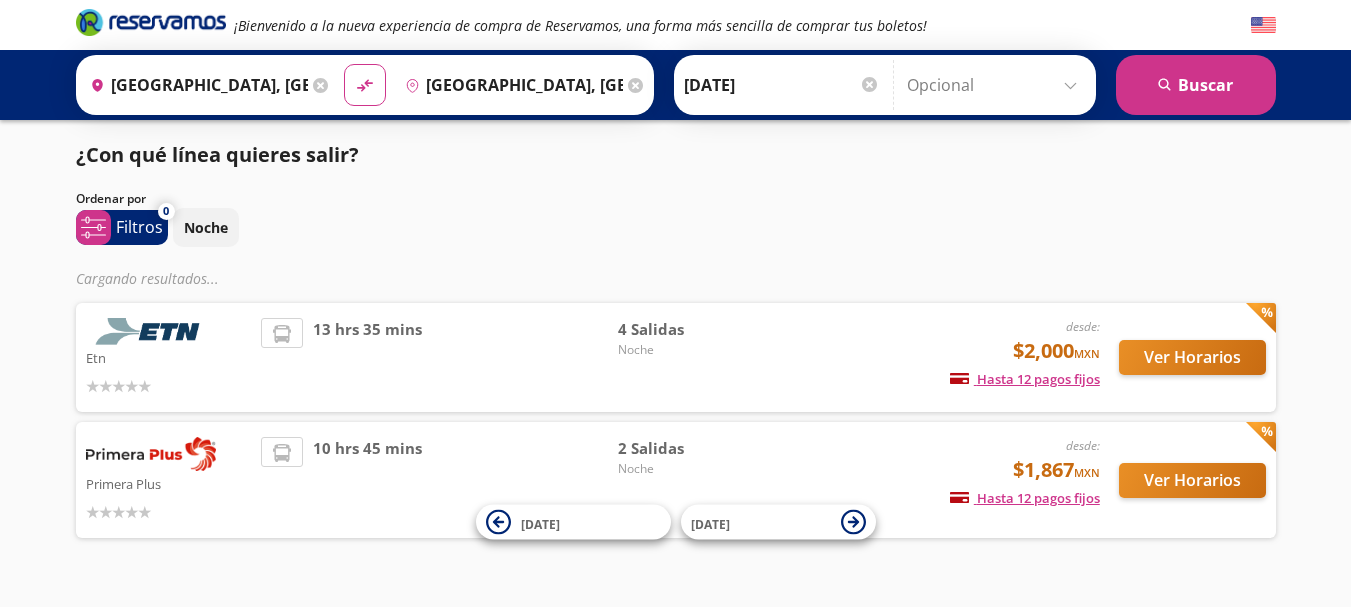 scroll, scrollTop: 0, scrollLeft: 0, axis: both 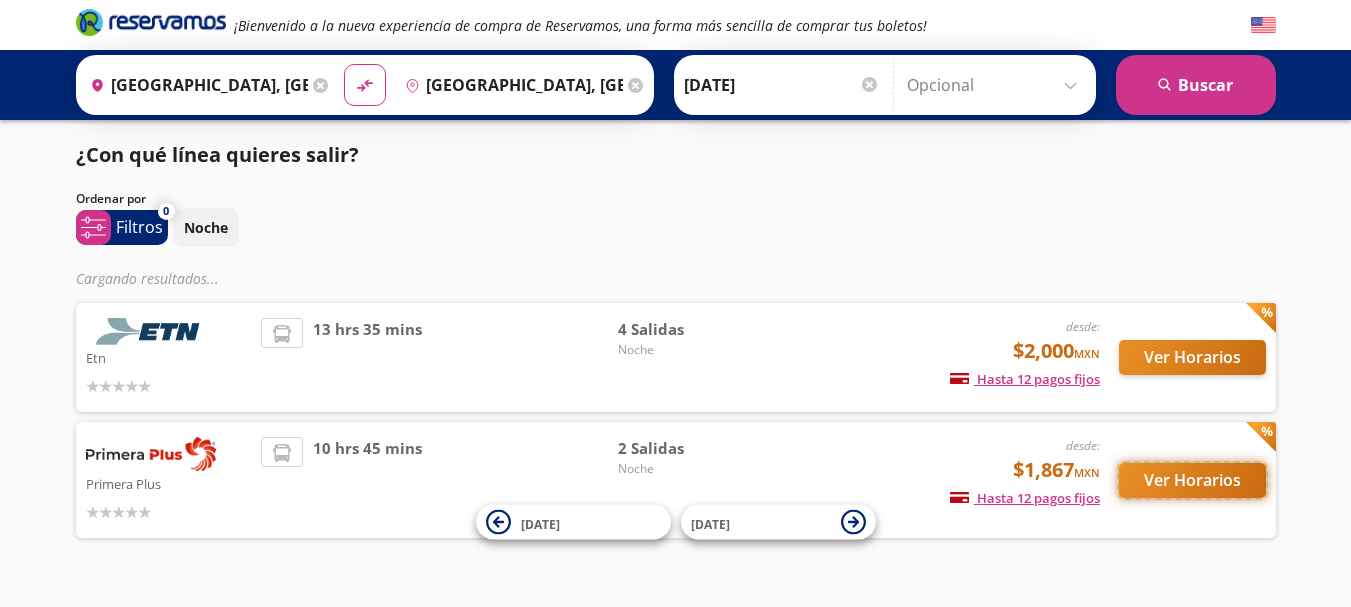 click on "Ver Horarios" at bounding box center (1192, 480) 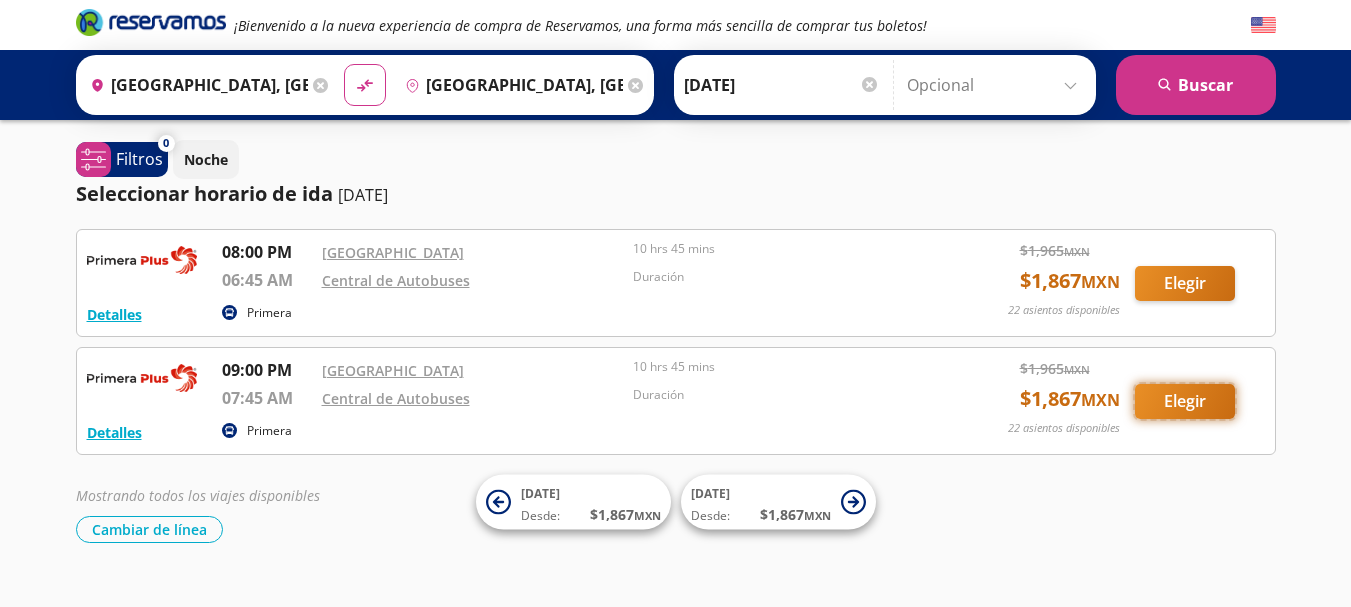 click on "Elegir" at bounding box center (1185, 401) 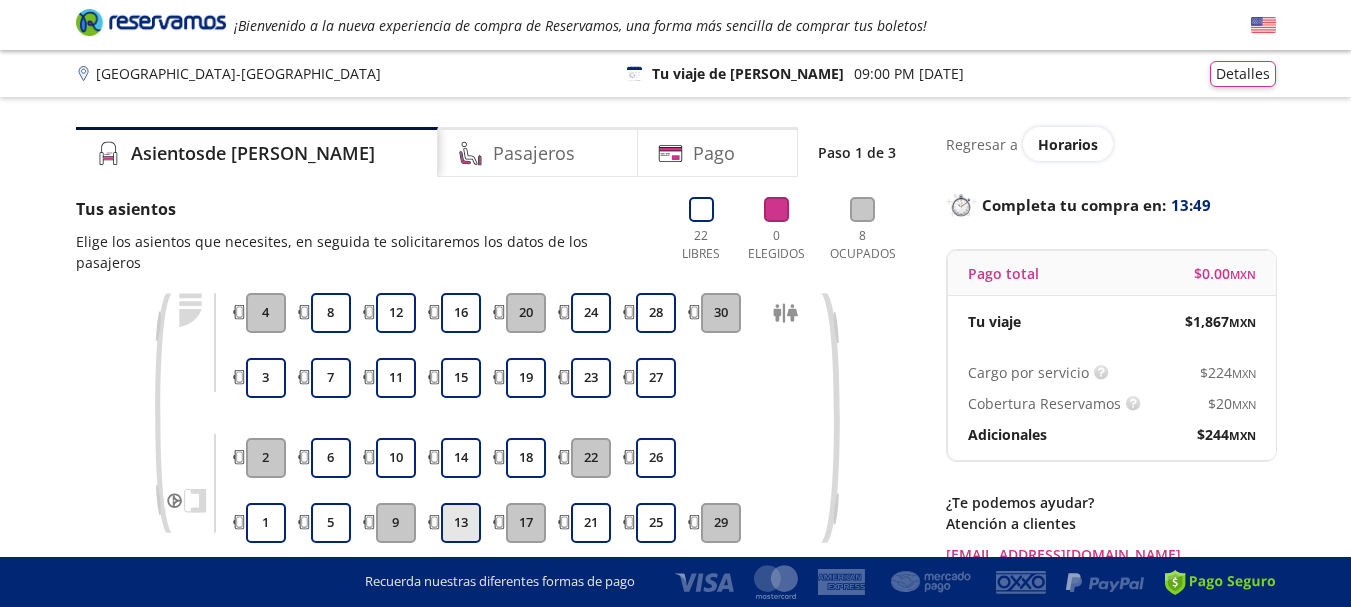 click on "13" at bounding box center [461, 523] 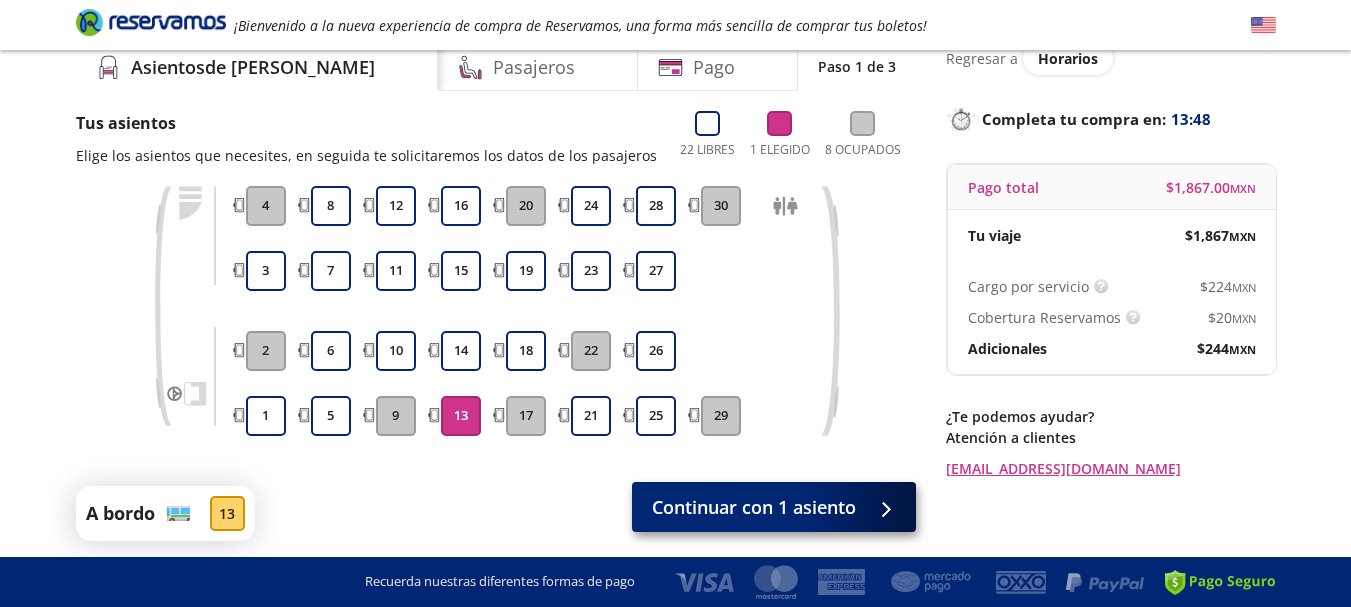 scroll, scrollTop: 160, scrollLeft: 0, axis: vertical 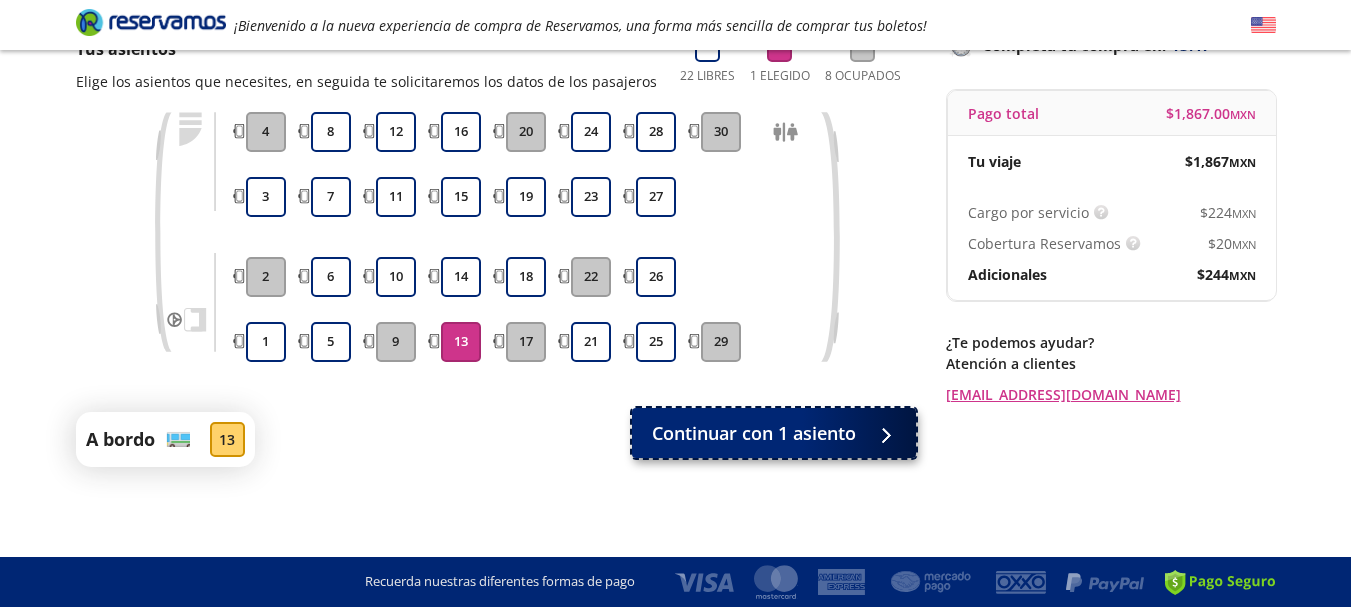 click on "Continuar con 1 asiento" at bounding box center (754, 433) 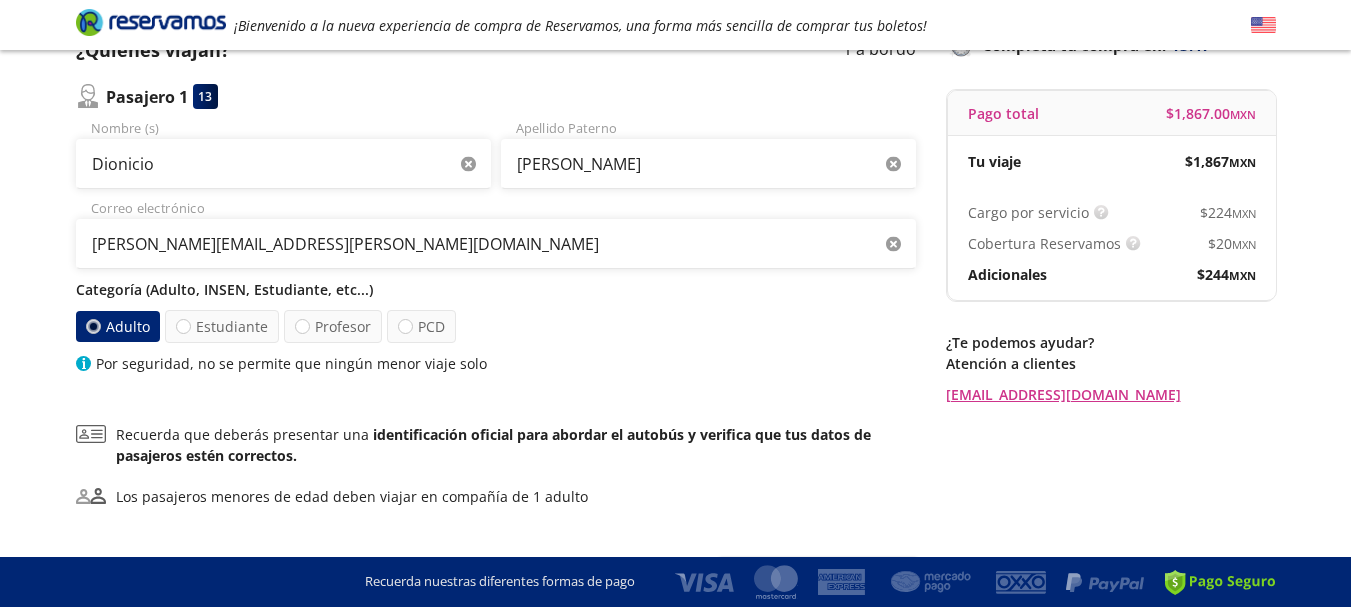 scroll, scrollTop: 0, scrollLeft: 0, axis: both 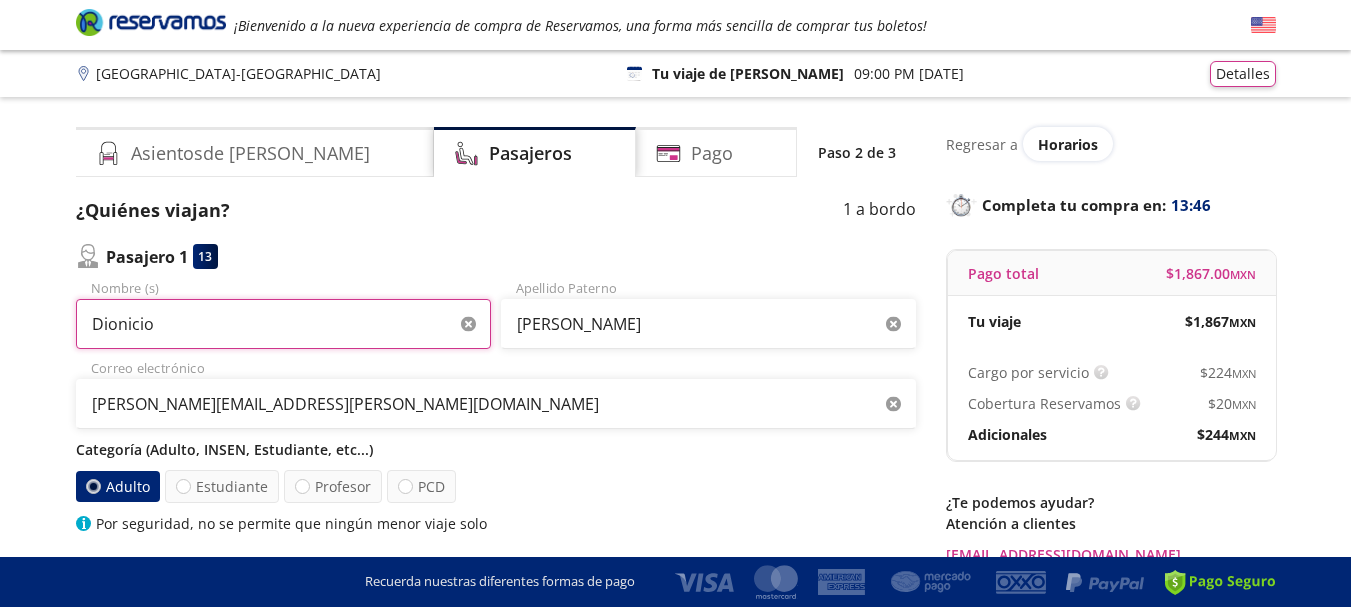 drag, startPoint x: 198, startPoint y: 326, endPoint x: 0, endPoint y: 312, distance: 198.49434 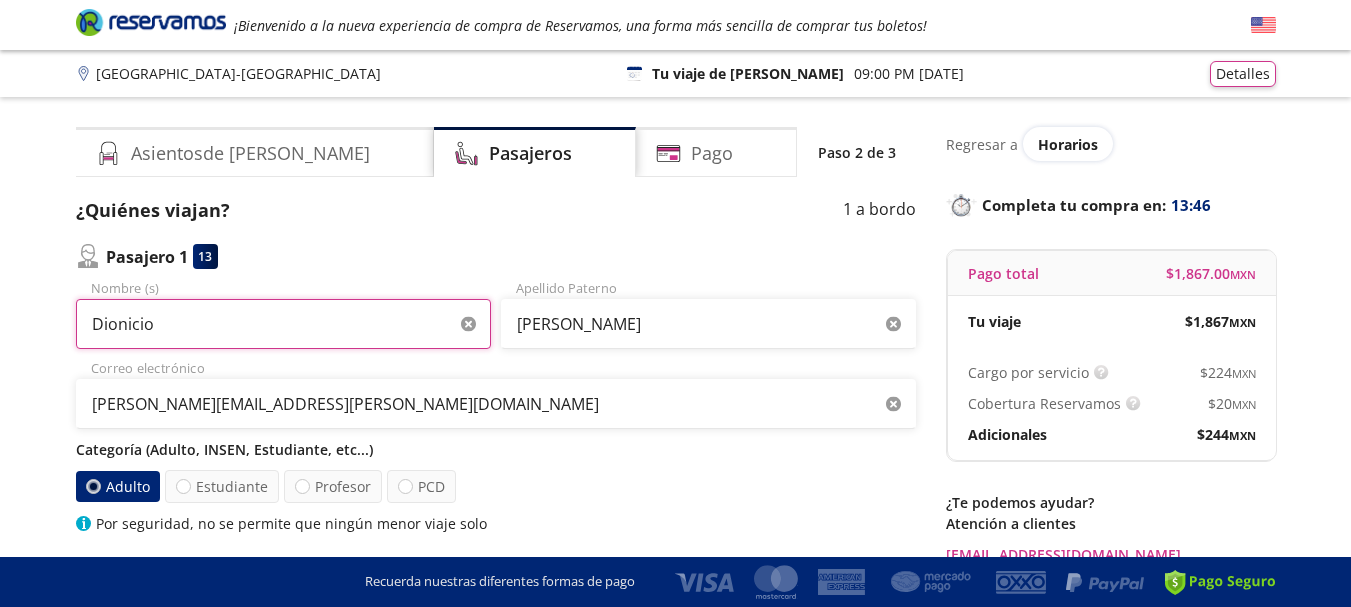 click on "Group 9 Created with Sketch. Datos para la compra Ciudad de México  -  Puerto Vallarta ¡Bienvenido a la nueva experiencia de compra de Reservamos, una forma más sencilla de comprar tus boletos! Completa tu compra en : 13:46 Ciudad de México  -  Puerto Vallarta 126 Tu viaje de ida 09:00 PM - 13 Jul Detalles Completa tu compra en : 13:46 Asientos  de Ida Pasajeros Pago Paso 2 de 3 ¿Quiénes viajan? 1 a bordo Pasajero 1 13 Dionicio Nombre (s) Zárate Moreno Apellido Paterno TERESA.SANTIAGO@GROKE.MX Correo electrónico Categoría (Adulto, INSEN, Estudiante, etc...) Adulto Estudiante Profesor PCD Por seguridad, no se permite que ningún menor viaje solo Recuerda que deberás presentar una   identificación oficial para abordar el autobús y verifica que tus datos de pasajeros estén correctos. Los pasajeros menores de edad deben viajar en compañía de 1 adulto Siguiente Regresar a Horarios Completa tu compra en : 13:46 Pago total $ 1,867.00  MXN Tu viaje  $ 1,867  MXN Cargo por servicio  $ 224  MXN $ 20  MXN" at bounding box center [675, 453] 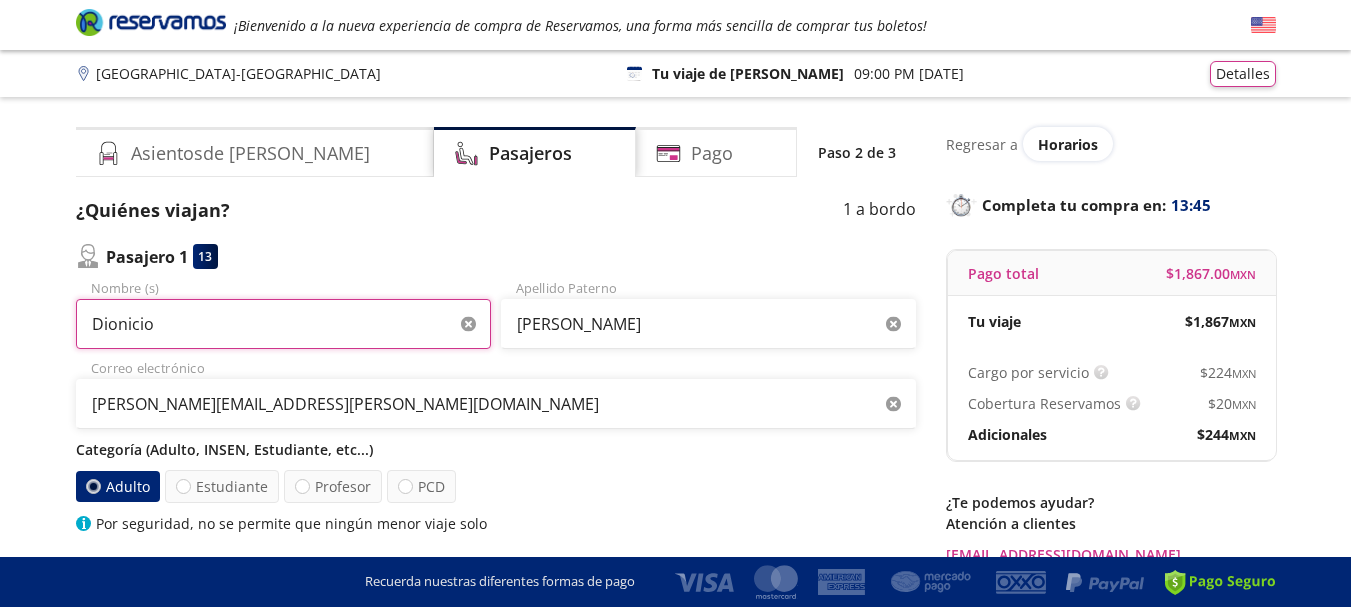 paste on "Pabl" 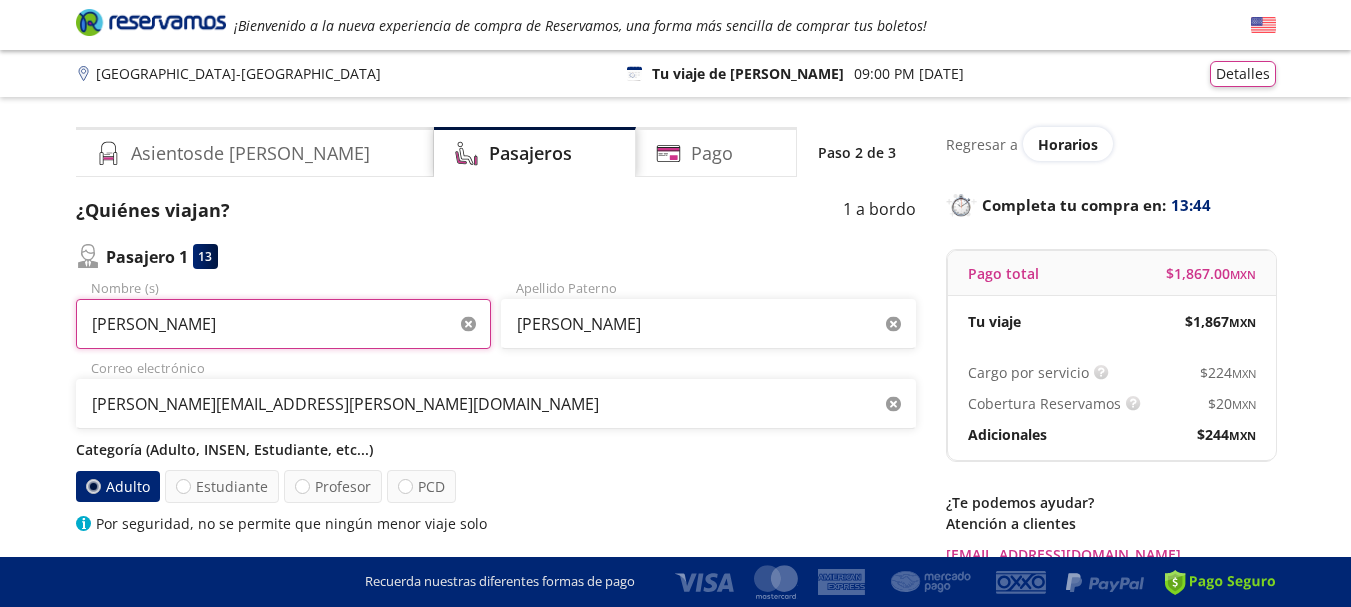 type on "[PERSON_NAME]" 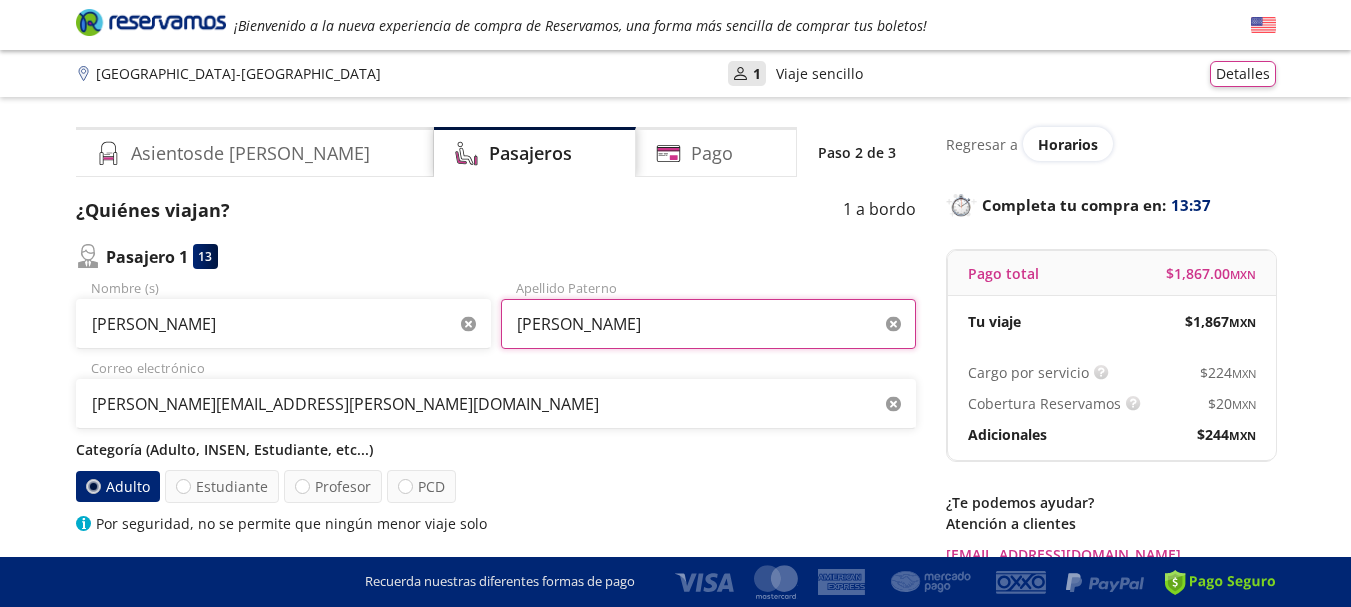 drag, startPoint x: 649, startPoint y: 328, endPoint x: 476, endPoint y: 325, distance: 173.02602 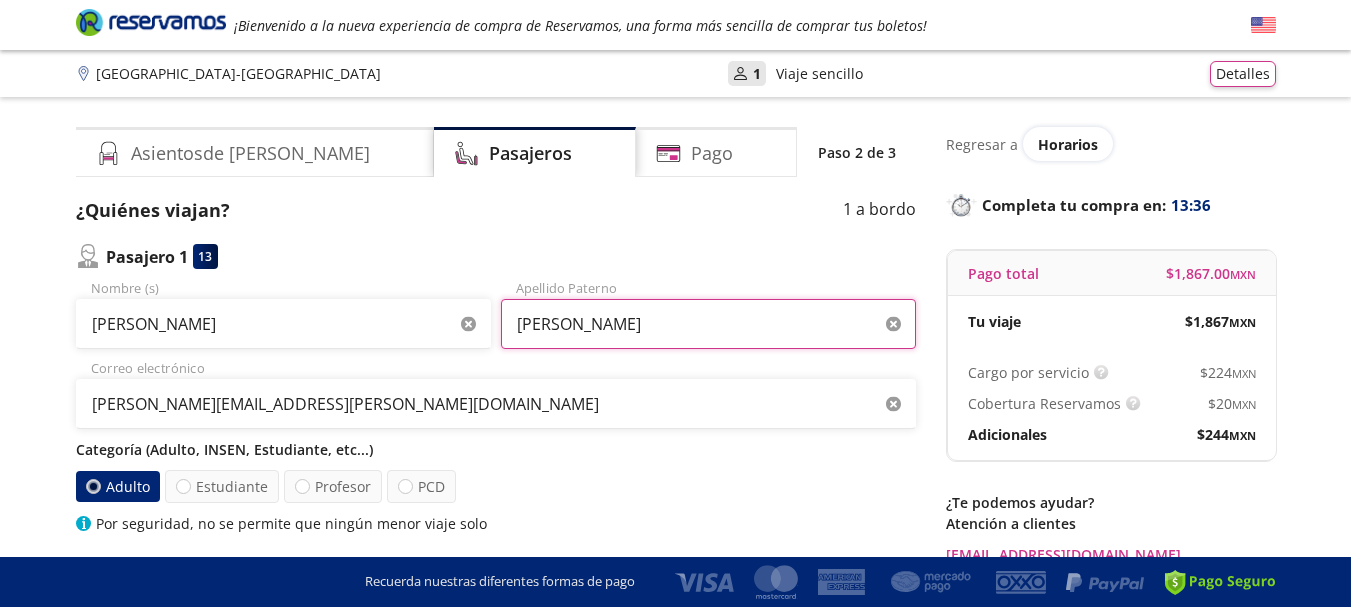 type on "[PERSON_NAME]" 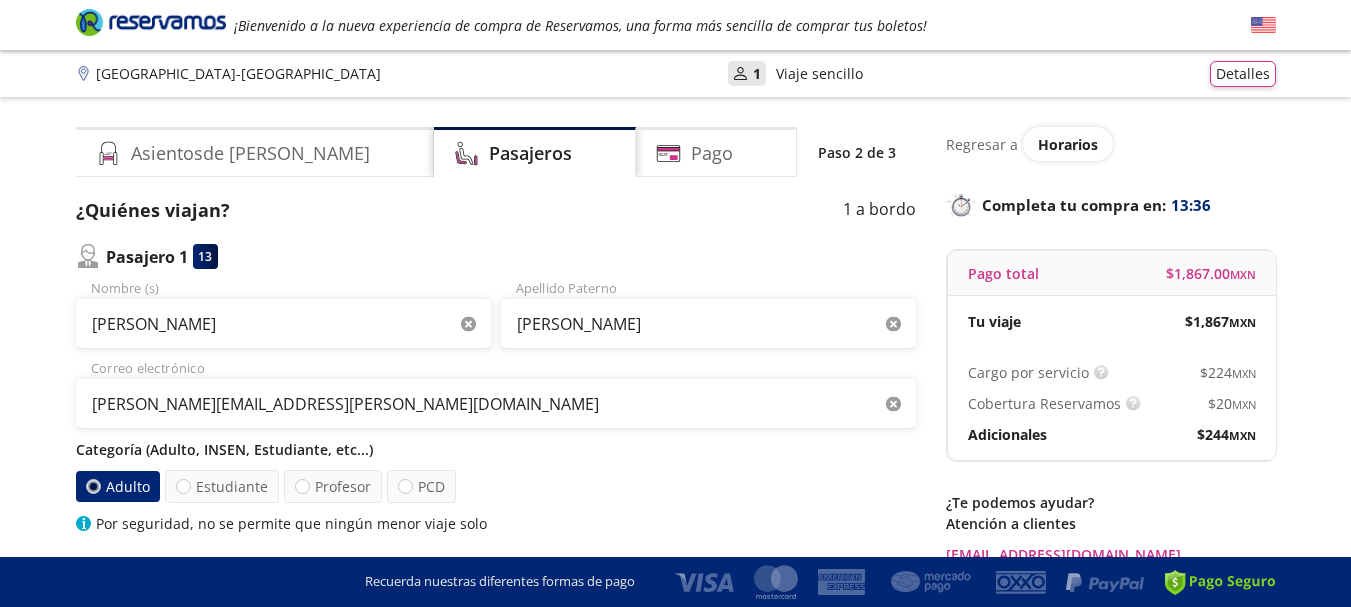 click on "¿Quiénes viajan? 1 a bordo" at bounding box center [496, 210] 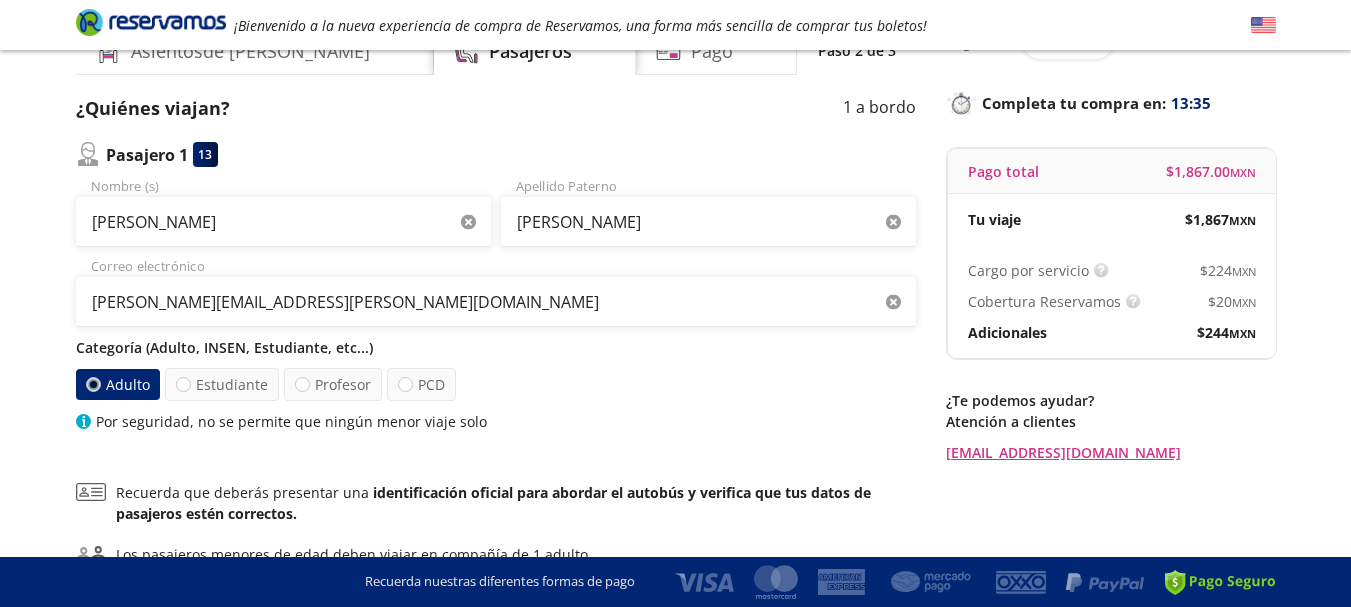 scroll, scrollTop: 300, scrollLeft: 0, axis: vertical 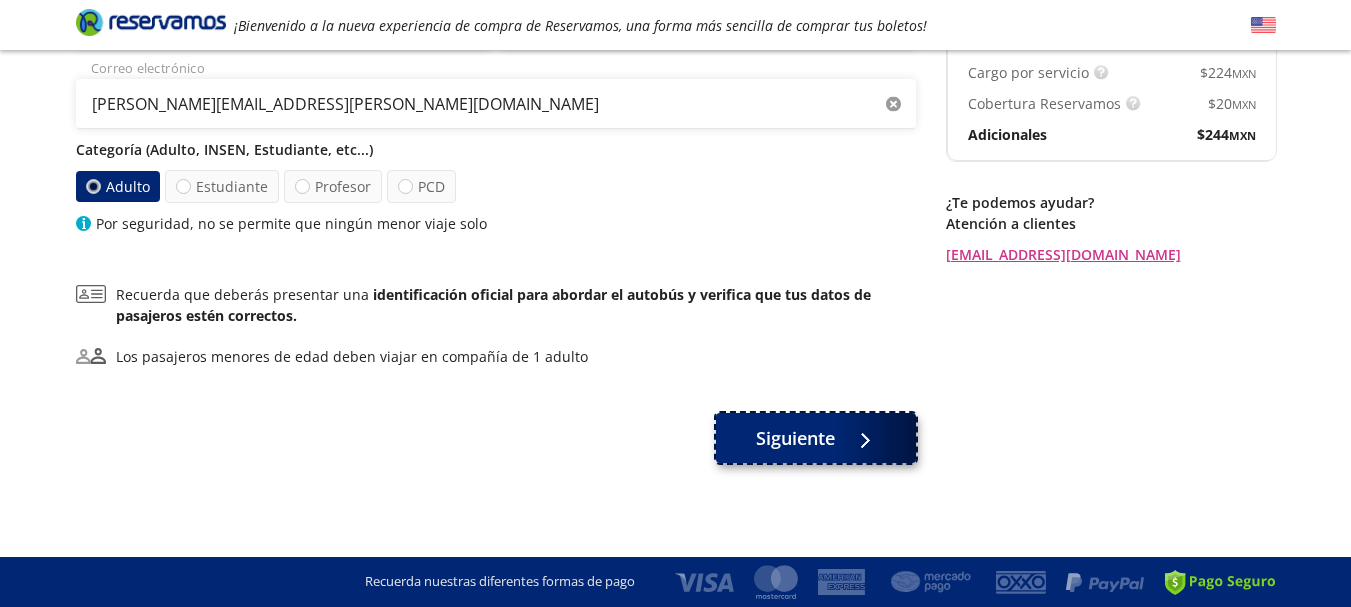click on "Siguiente" at bounding box center (816, 438) 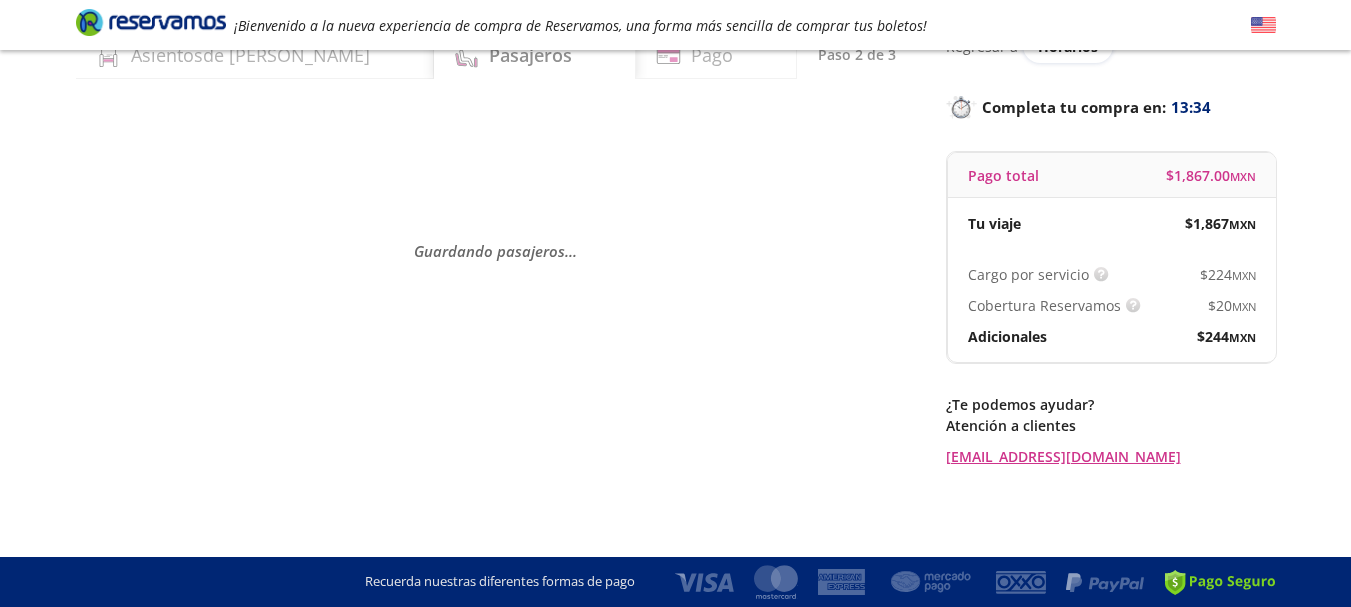 scroll, scrollTop: 0, scrollLeft: 0, axis: both 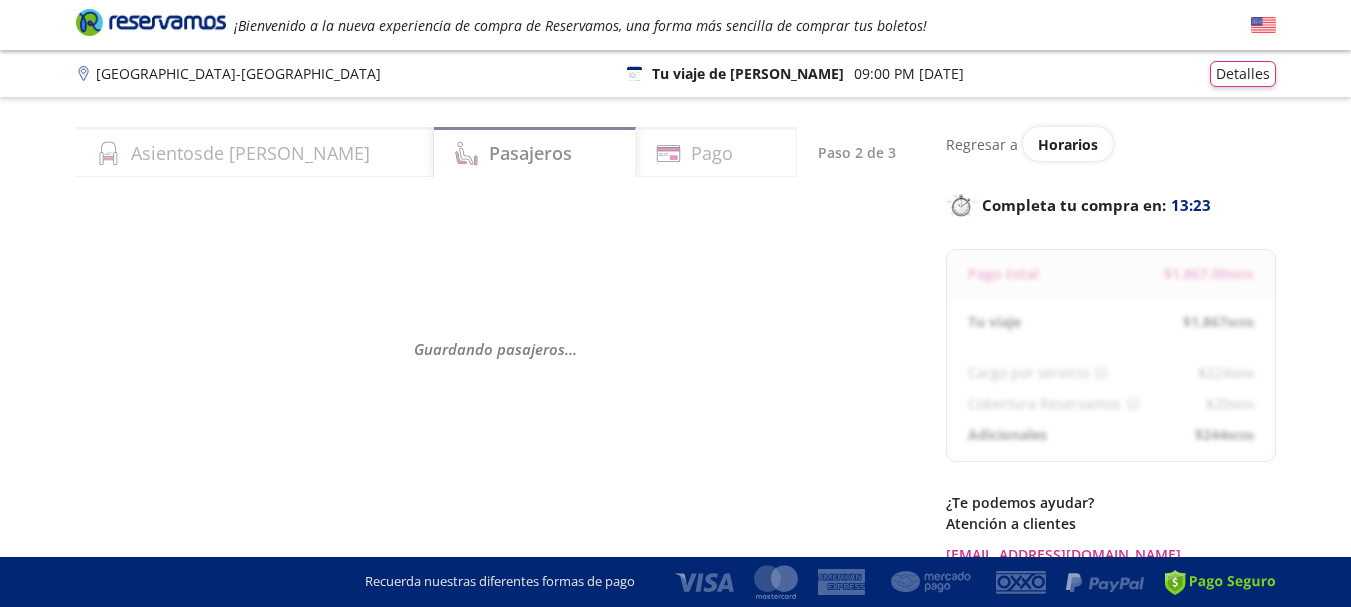 select on "MX" 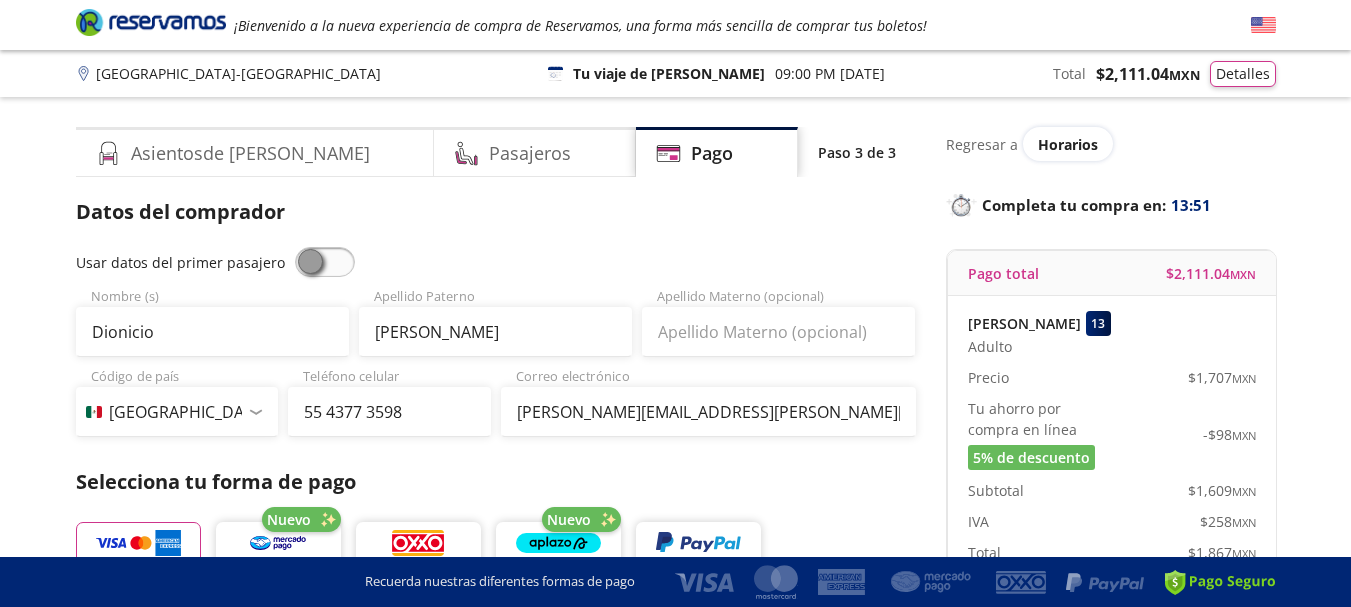click at bounding box center [325, 262] 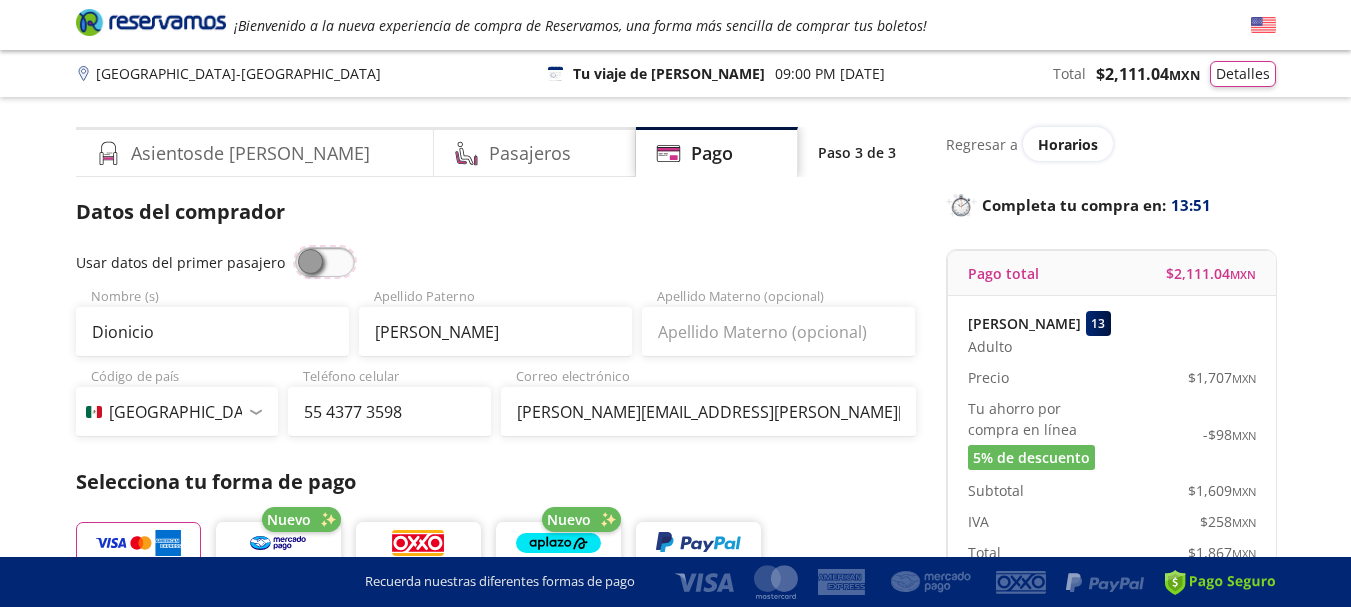 click at bounding box center (295, 247) 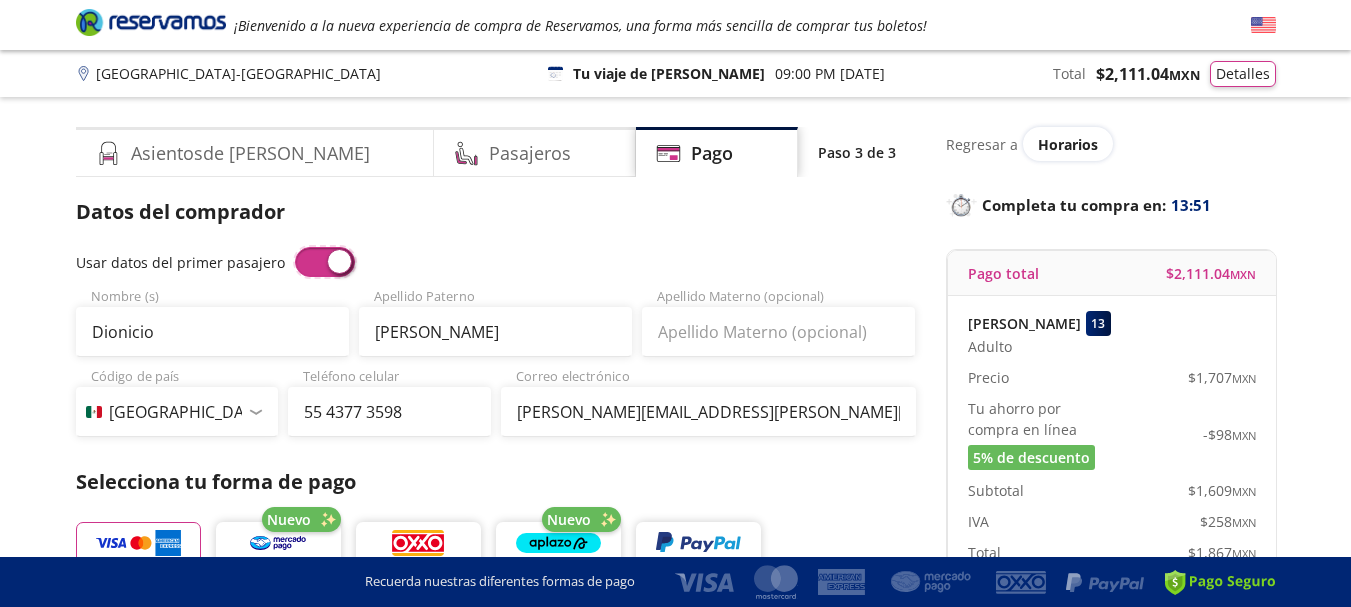 type on "[PERSON_NAME]" 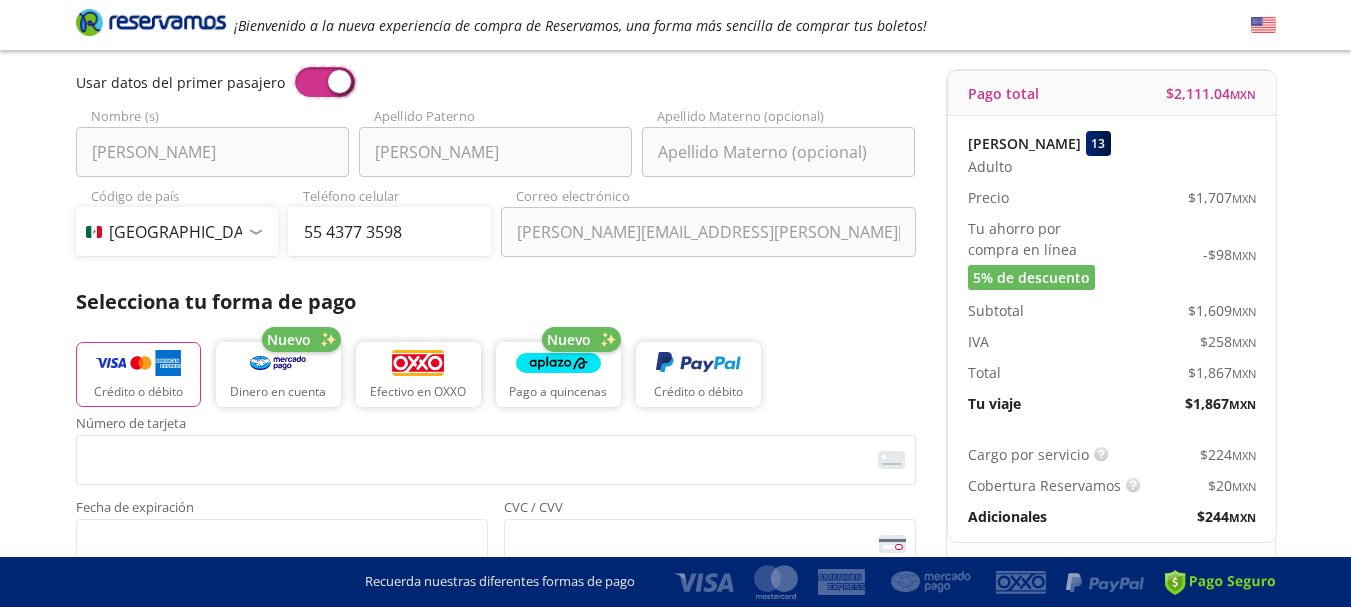 scroll, scrollTop: 0, scrollLeft: 0, axis: both 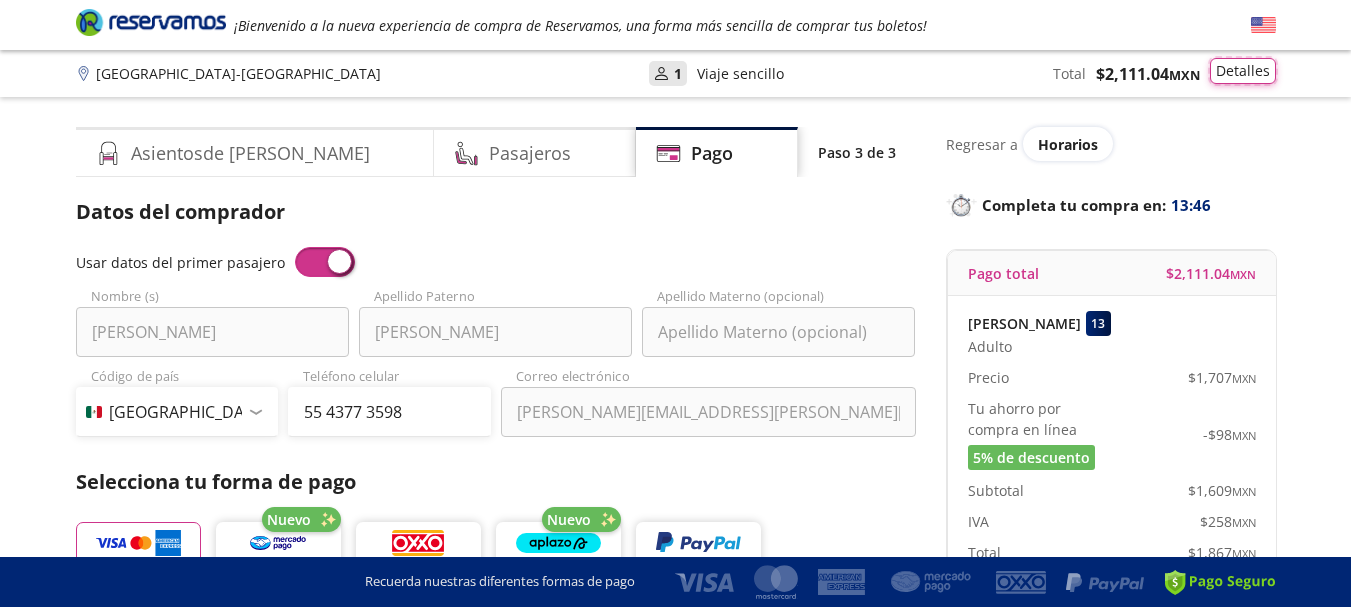 click on "Detalles" at bounding box center (1243, 71) 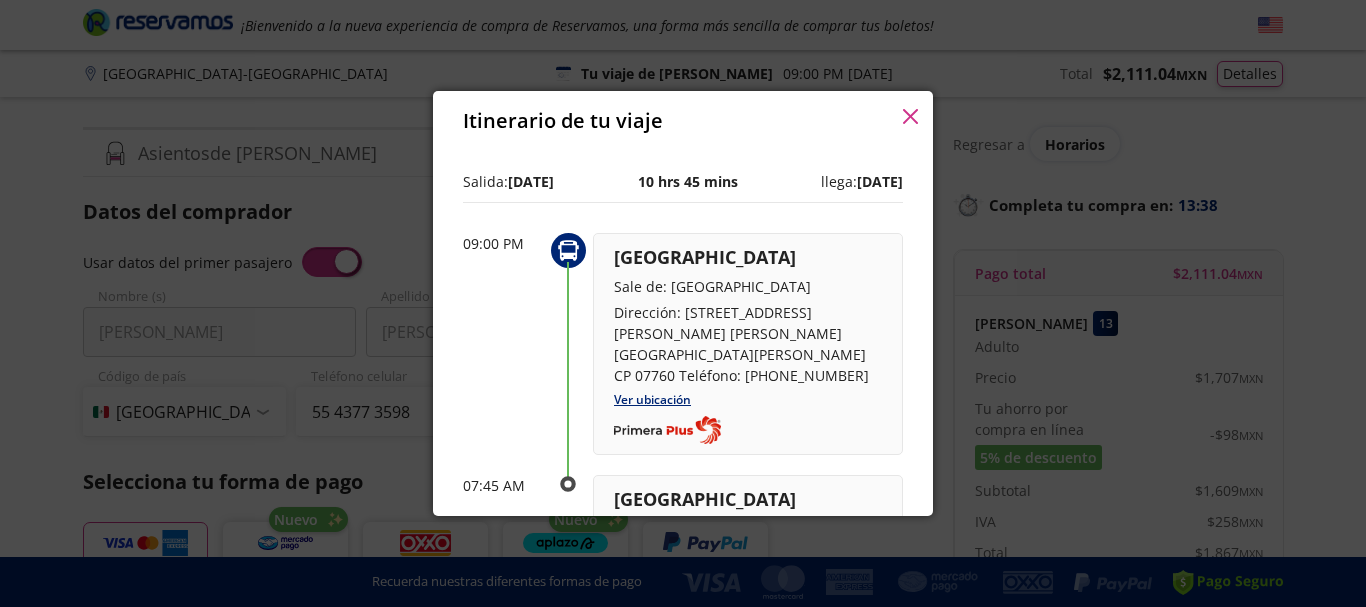 click on "Itinerario de tu viaje" at bounding box center (683, 121) 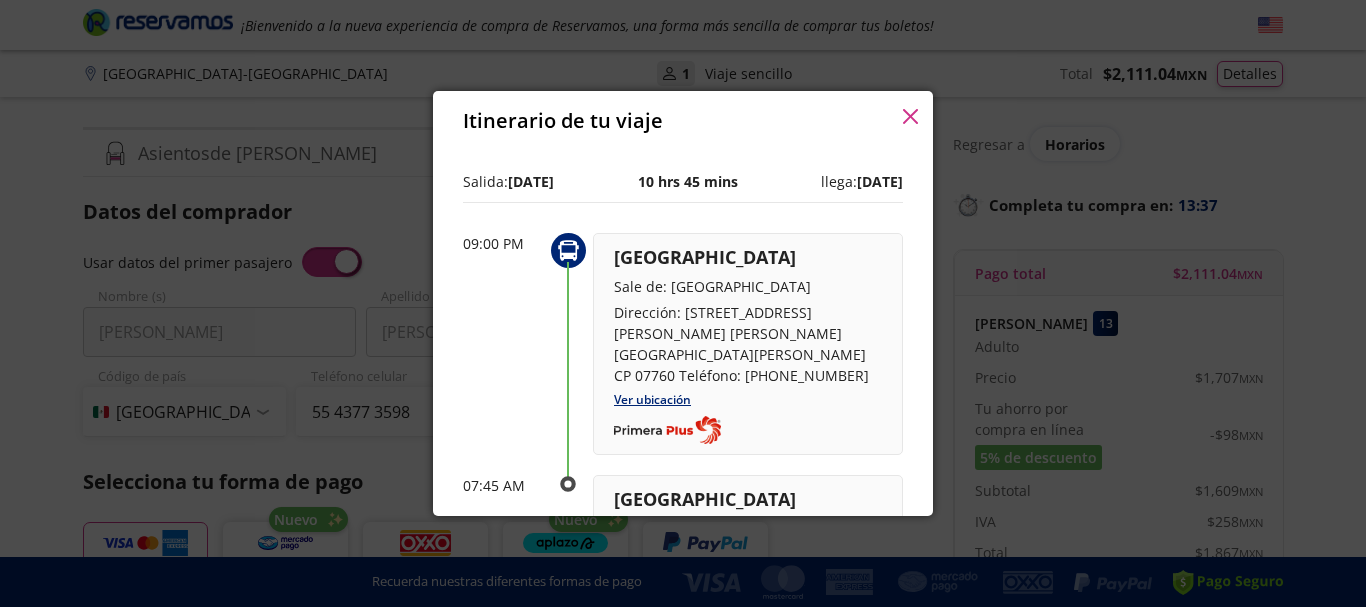 click 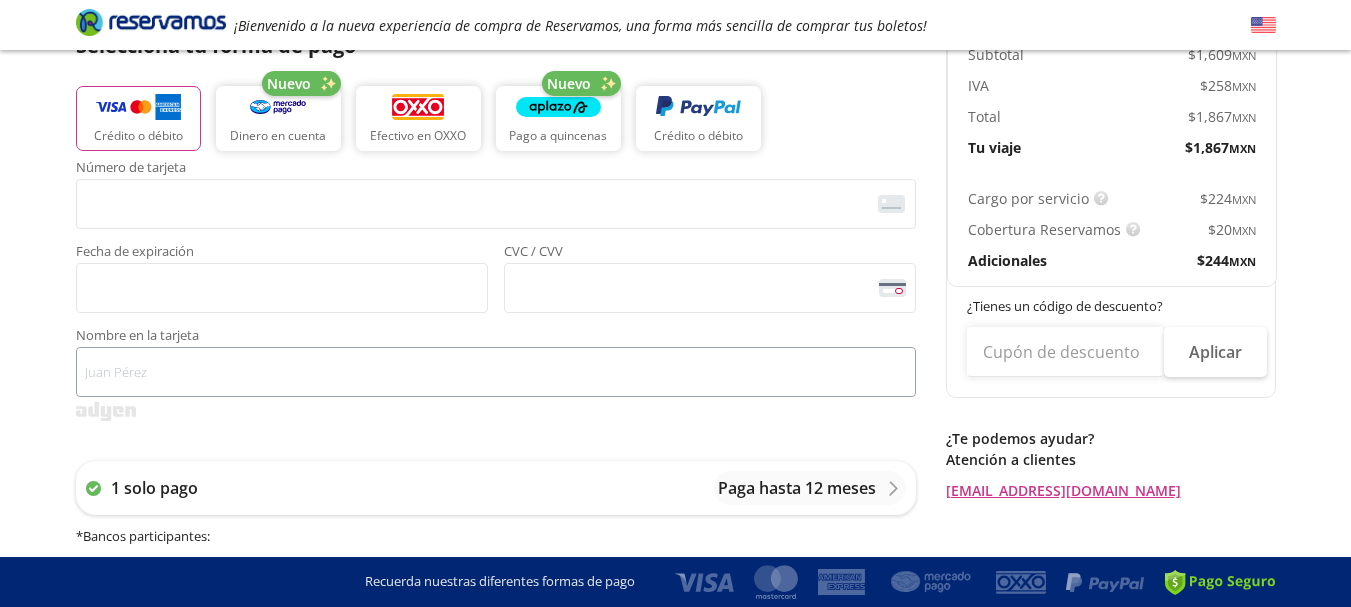 scroll, scrollTop: 500, scrollLeft: 0, axis: vertical 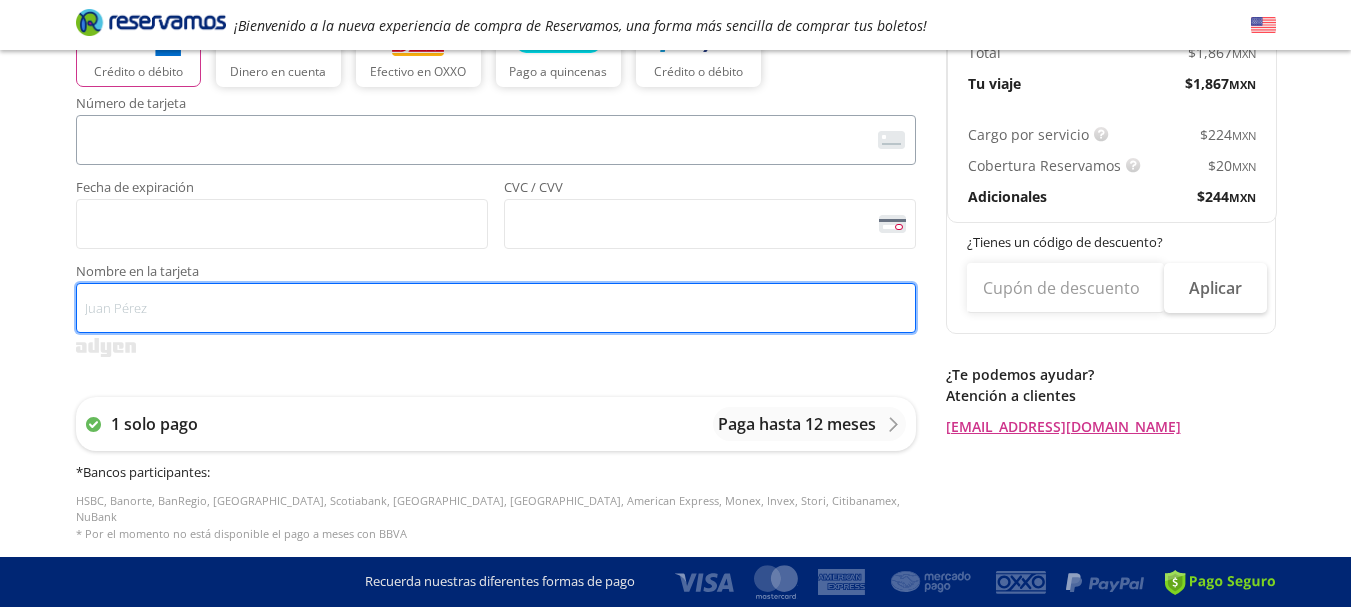 type on "[PERSON_NAME] Forcen" 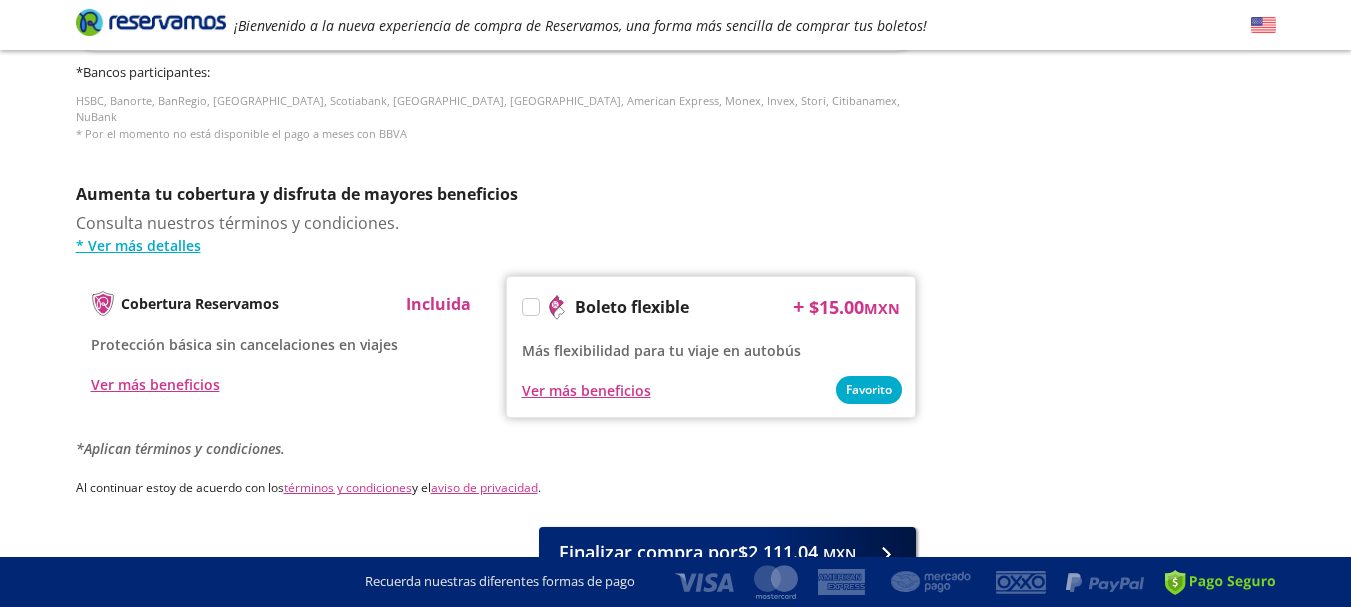 scroll, scrollTop: 994, scrollLeft: 0, axis: vertical 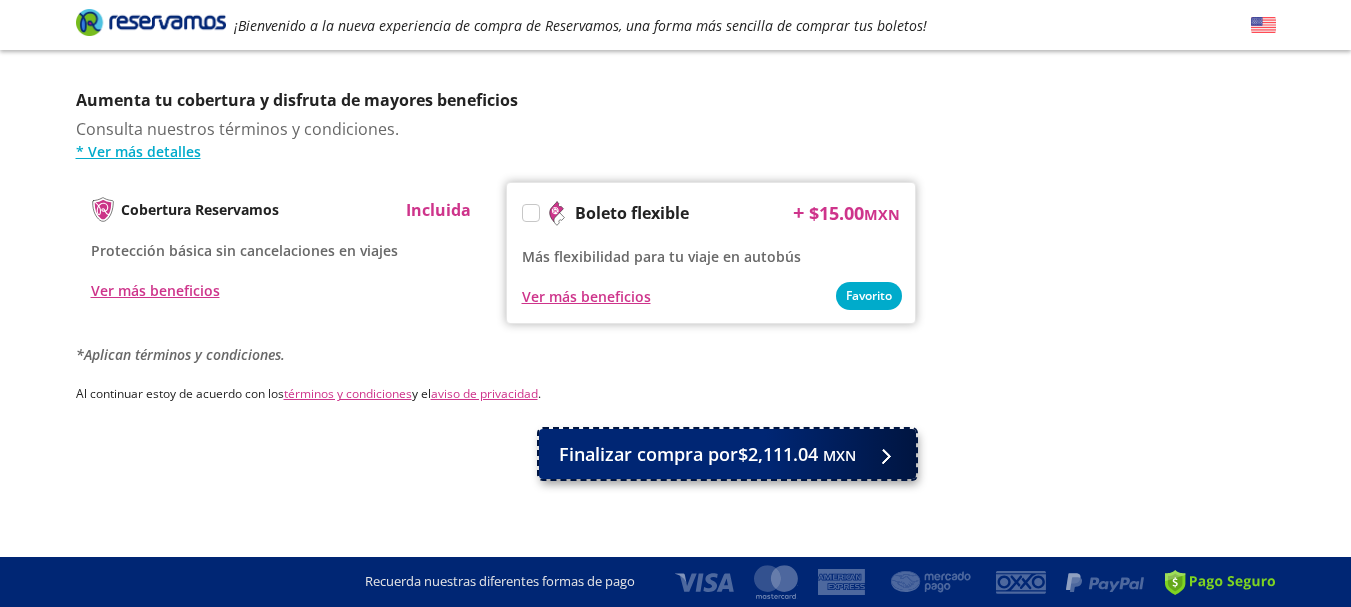 click on "Finalizar compra por  $2,111.04   MXN" at bounding box center [707, 454] 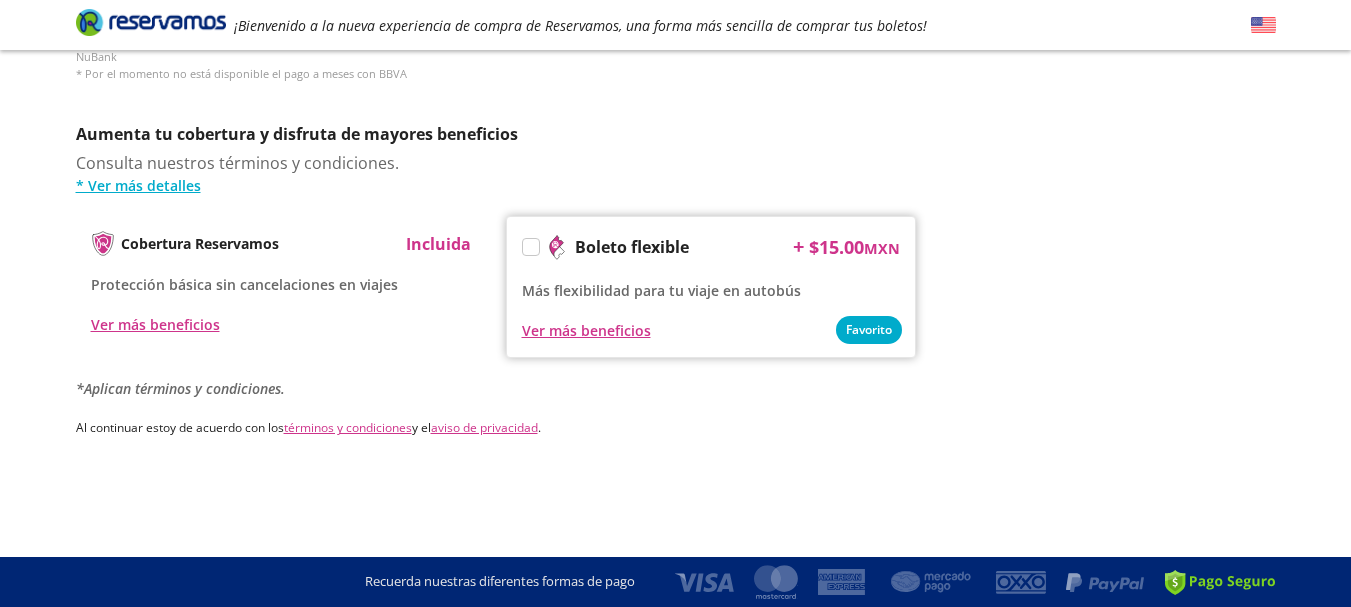 scroll, scrollTop: 0, scrollLeft: 0, axis: both 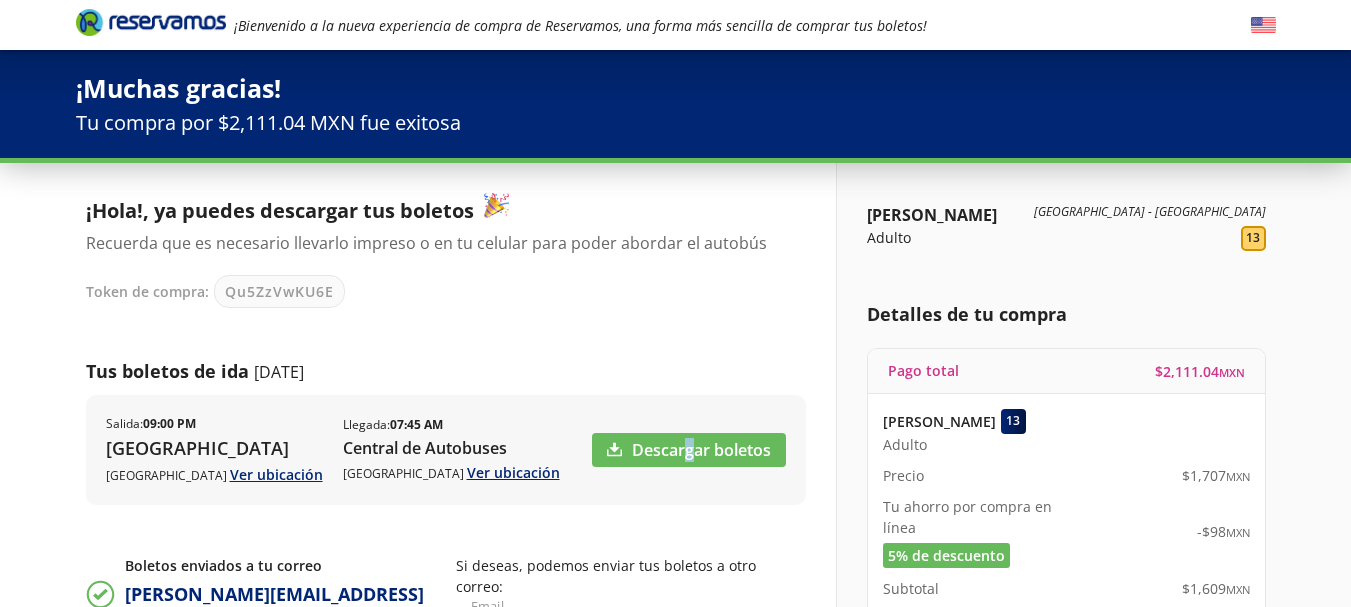 click on "Descargar boletos" at bounding box center (689, 450) 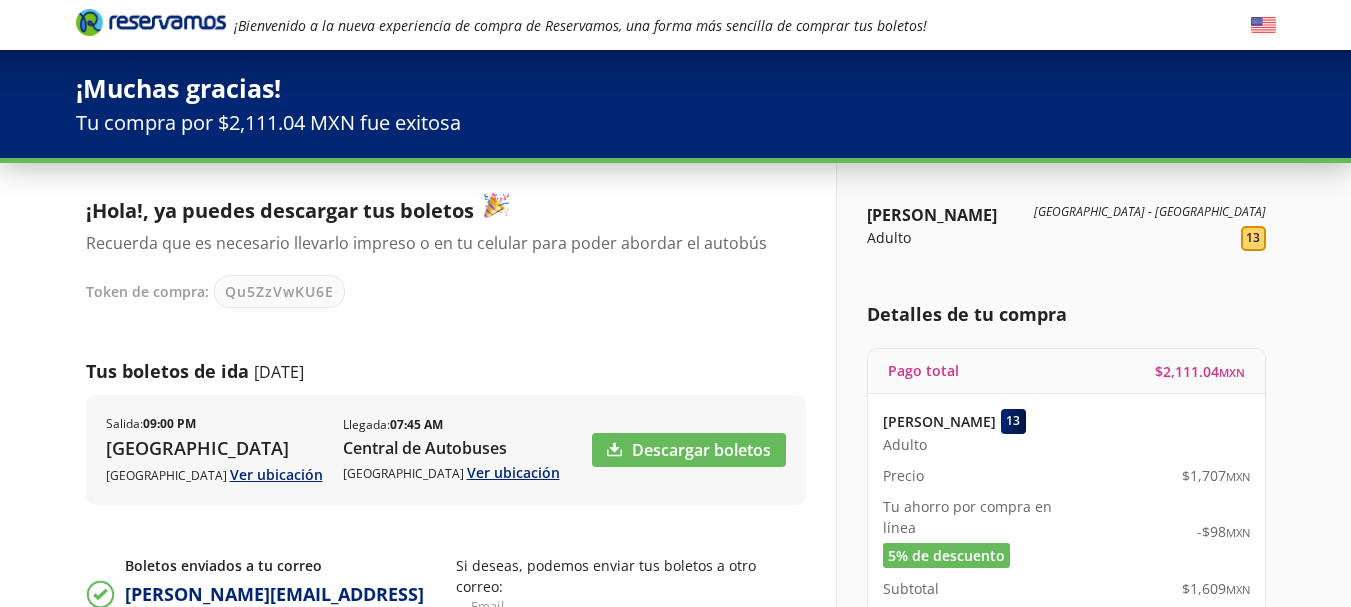 click on "Descargar boletos" at bounding box center [689, 450] 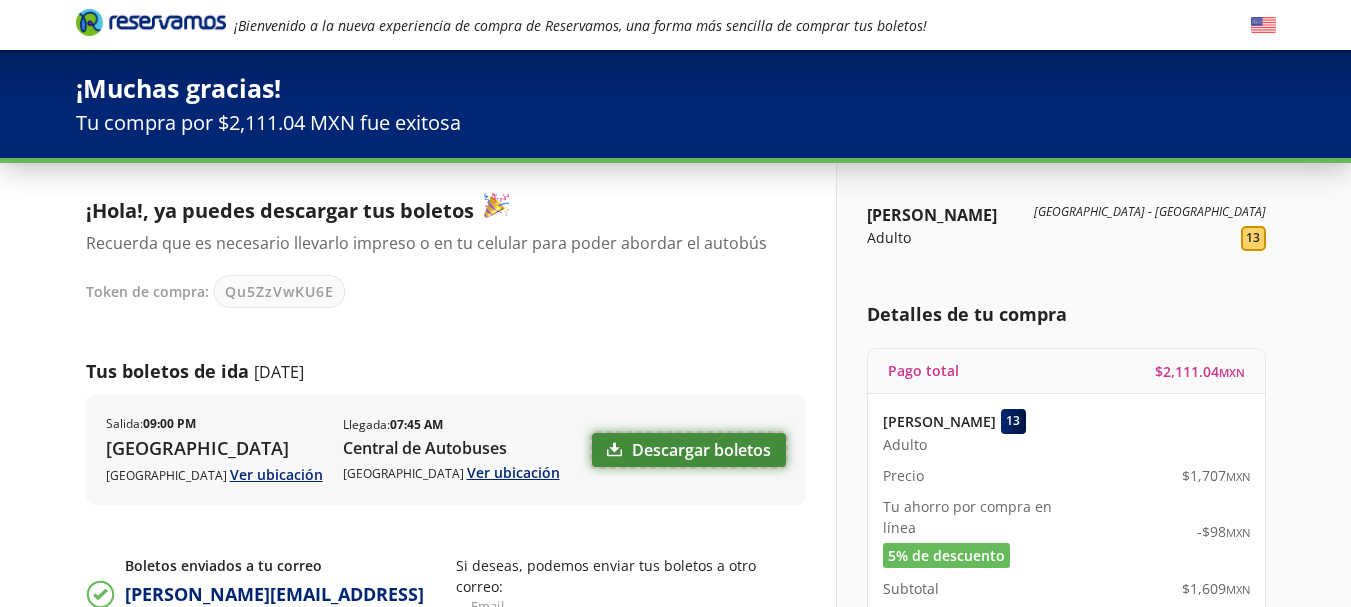 drag, startPoint x: 681, startPoint y: 439, endPoint x: 641, endPoint y: 435, distance: 40.1995 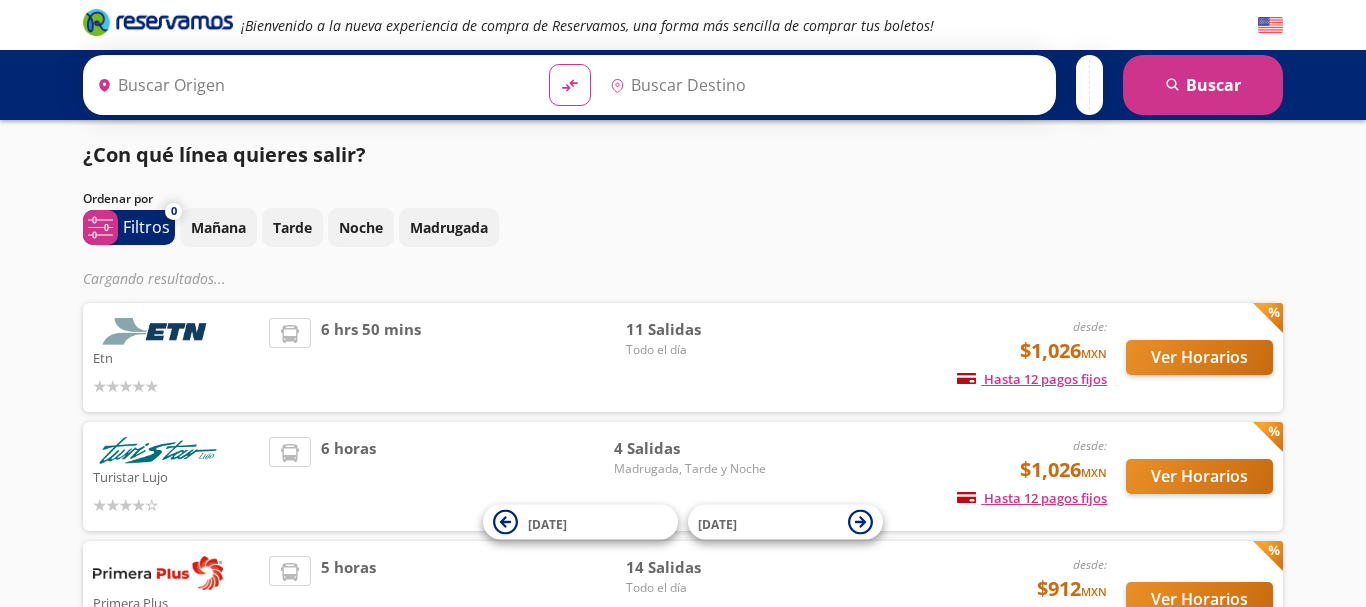 type on "[GEOGRAPHIC_DATA][PERSON_NAME], [GEOGRAPHIC_DATA][PERSON_NAME]" 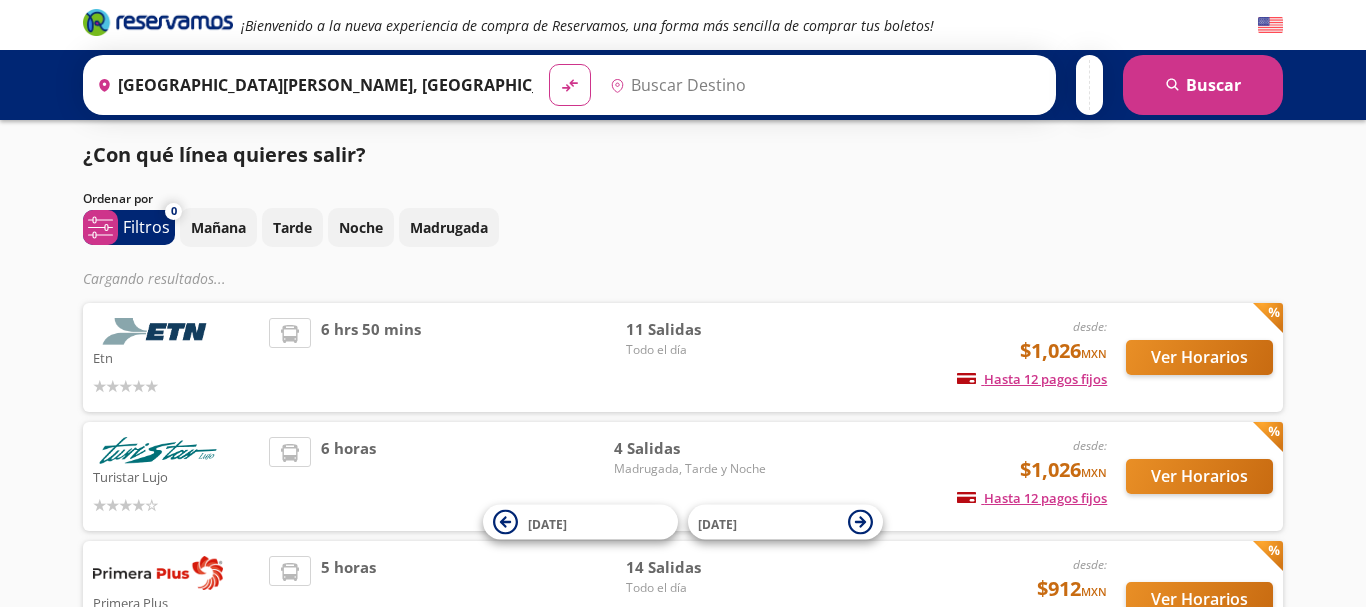 type on "[GEOGRAPHIC_DATA], [GEOGRAPHIC_DATA]" 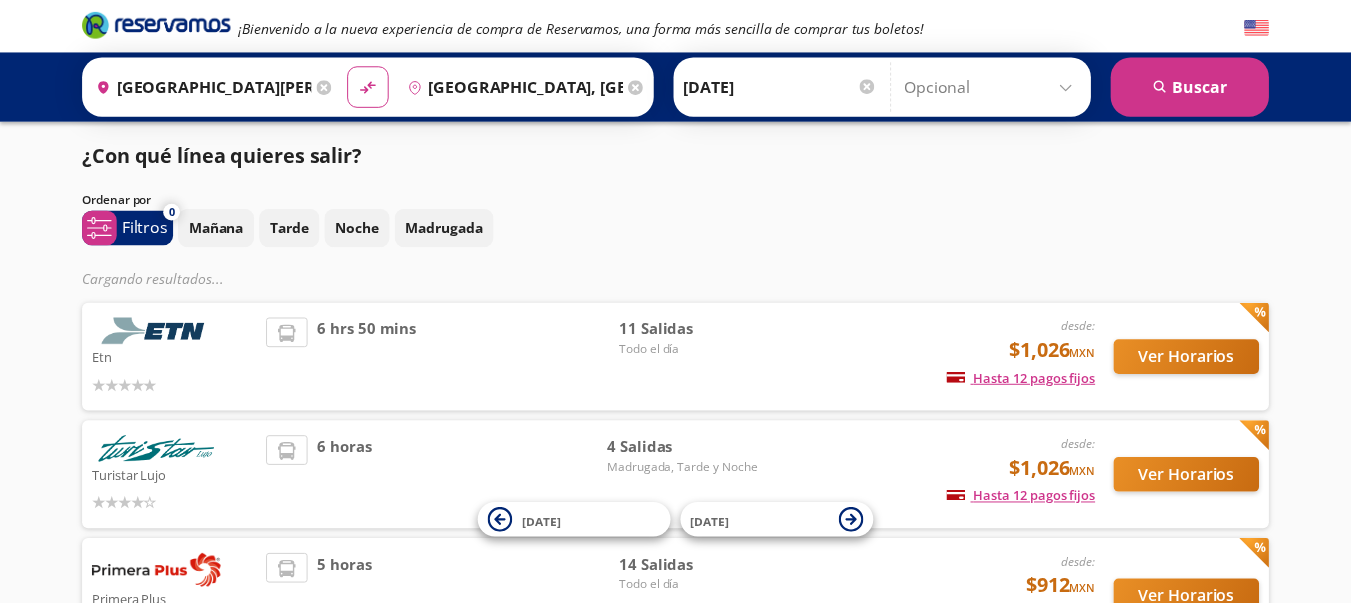 scroll, scrollTop: 0, scrollLeft: 0, axis: both 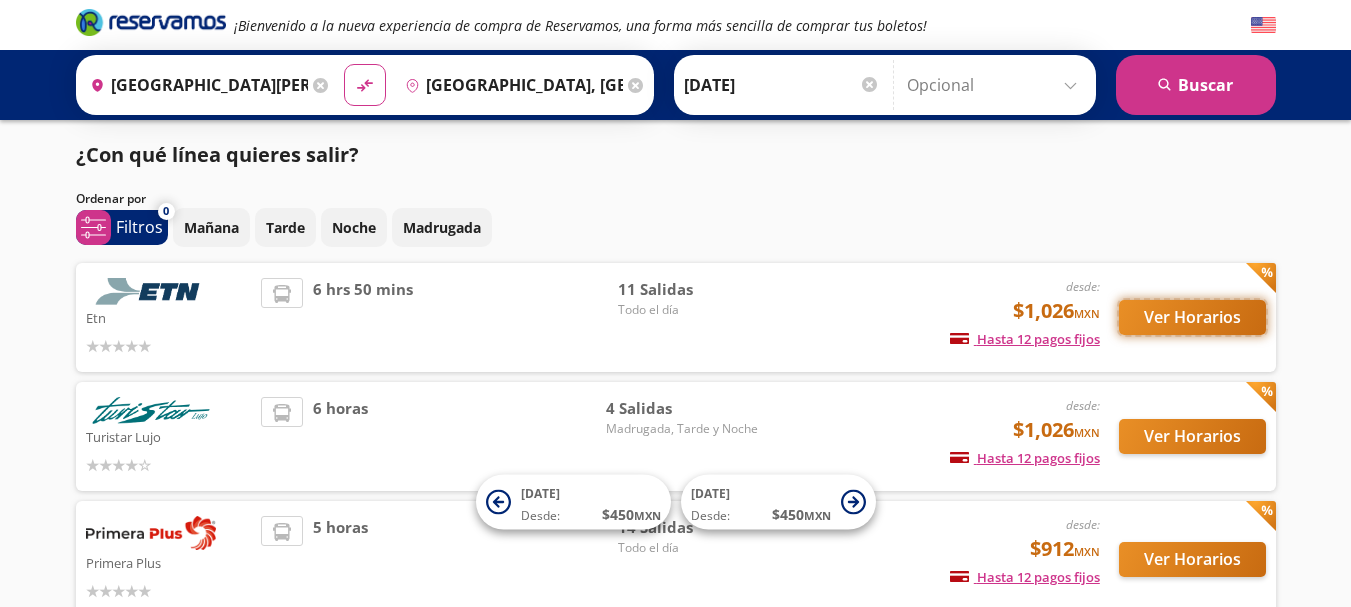 click on "Ver Horarios" at bounding box center [1192, 317] 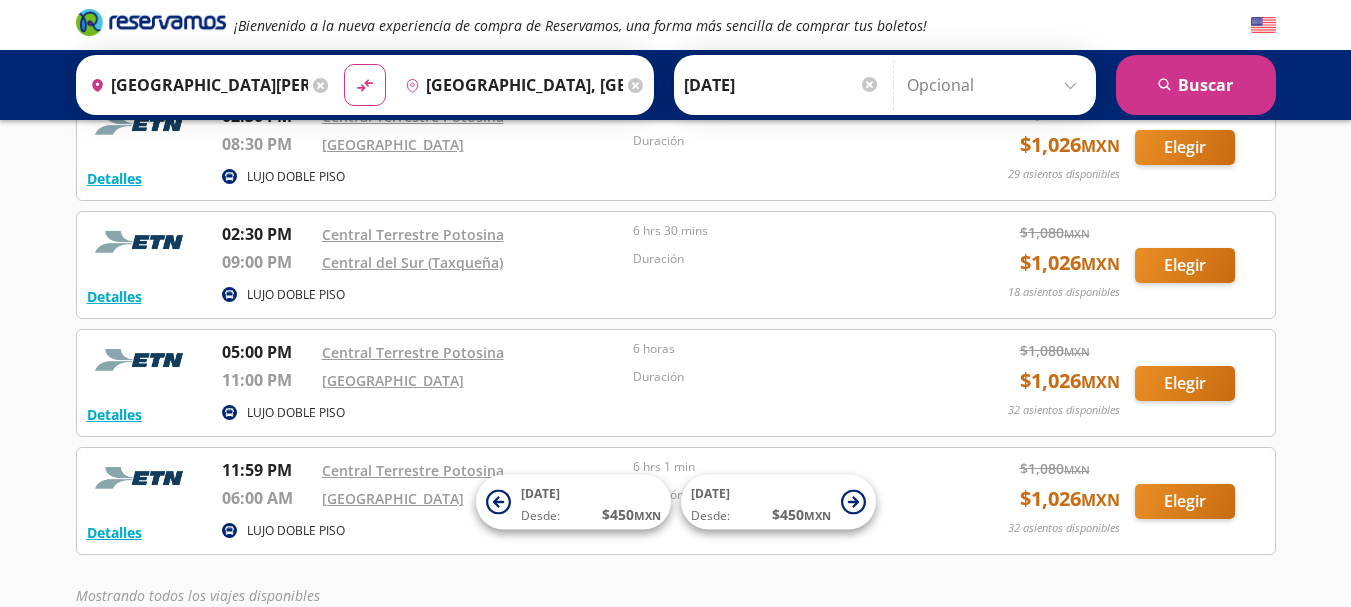 scroll, scrollTop: 980, scrollLeft: 0, axis: vertical 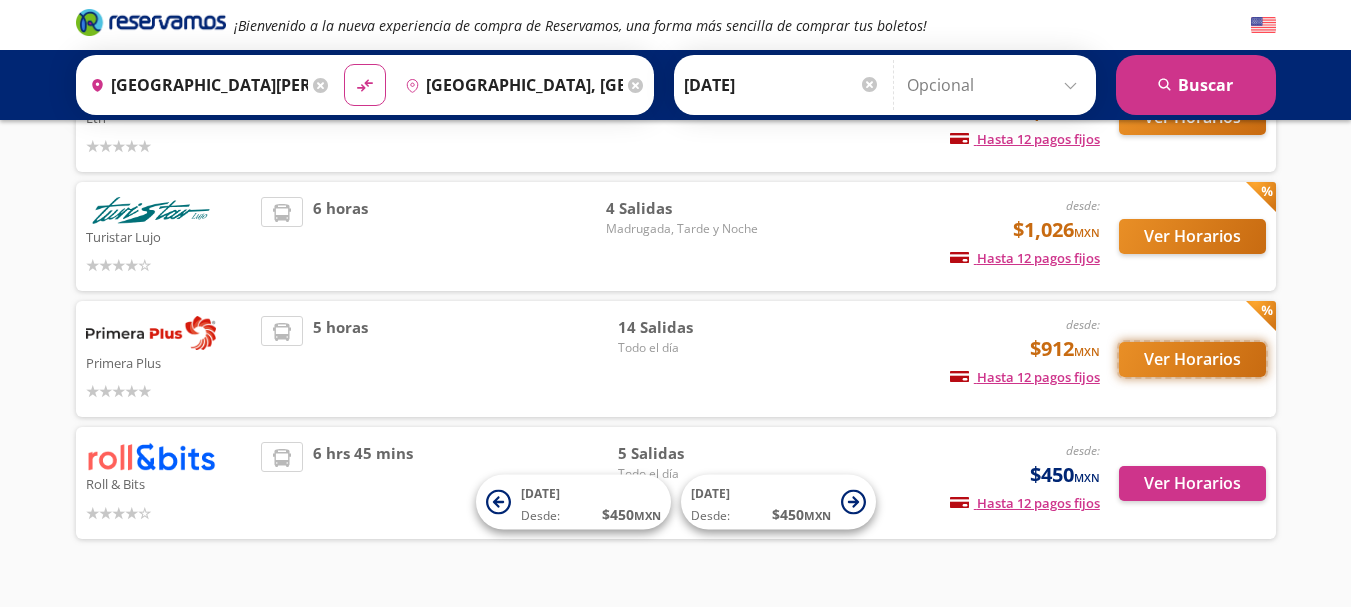 click on "Ver Horarios" at bounding box center (1192, 359) 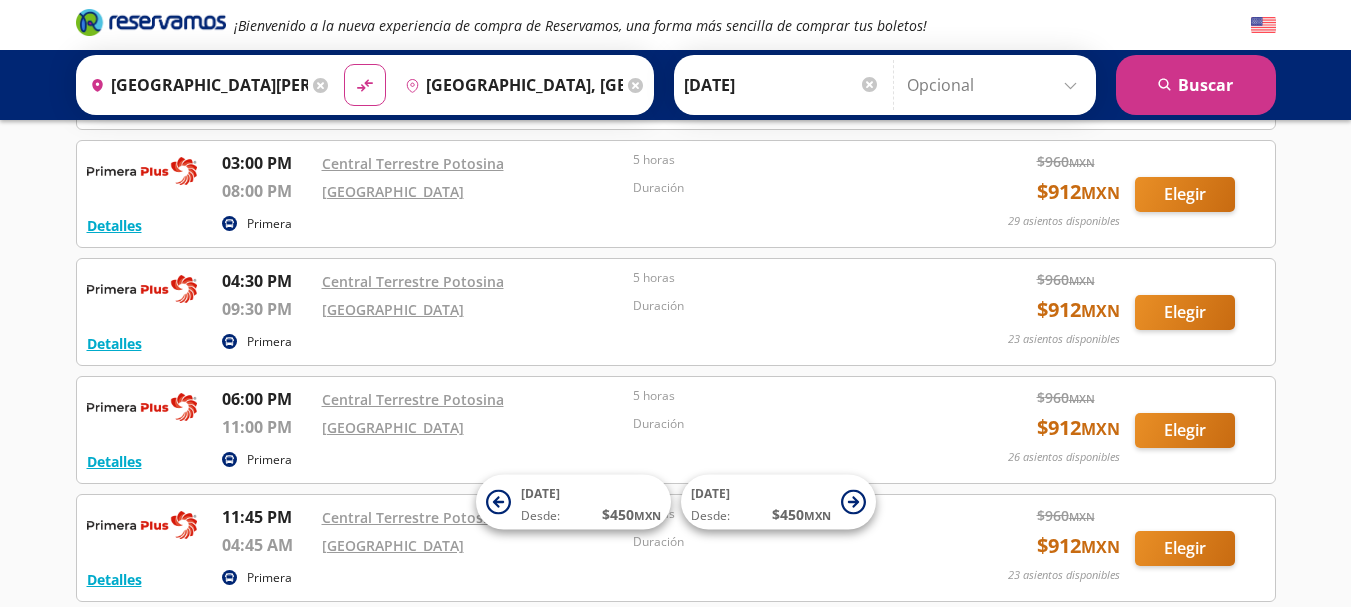scroll, scrollTop: 1180, scrollLeft: 0, axis: vertical 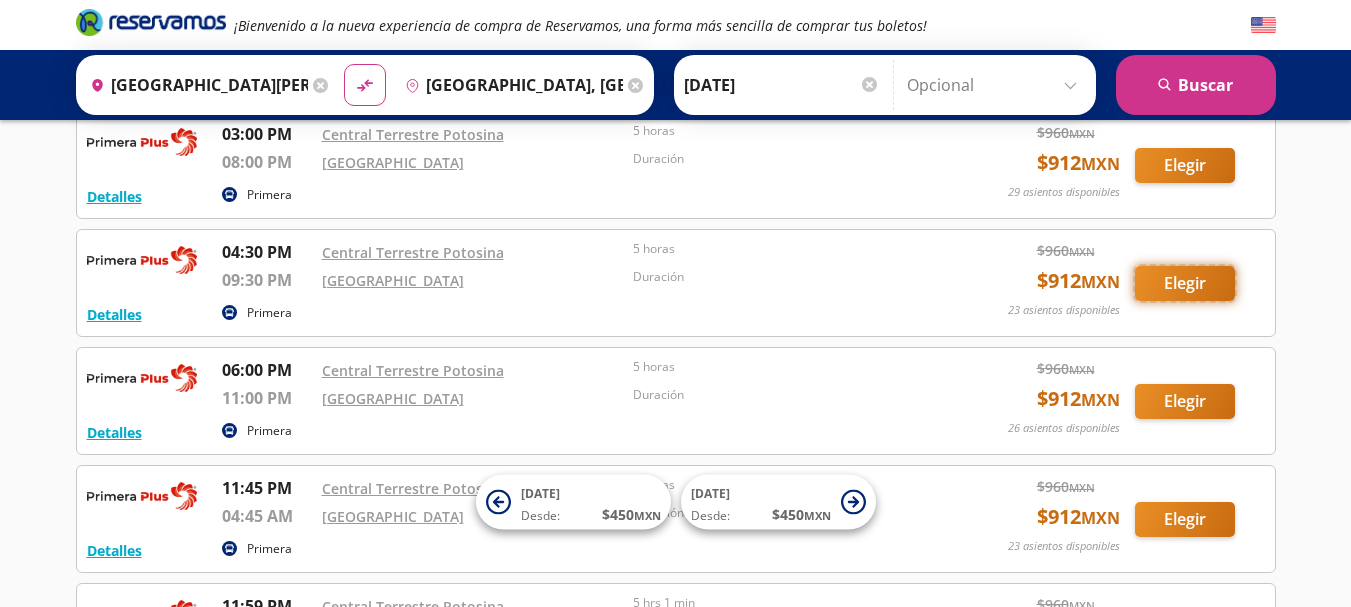 click on "Elegir" at bounding box center [1185, 283] 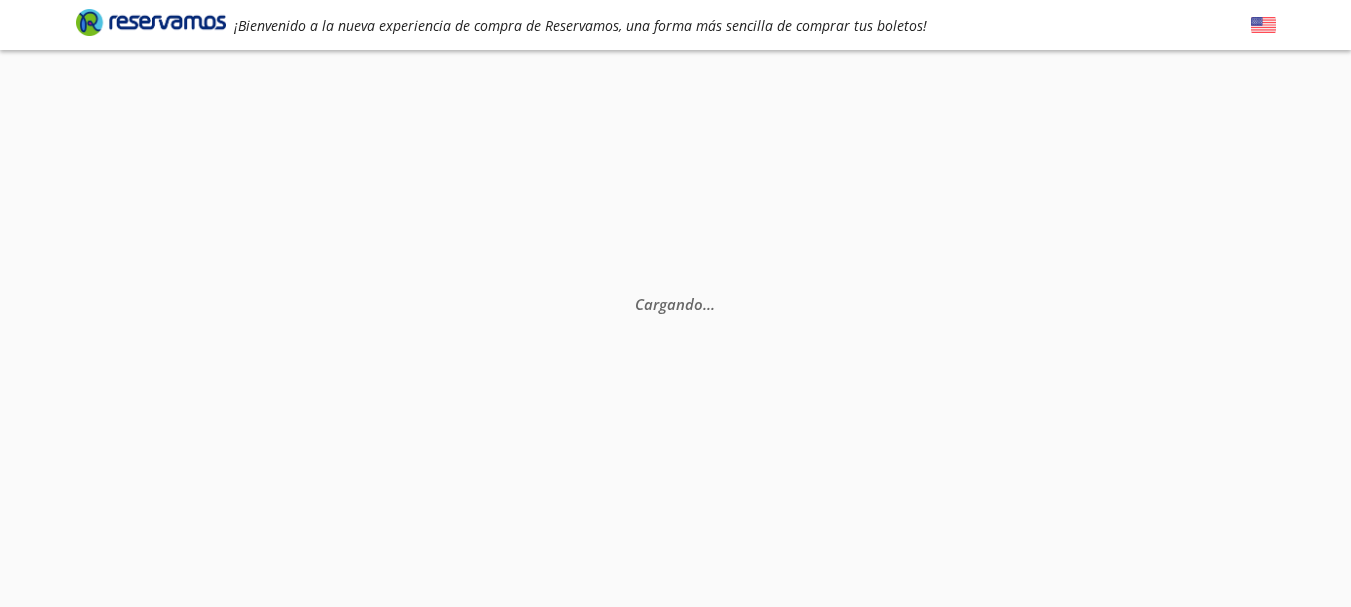 scroll, scrollTop: 0, scrollLeft: 0, axis: both 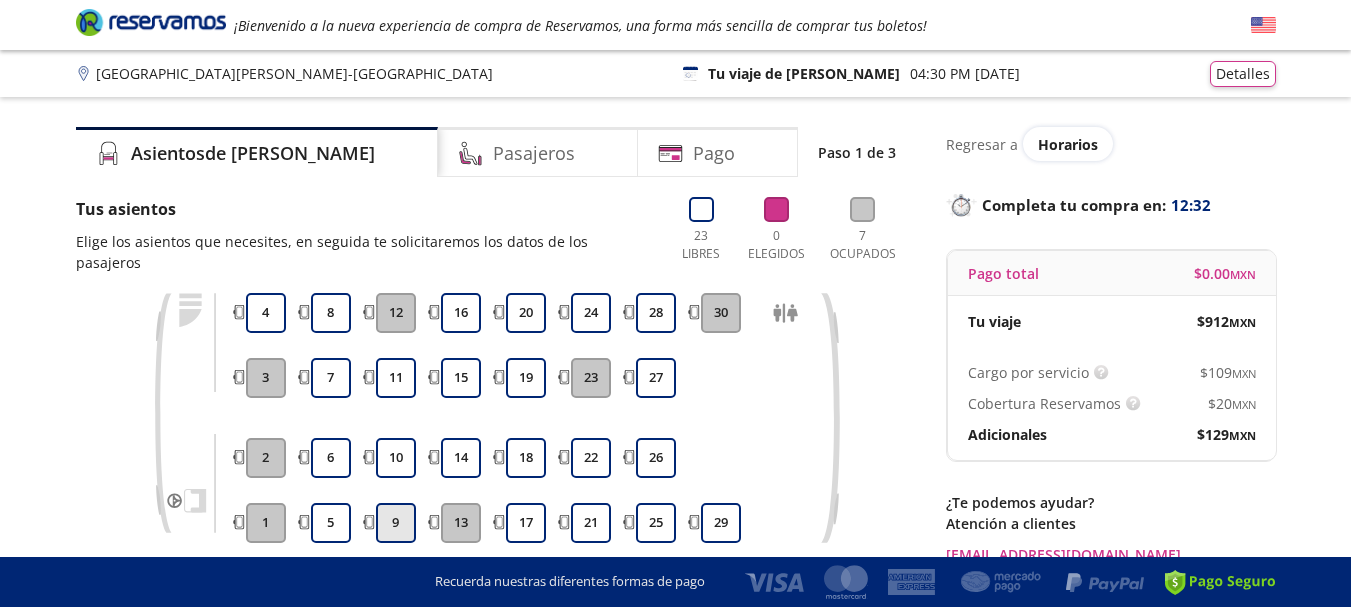 click on "9" at bounding box center (396, 523) 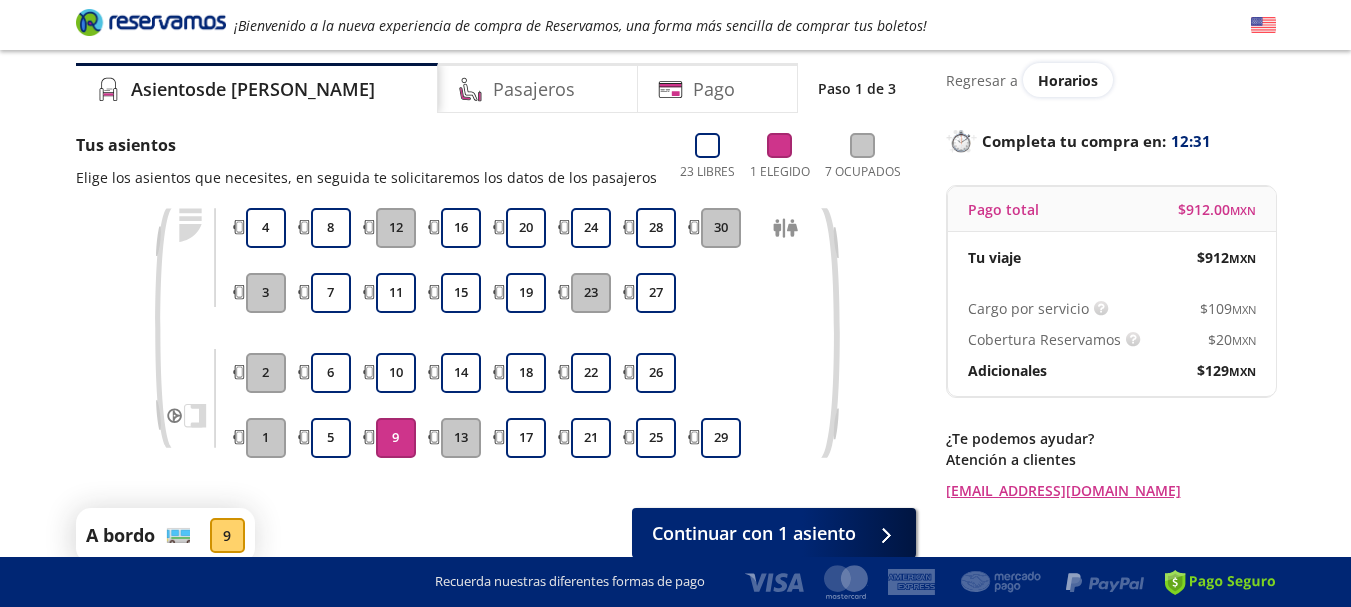 scroll, scrollTop: 100, scrollLeft: 0, axis: vertical 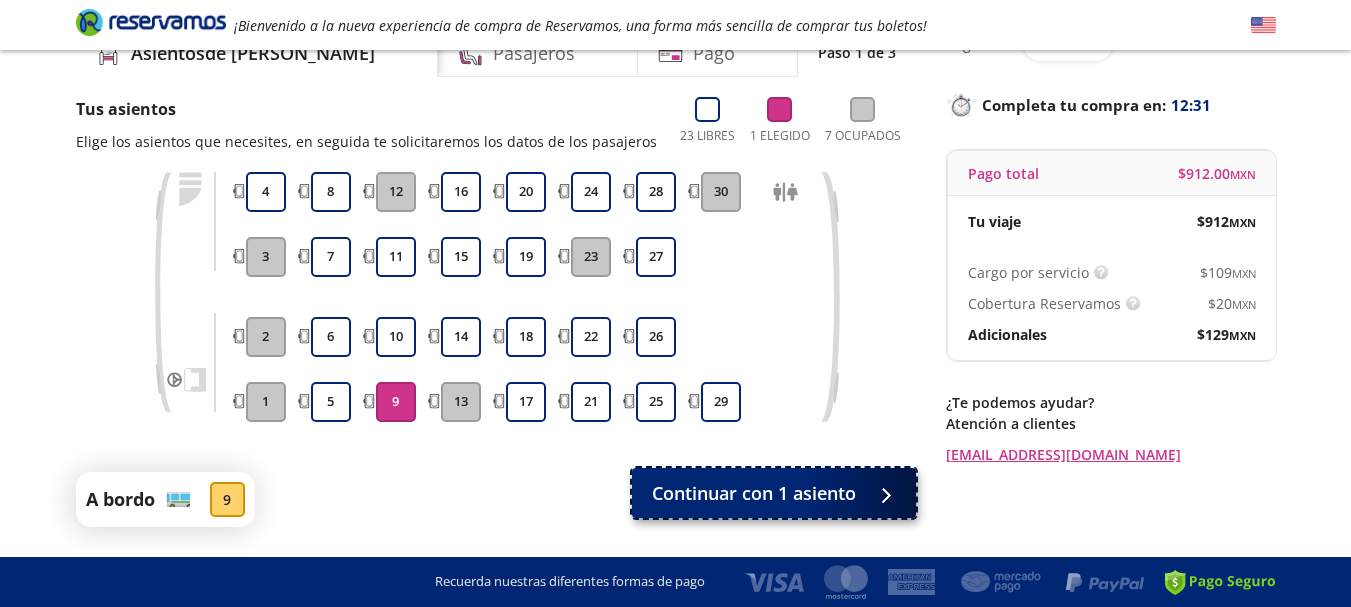 click on "Continuar con 1 asiento" at bounding box center (754, 493) 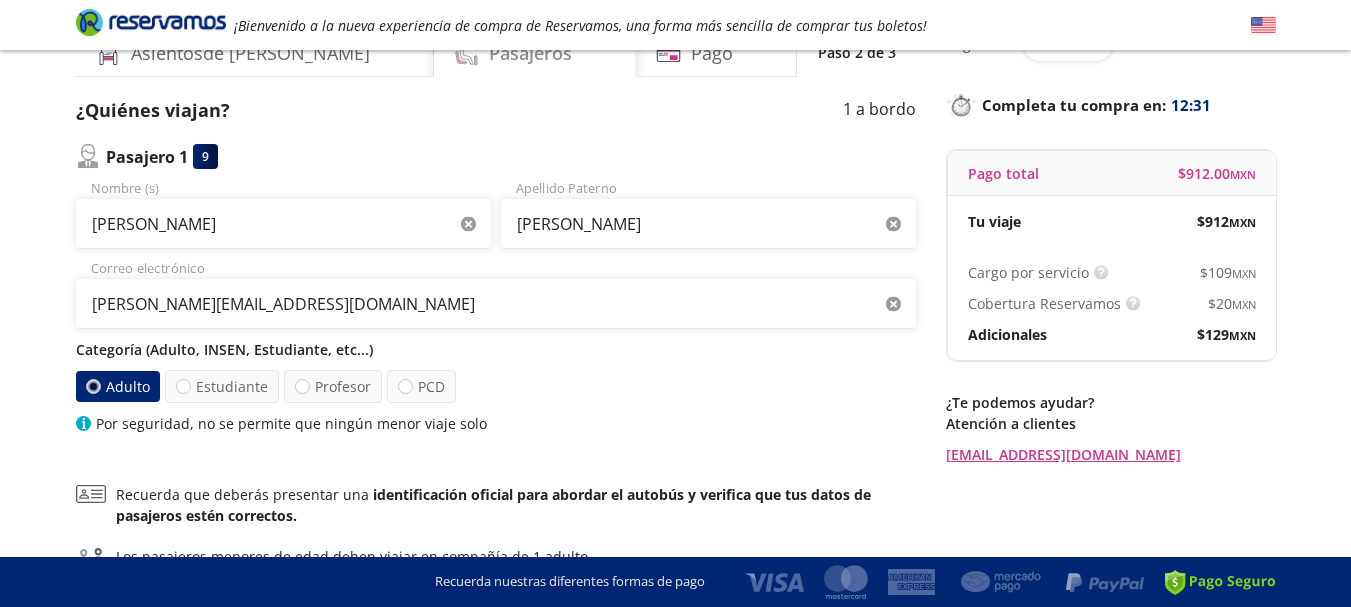 scroll, scrollTop: 0, scrollLeft: 0, axis: both 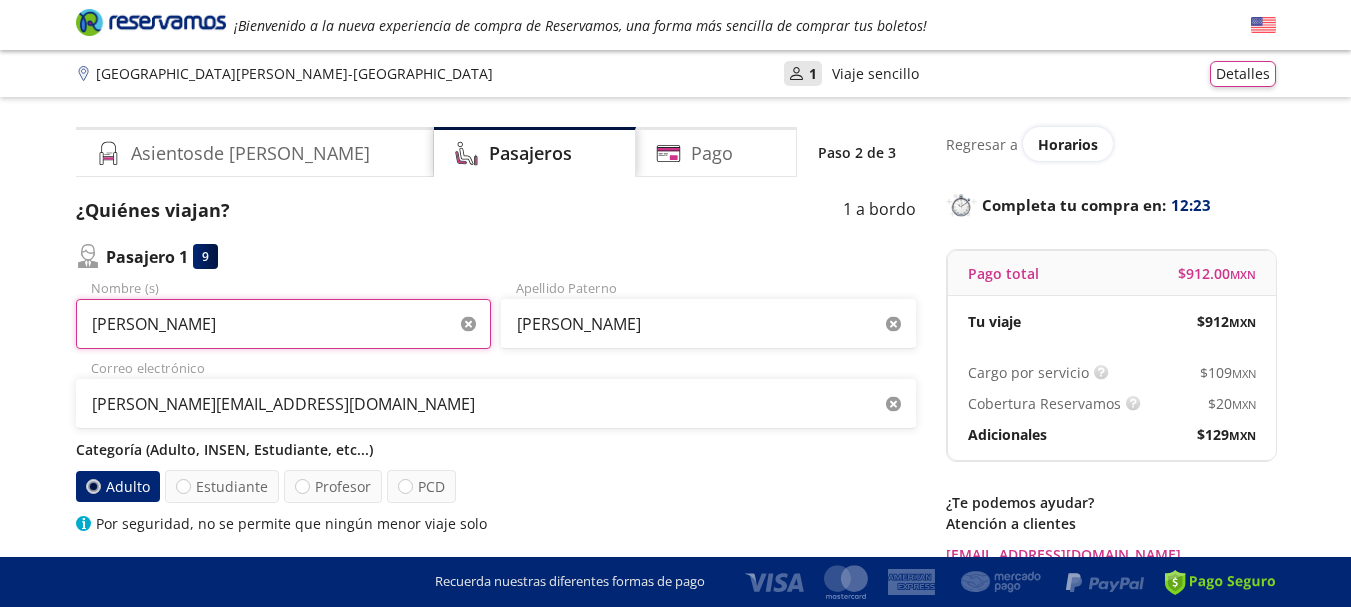 drag, startPoint x: 323, startPoint y: 329, endPoint x: 0, endPoint y: 355, distance: 324.04474 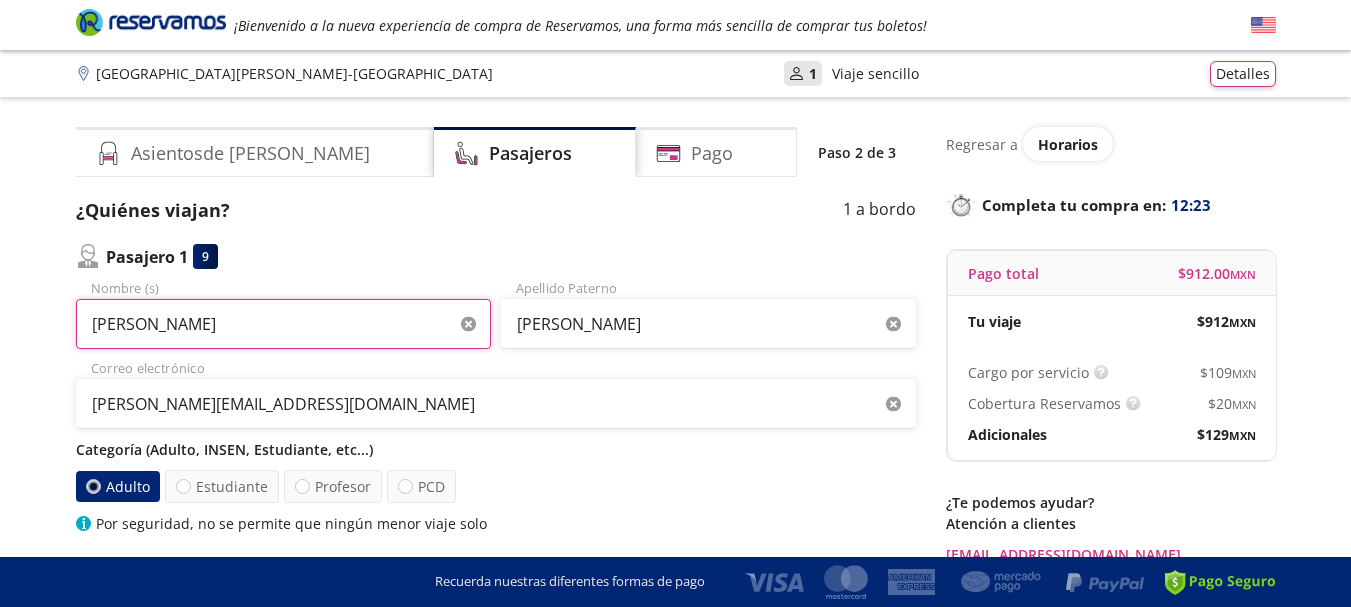 click on "Group 9 Created with Sketch. Datos para la compra [GEOGRAPHIC_DATA][PERSON_NAME]  -  [GEOGRAPHIC_DATA] ¡Bienvenido a la nueva experiencia de compra de Reservamos, una forma más sencilla de comprar tus boletos! Completa tu compra en : 12:23 [GEOGRAPHIC_DATA][PERSON_NAME]  -  [GEOGRAPHIC_DATA] User 1 Viaje sencillo Detalles Completa tu compra en : 12:23 Asientos  de [PERSON_NAME] Pago Paso 2 de 3 ¿Quiénes viajan? 1 a bordo Pasajero 1 9 Pablo Nombre (s) [PERSON_NAME] Apellido [PERSON_NAME] [PERSON_NAME][EMAIL_ADDRESS][DOMAIN_NAME] Correo electrónico Categoría (Adulto, INSEN, Estudiante, etc...) Adulto Estudiante Profesor PCD Por seguridad, no se permite que ningún menor viaje solo Recuerda que deberás presentar una   identificación oficial para abordar el autobús y verifica que tus datos de pasajeros estén correctos. Los pasajeros menores de edad deben viajar en compañía de 1 adulto Siguiente Regresar a Horarios Completa tu compra en : 12:23 Pago total $ 912.00  MXN Tu viaje  $ 912  MXN Cargo por servicio  $ 109  MXN Cobertura Reservamos  $ 20 $" at bounding box center [675, 453] 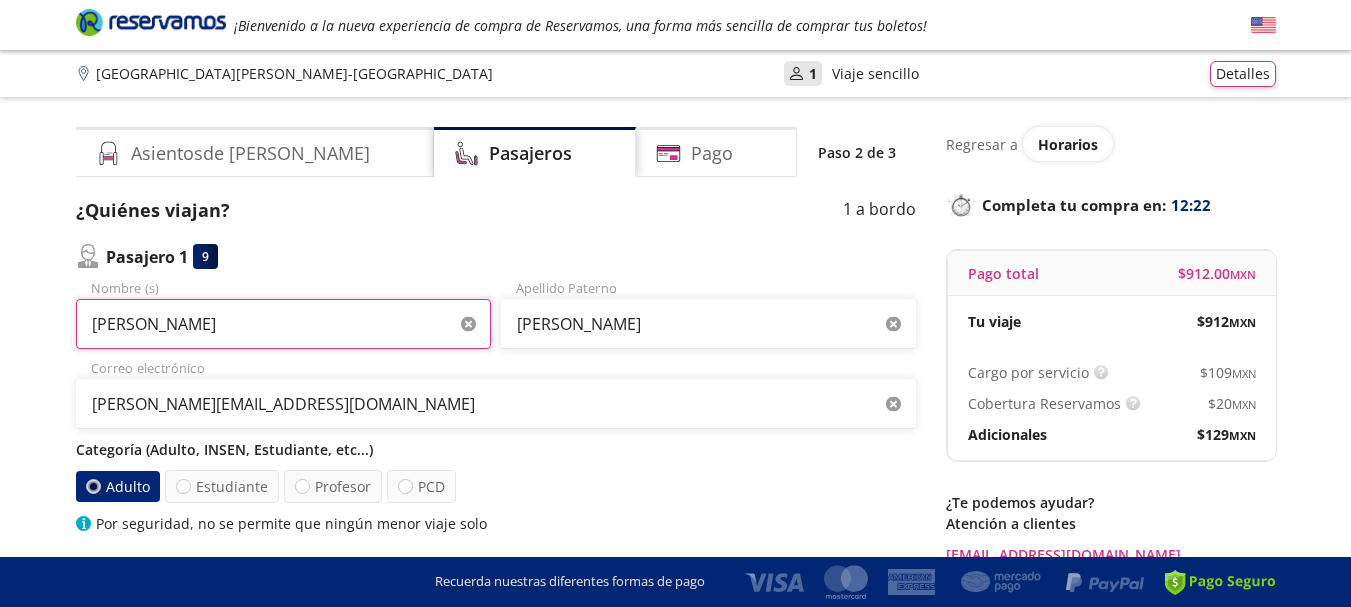 paste on "[PERSON_NAME]" 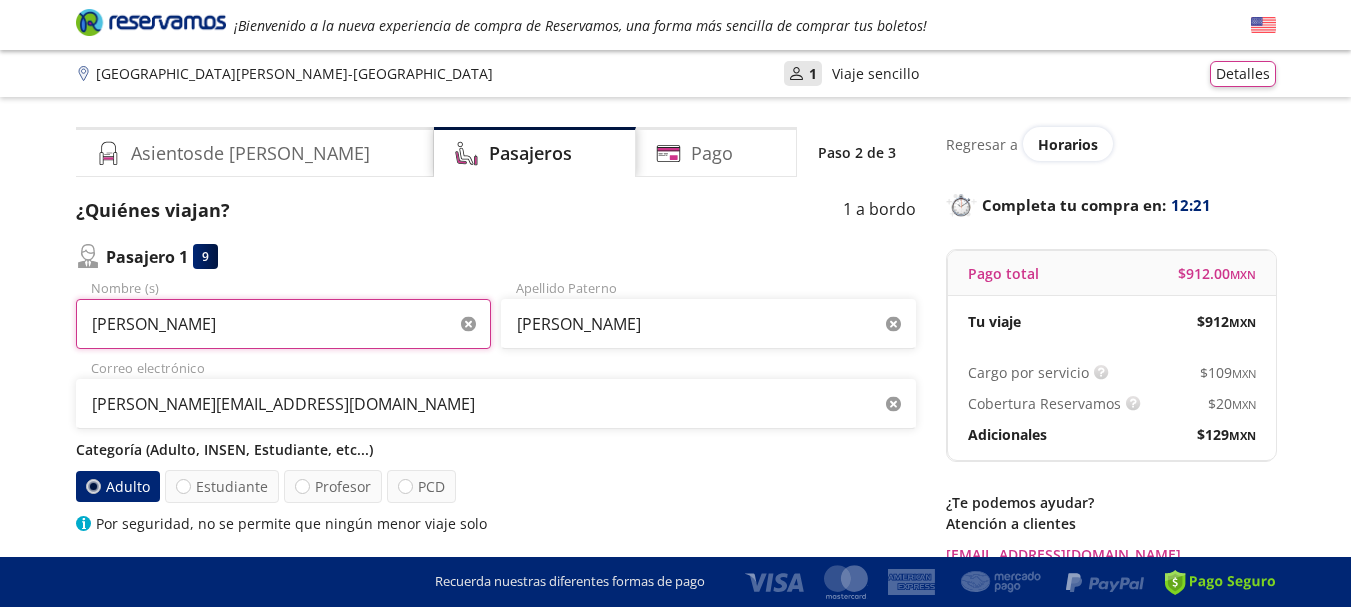 type on "[PERSON_NAME]" 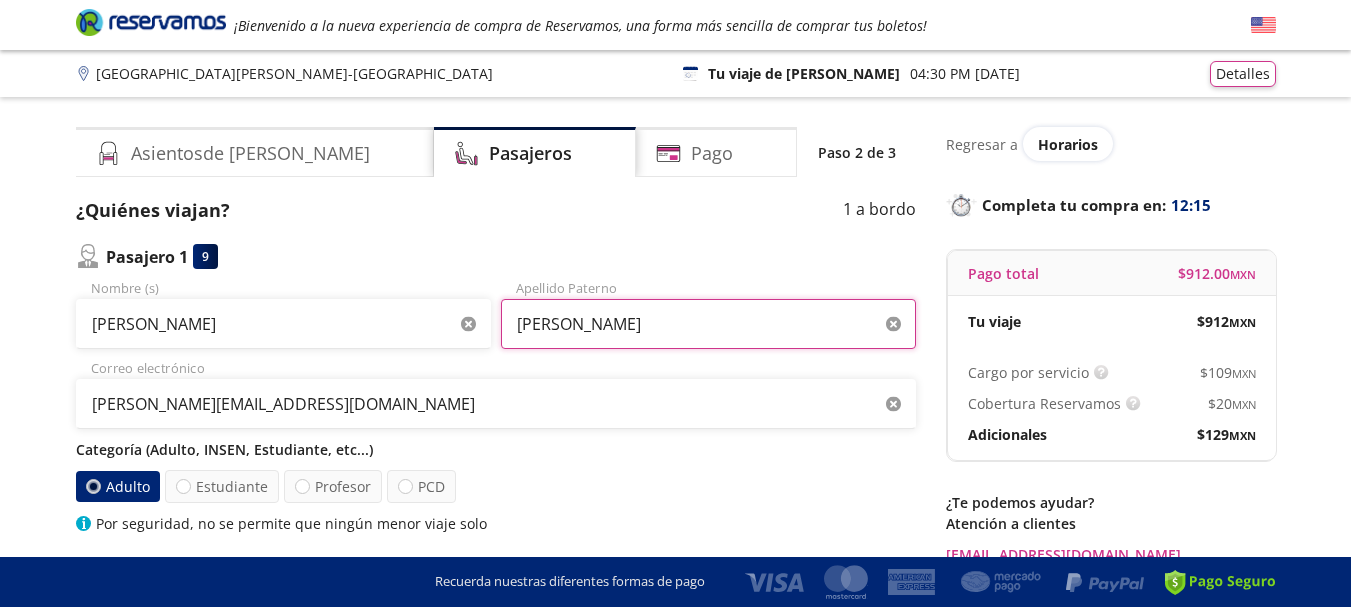 drag, startPoint x: 674, startPoint y: 331, endPoint x: 464, endPoint y: 305, distance: 211.60341 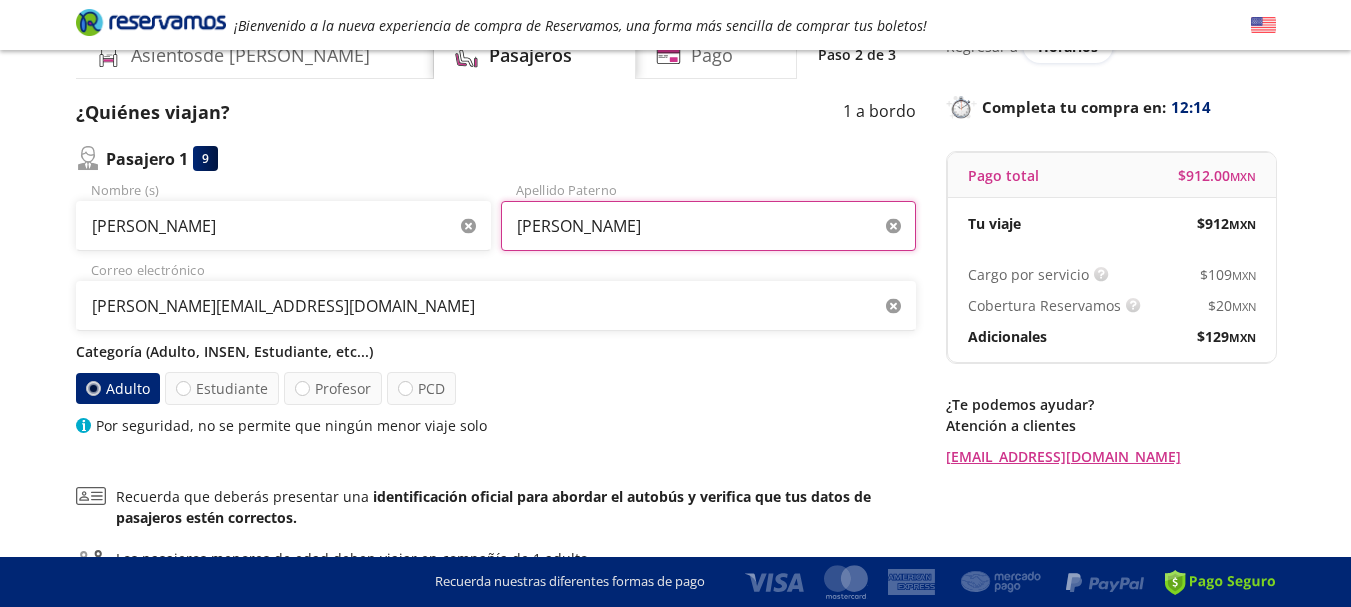 scroll, scrollTop: 300, scrollLeft: 0, axis: vertical 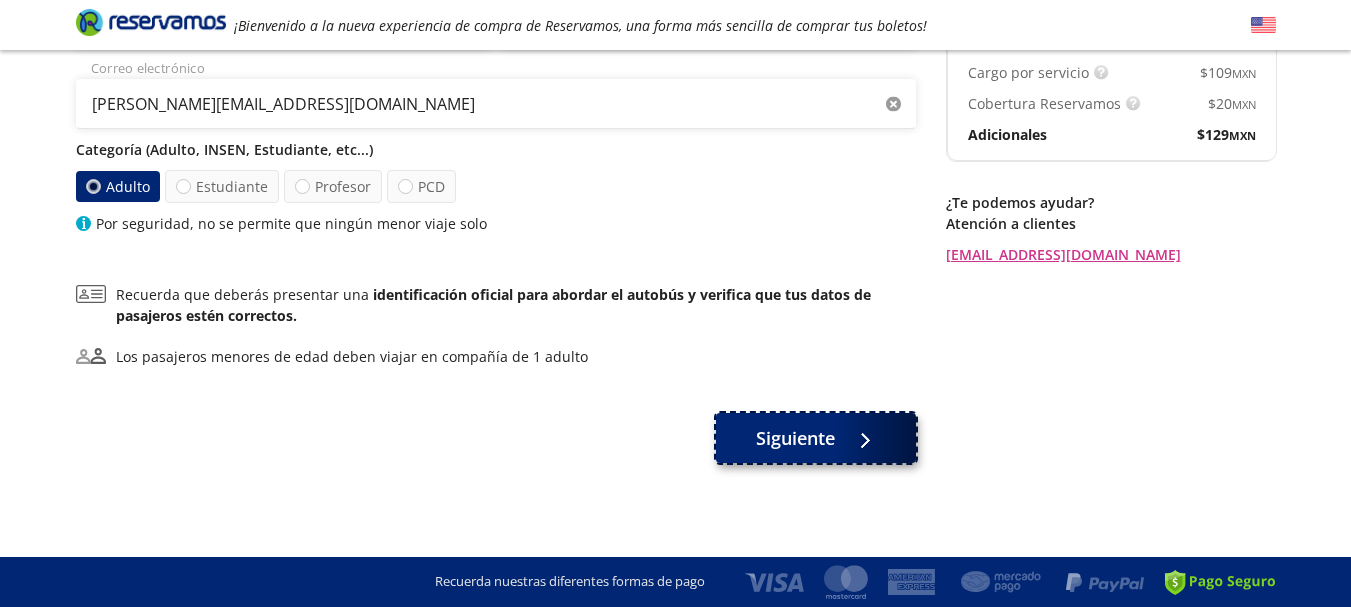 click on "Siguiente" at bounding box center [795, 438] 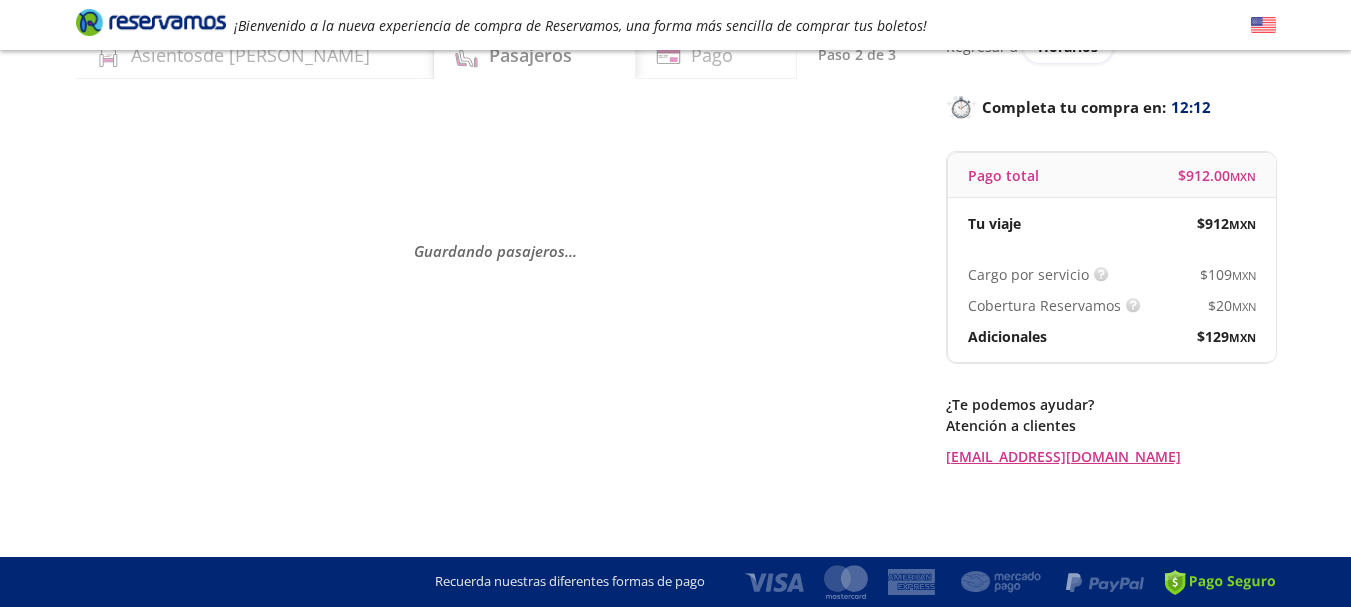 scroll, scrollTop: 0, scrollLeft: 0, axis: both 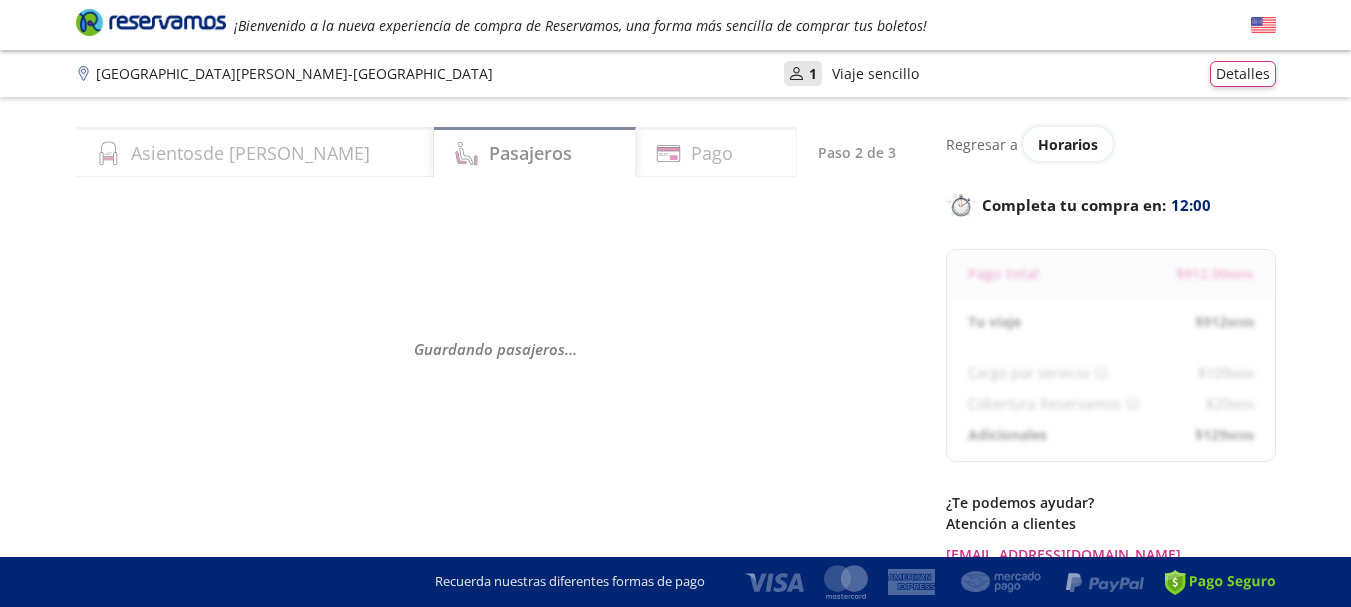 select on "MX" 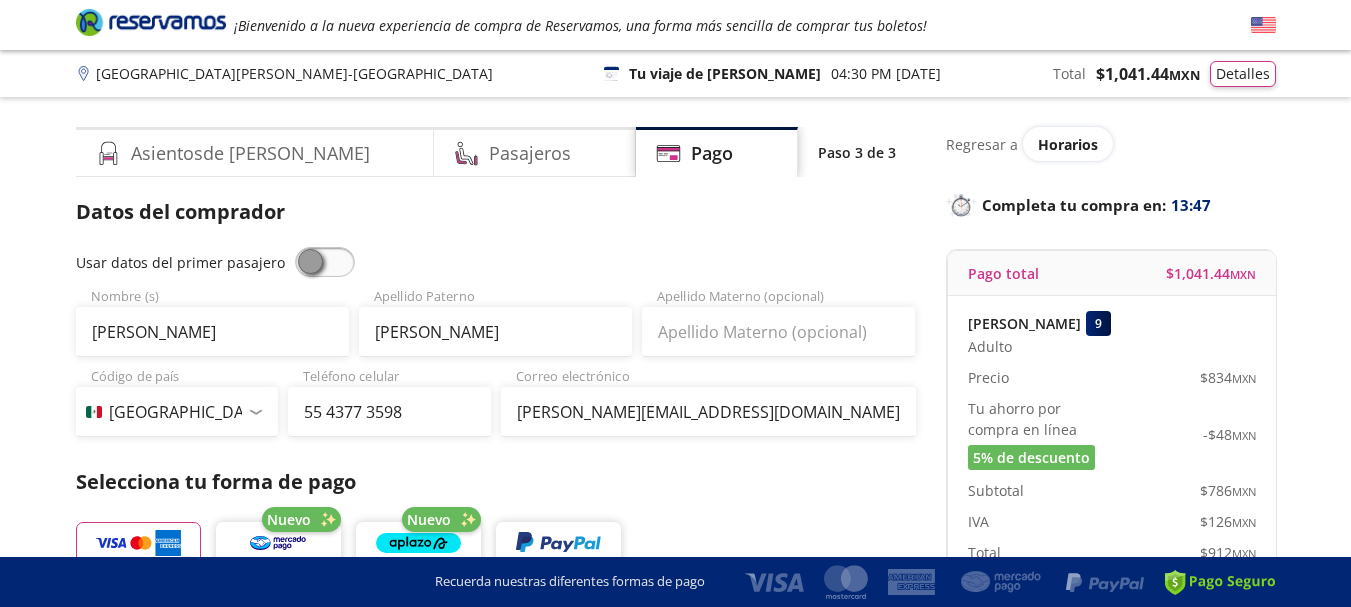 click at bounding box center (325, 262) 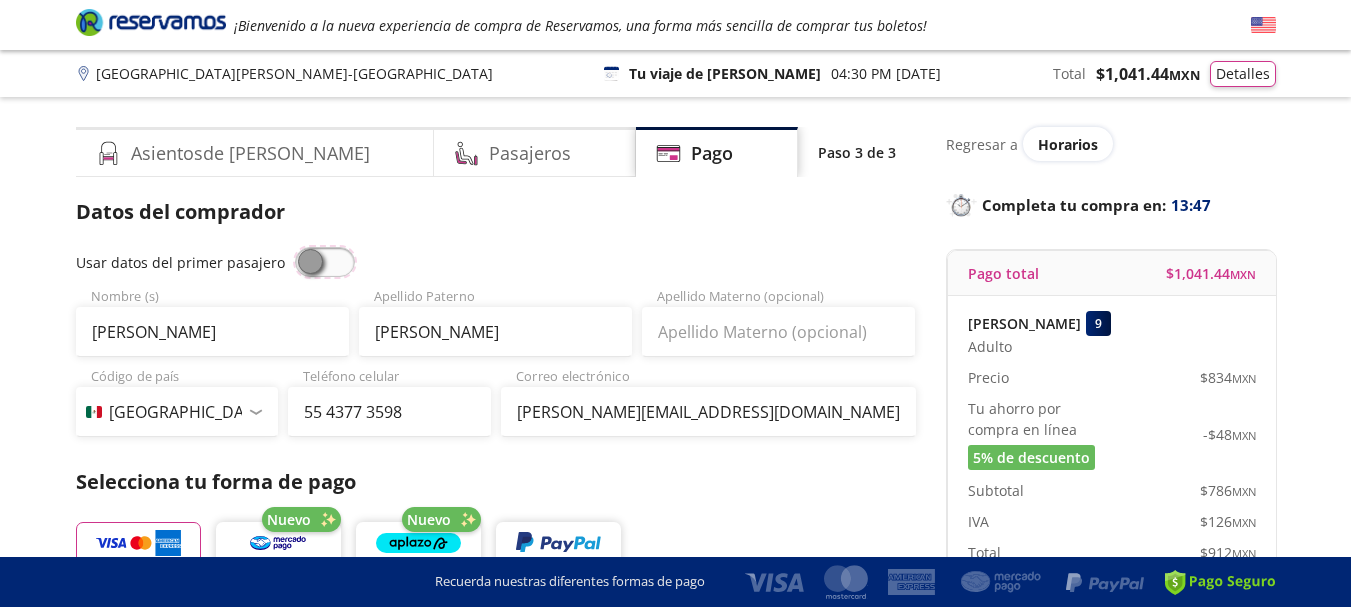 click at bounding box center [295, 247] 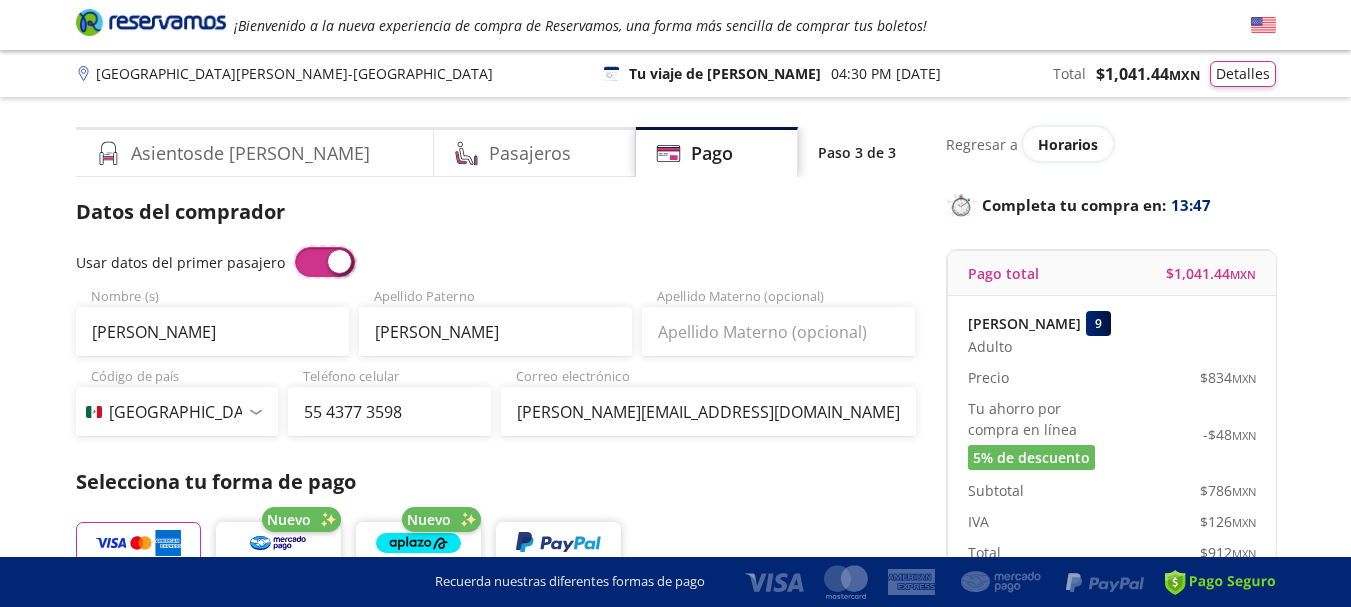 type on "Esteban" 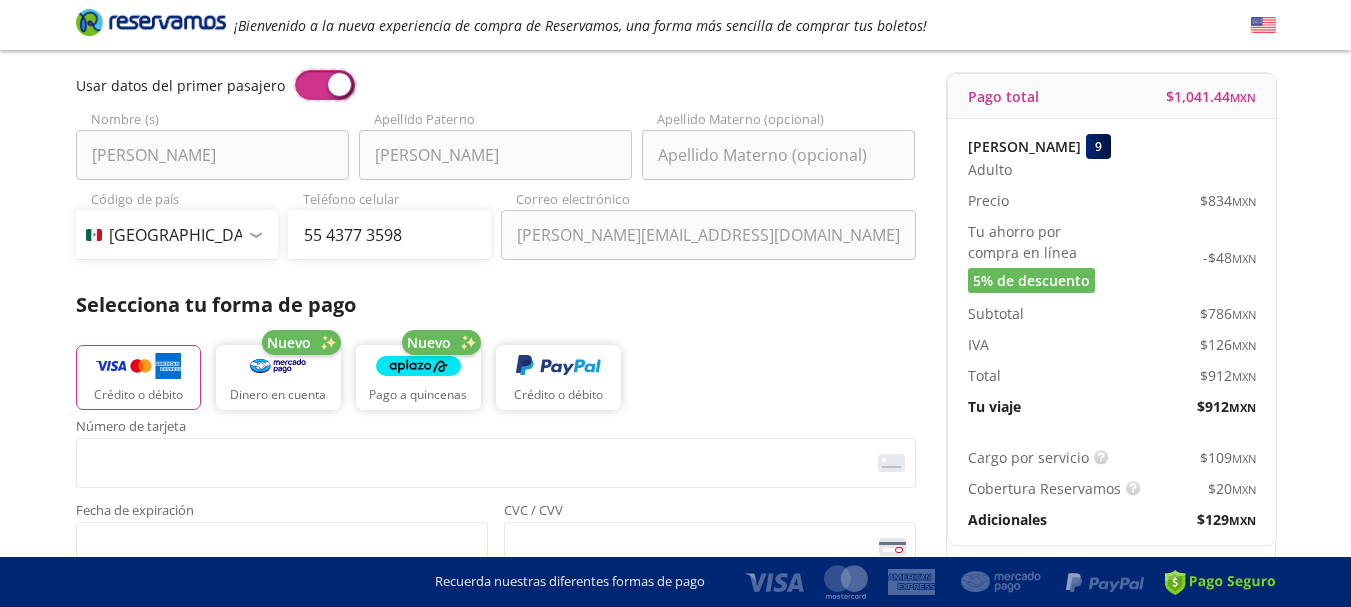 scroll, scrollTop: 400, scrollLeft: 0, axis: vertical 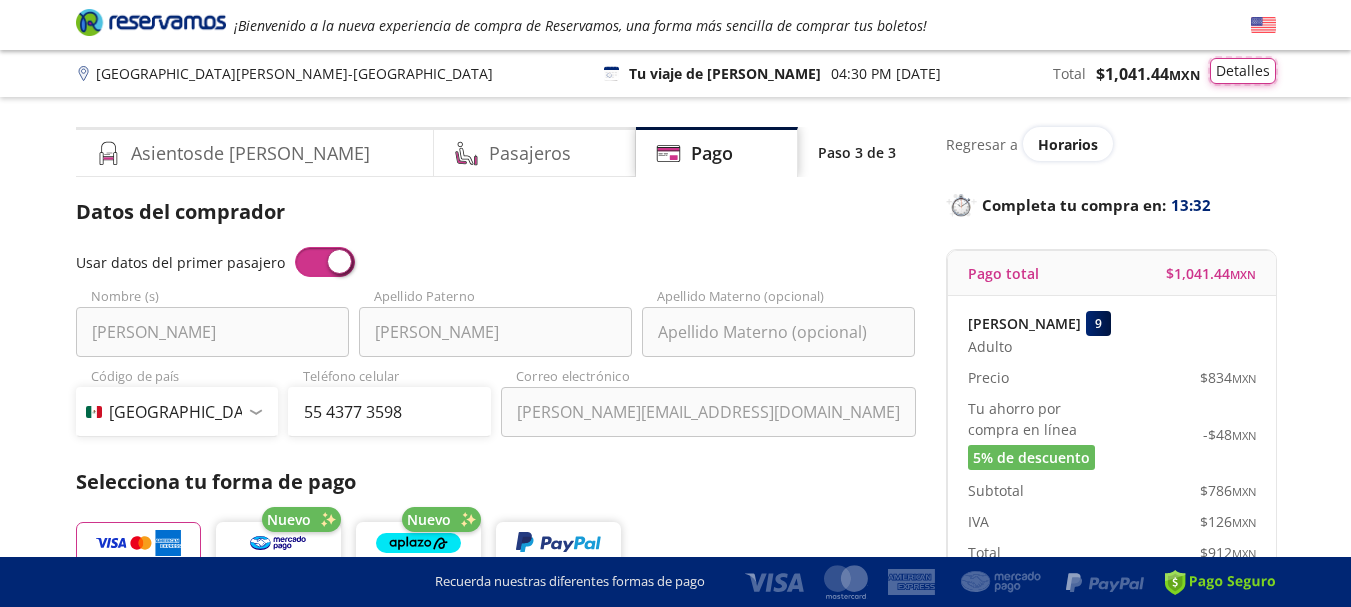 click on "Detalles" at bounding box center (1243, 71) 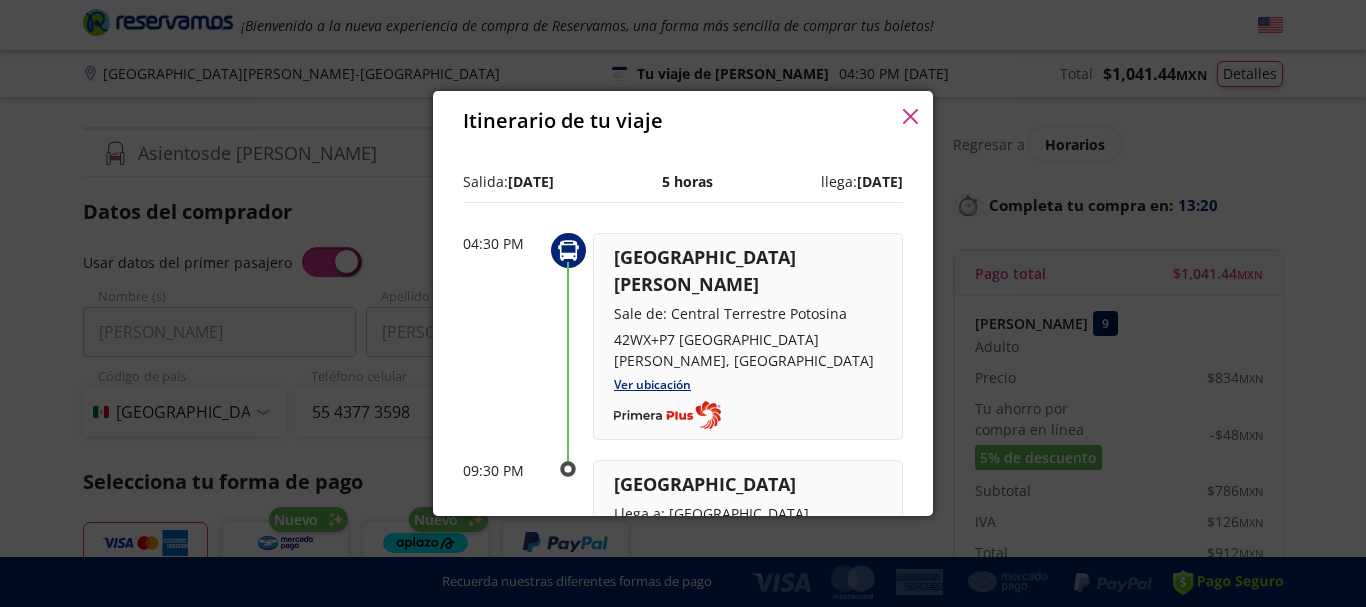 click 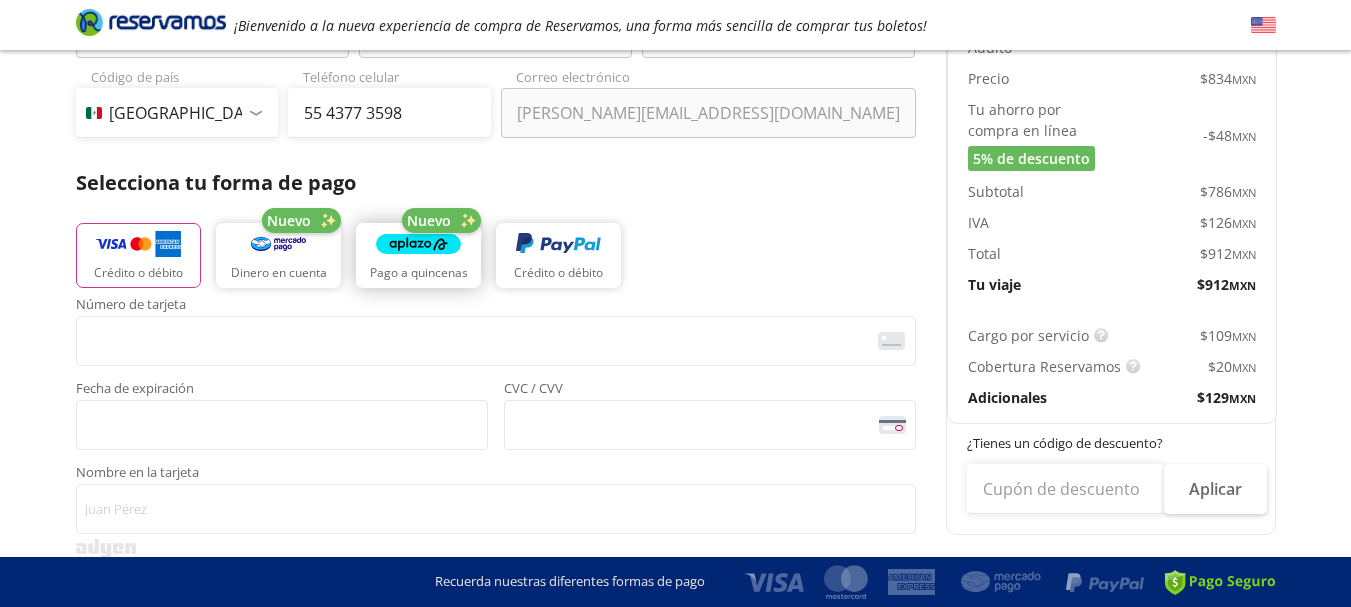scroll, scrollTop: 300, scrollLeft: 0, axis: vertical 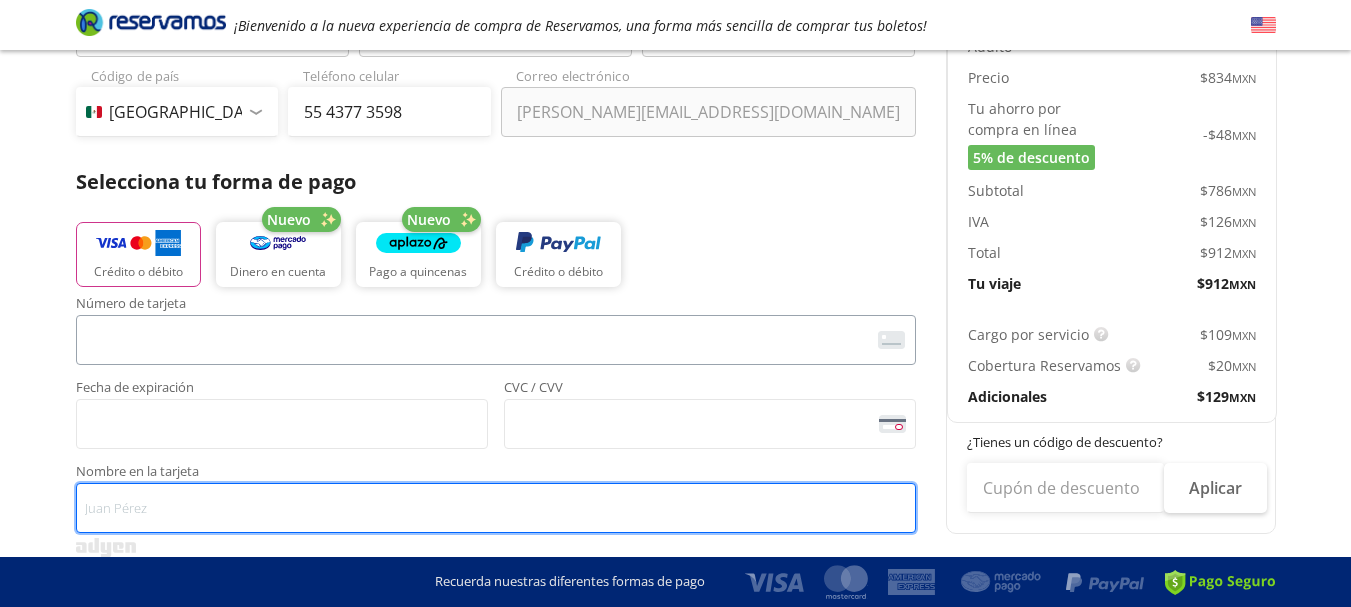 type on "Pablo de Abiega Forcen" 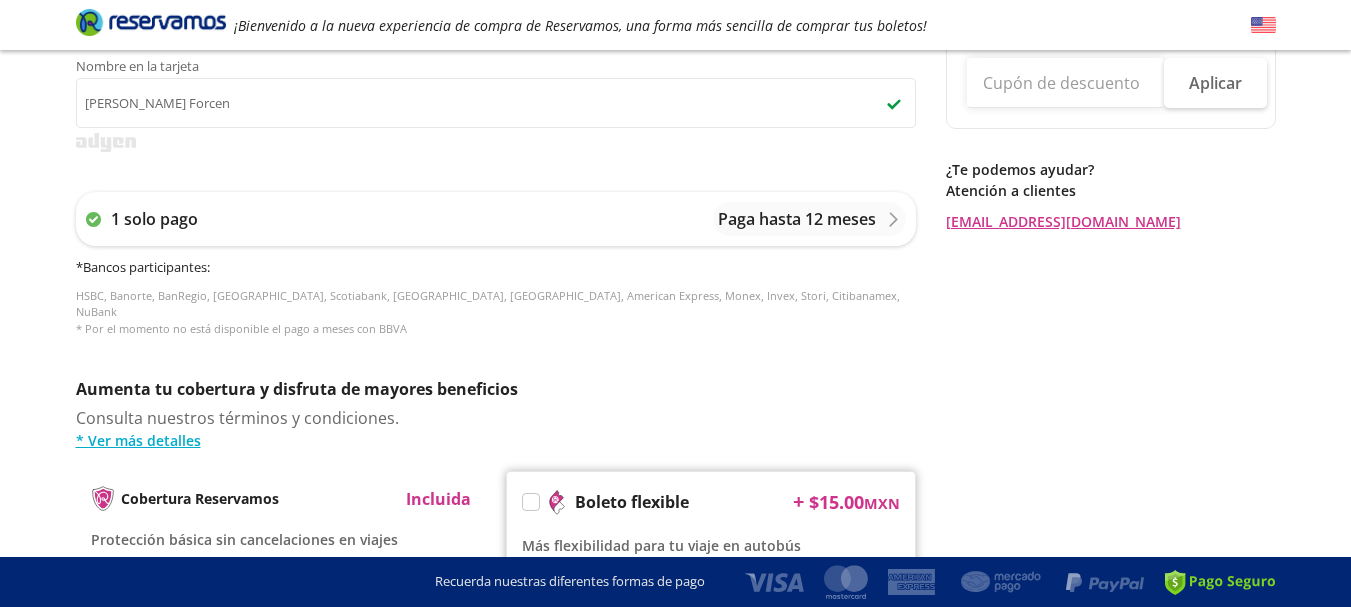 scroll, scrollTop: 994, scrollLeft: 0, axis: vertical 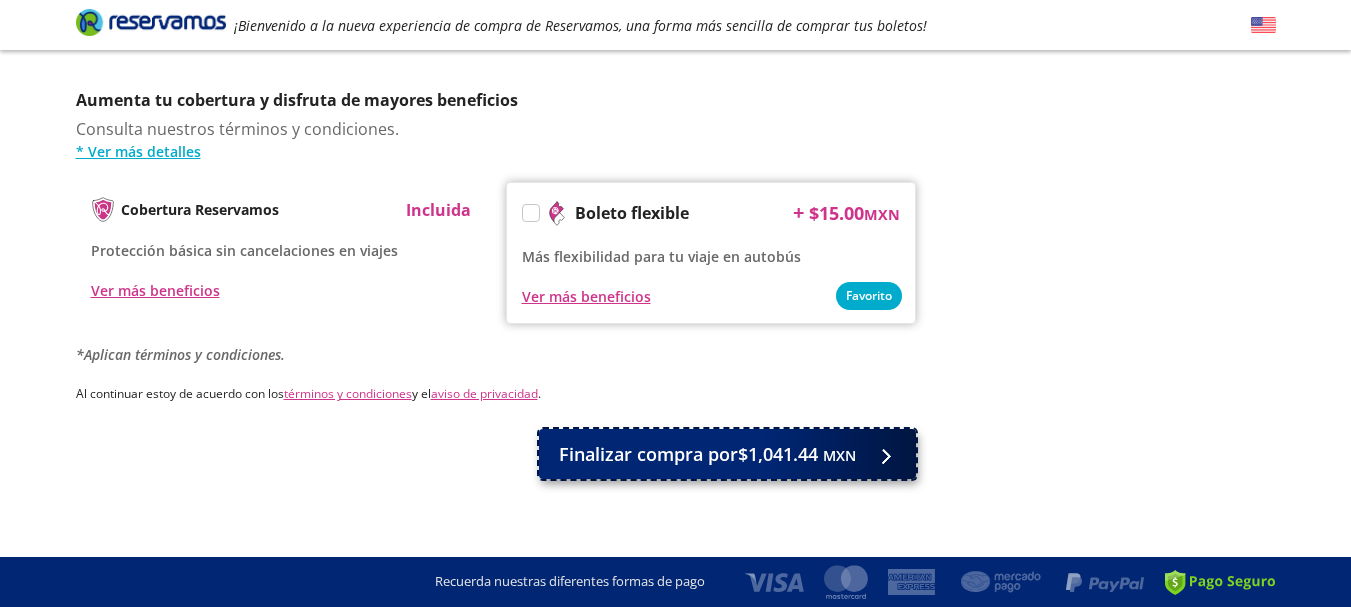 click on "Finalizar compra por  $1,041.44   MXN" at bounding box center [707, 454] 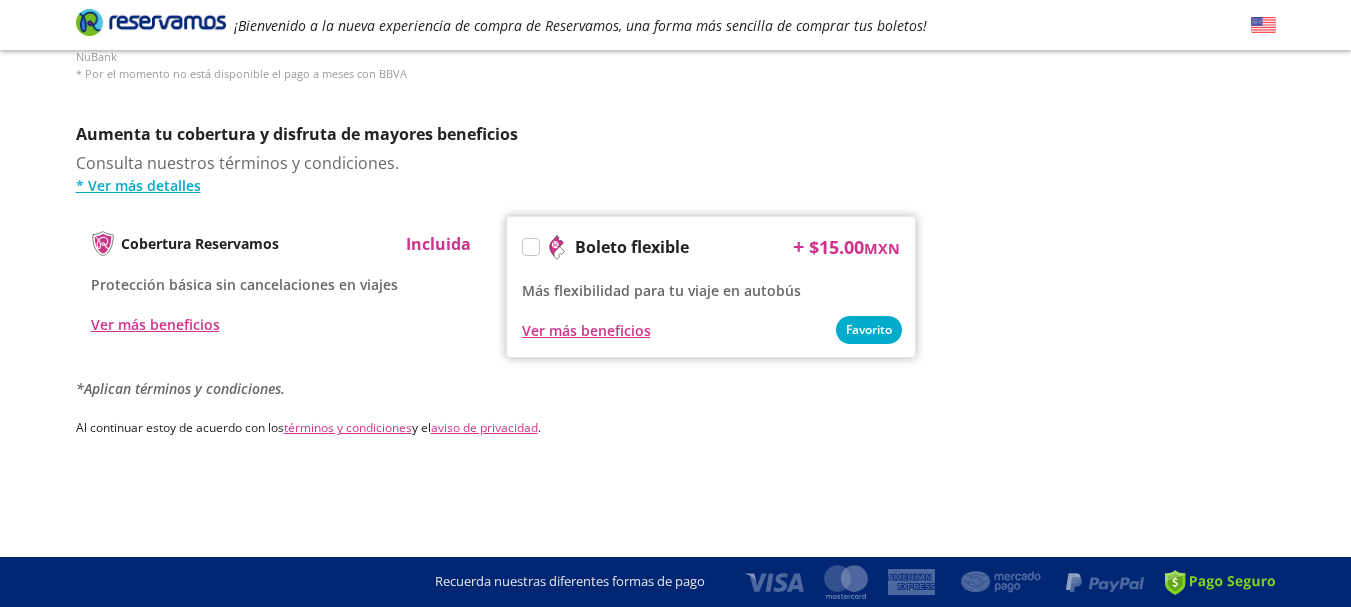 scroll, scrollTop: 0, scrollLeft: 0, axis: both 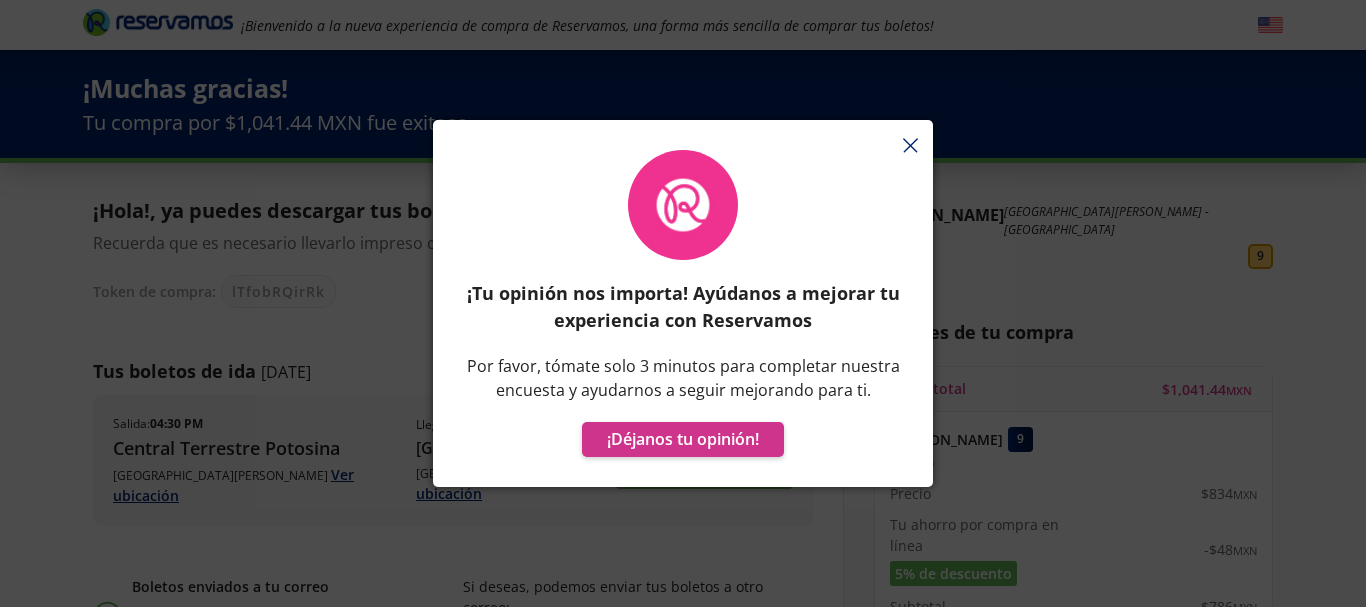 click at bounding box center (683, 130) 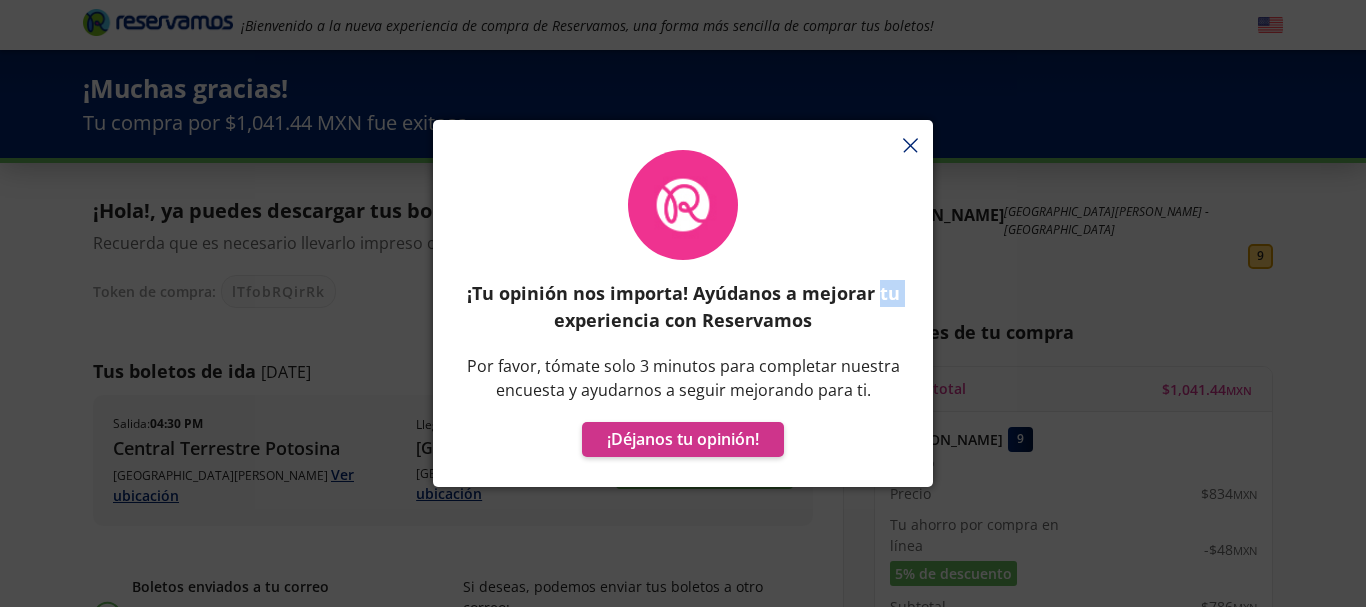 click on "¡Tu opinión nos importa! Ayúdanos a mejorar tu experiencia con Reservamos Por favor, tómate solo 3 minutos para completar nuestra encuesta y ayudarnos a seguir mejorando para ti. ¡Déjanos tu opinión!" at bounding box center (683, 313) 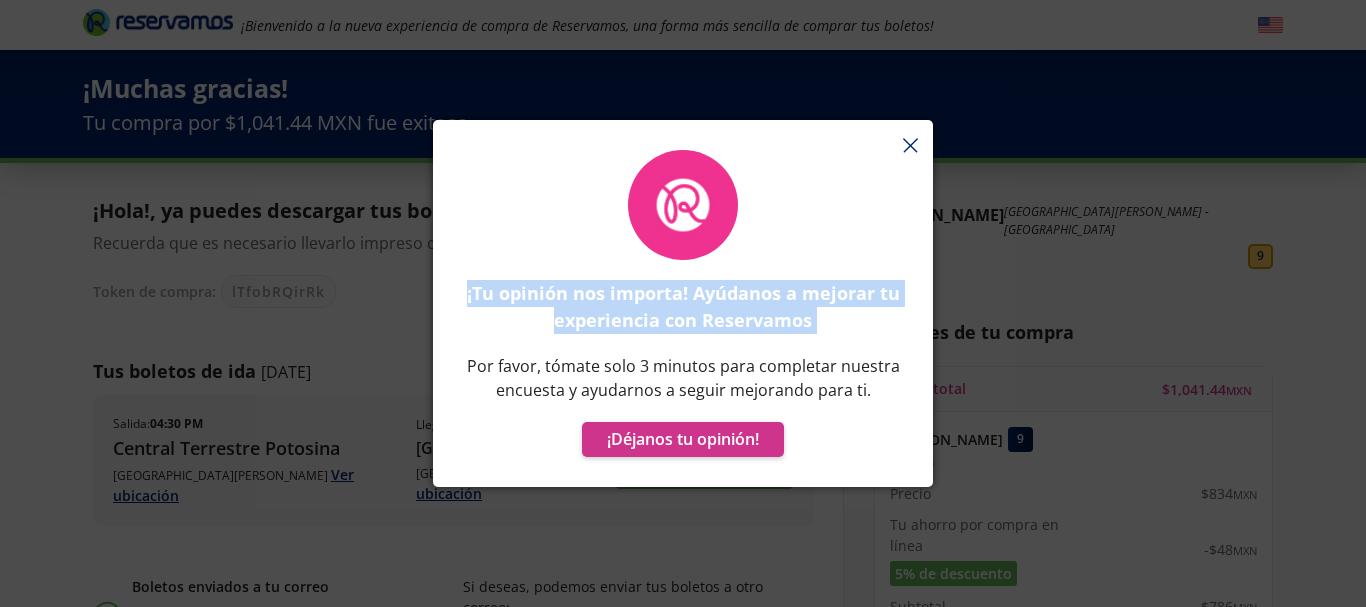 click on "¡Tu opinión nos importa! Ayúdanos a mejorar tu experiencia con Reservamos Por favor, tómate solo 3 minutos para completar nuestra encuesta y ayudarnos a seguir mejorando para ti. ¡Déjanos tu opinión!" at bounding box center [683, 313] 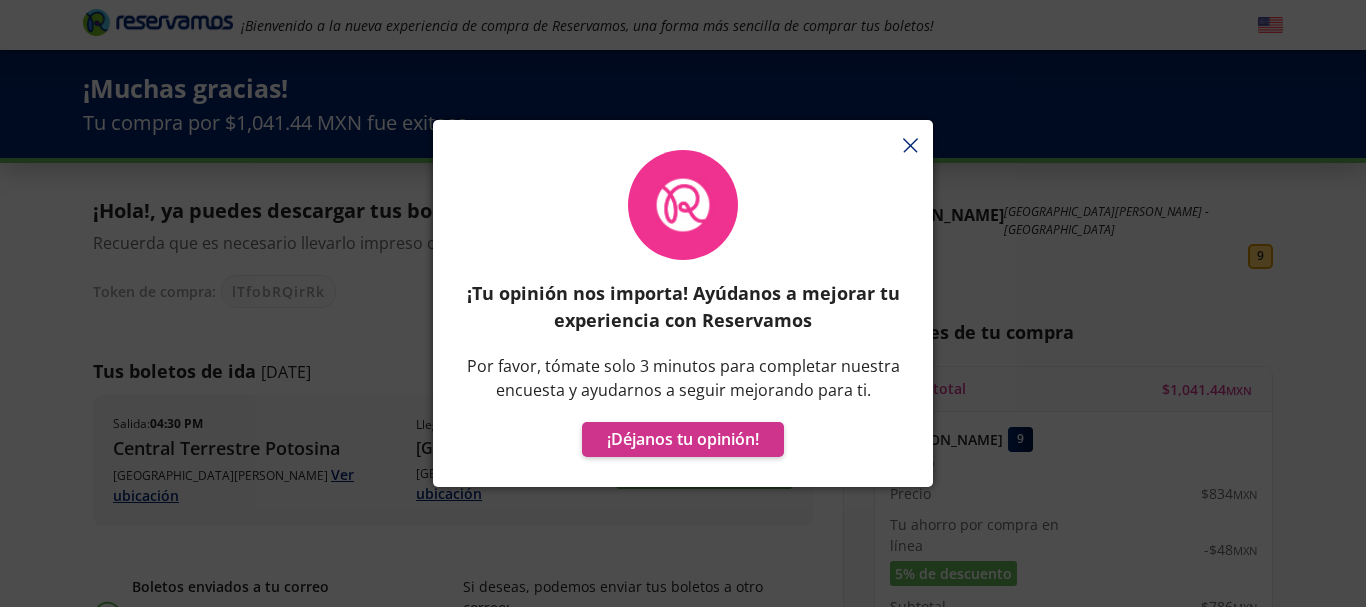 click on "¡Tu opinión nos importa! Ayúdanos a mejorar tu experiencia con Reservamos Por favor, tómate solo 3 minutos para completar nuestra encuesta y ayudarnos a seguir mejorando para ti. ¡Déjanos tu opinión!" at bounding box center (683, 313) 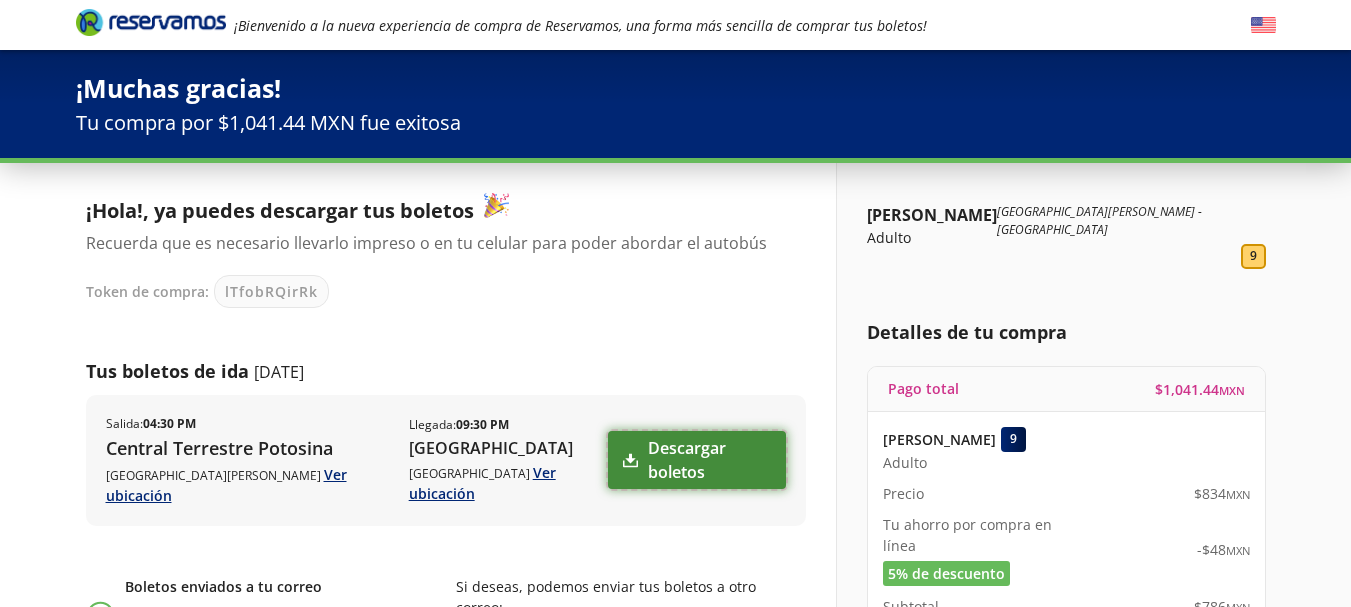 click on "Descargar boletos" at bounding box center [696, 460] 